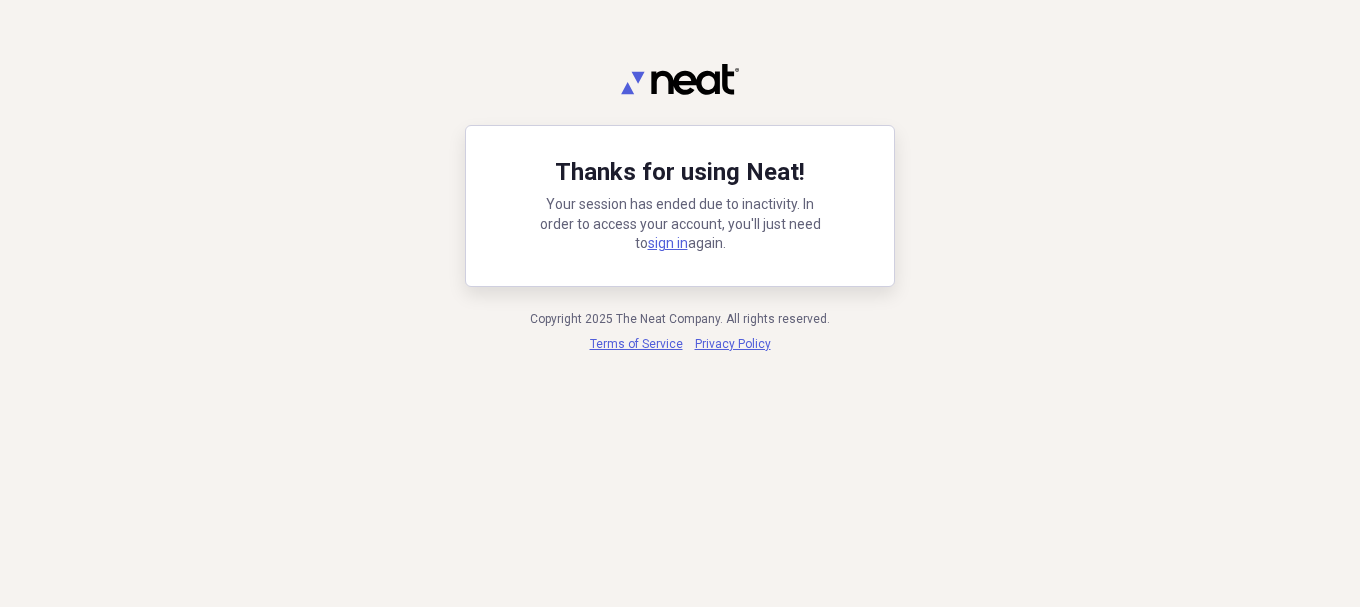 scroll, scrollTop: 0, scrollLeft: 0, axis: both 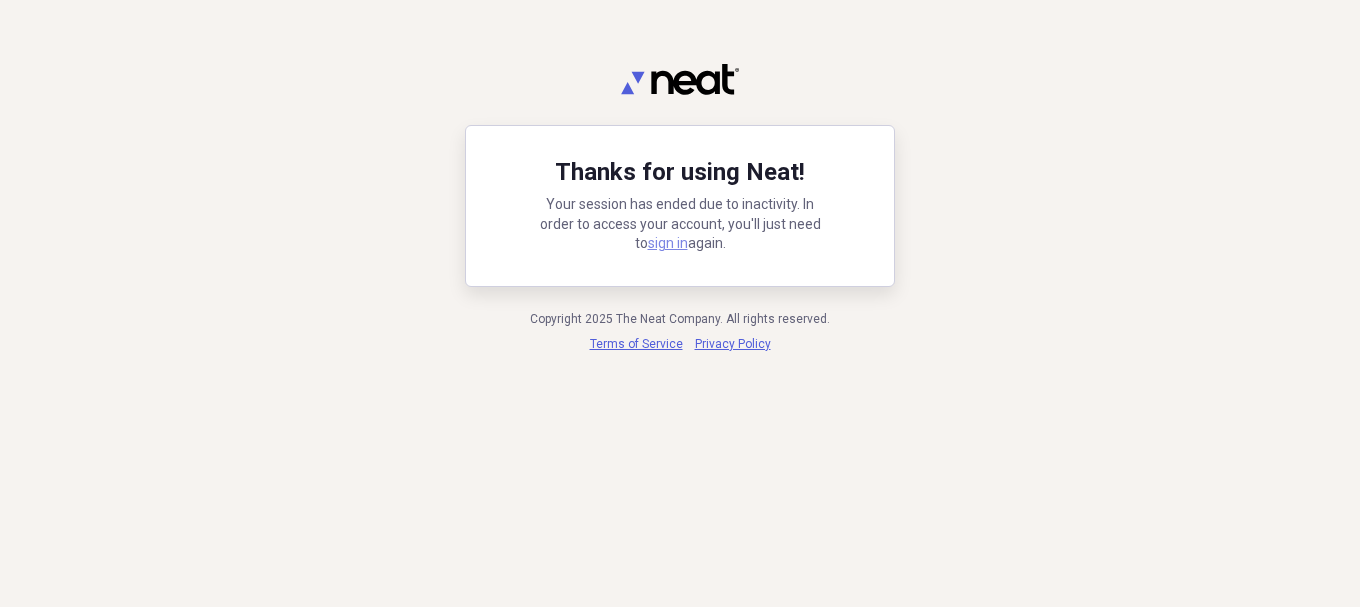 click on "sign in" at bounding box center (668, 243) 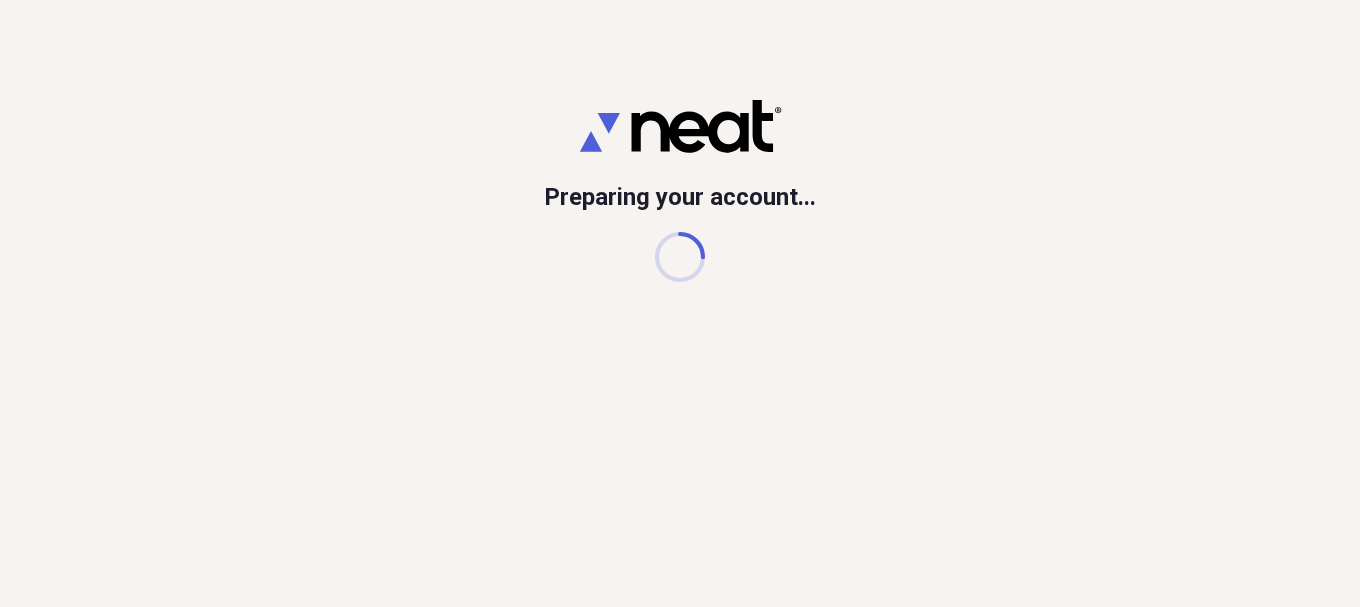 scroll, scrollTop: 0, scrollLeft: 0, axis: both 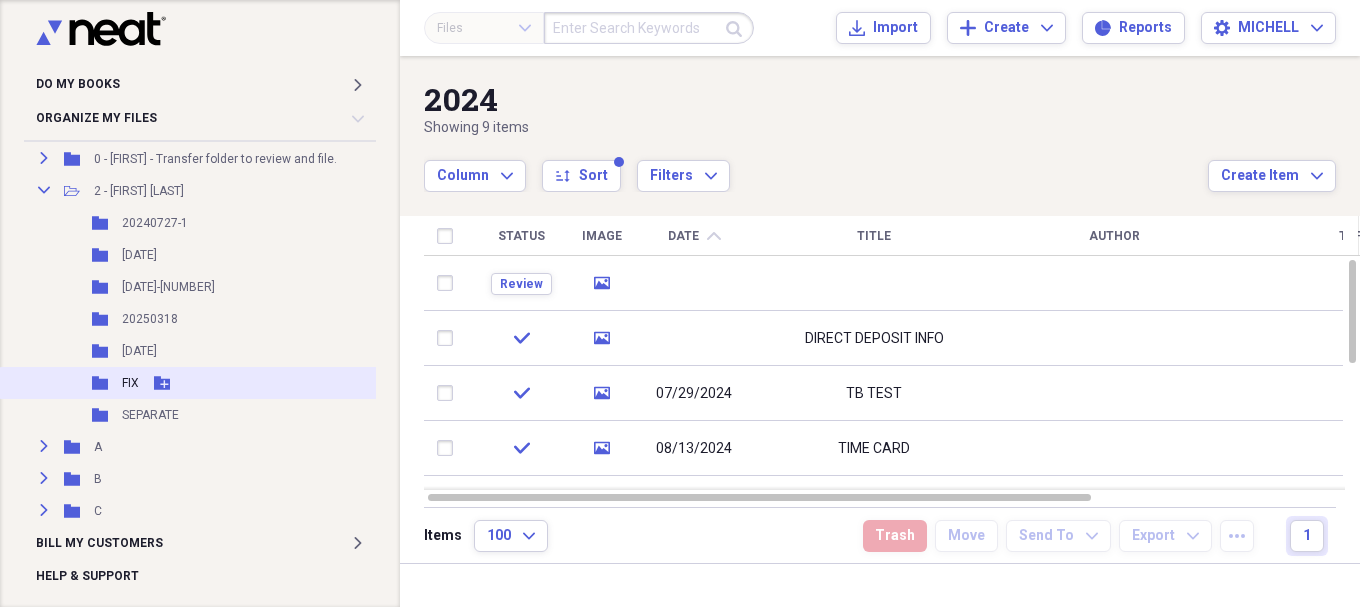 click on "FIX" at bounding box center (130, 383) 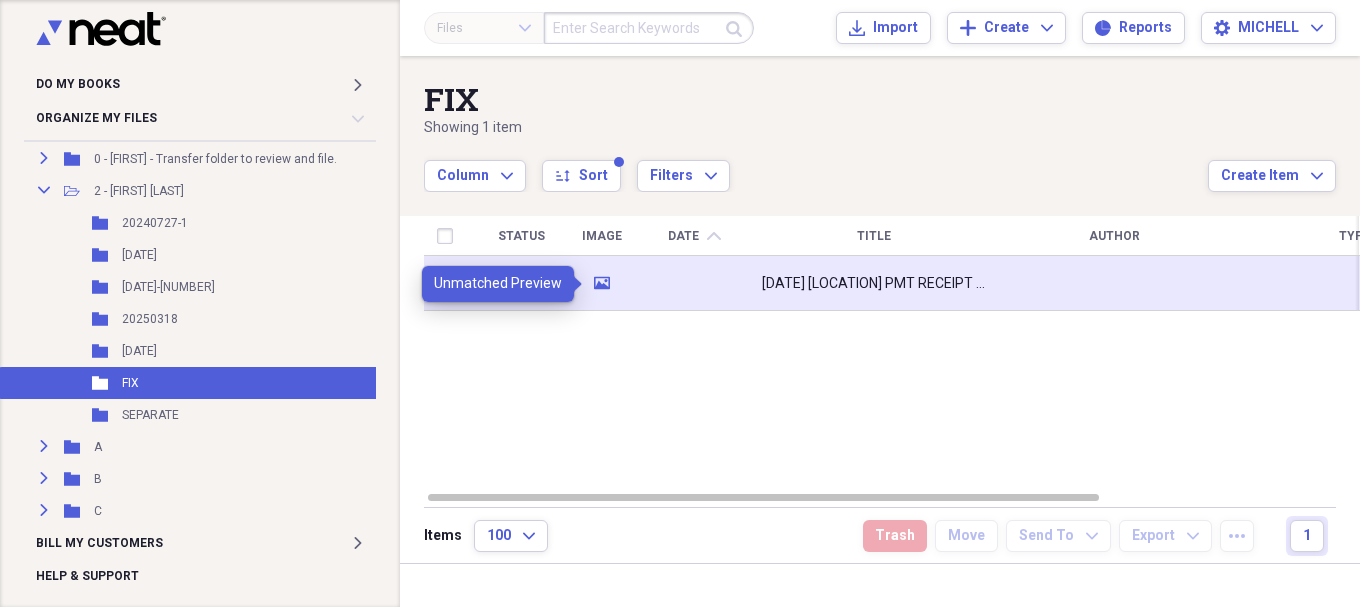 click 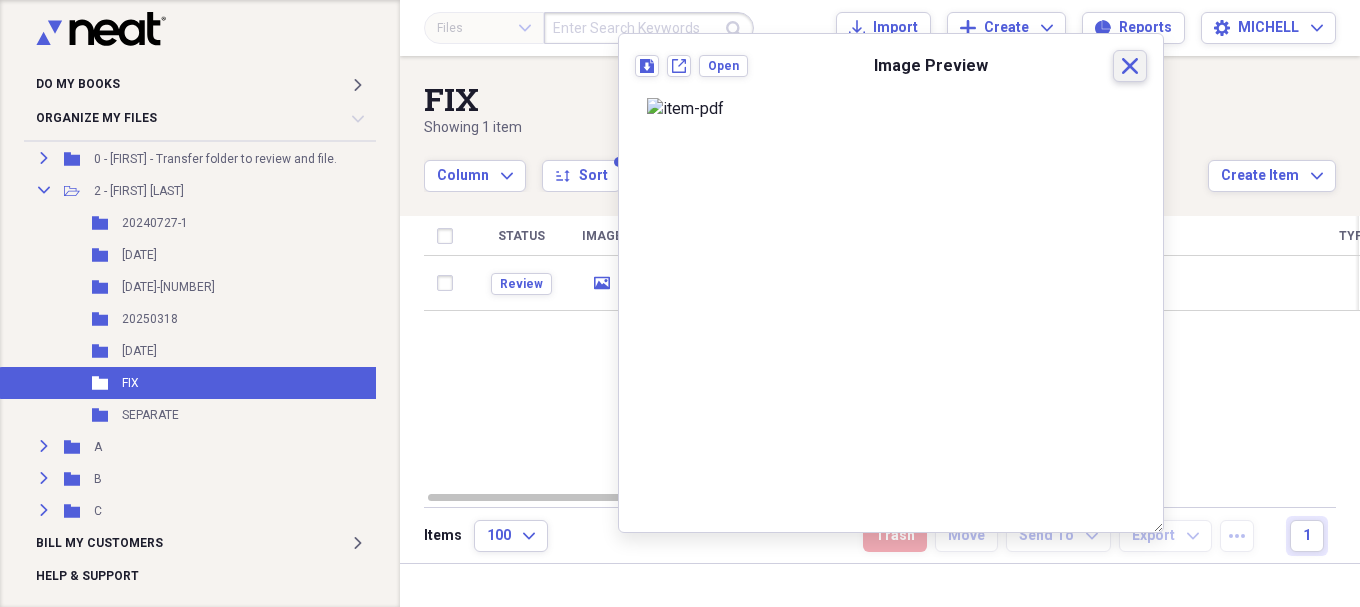 click on "Close" 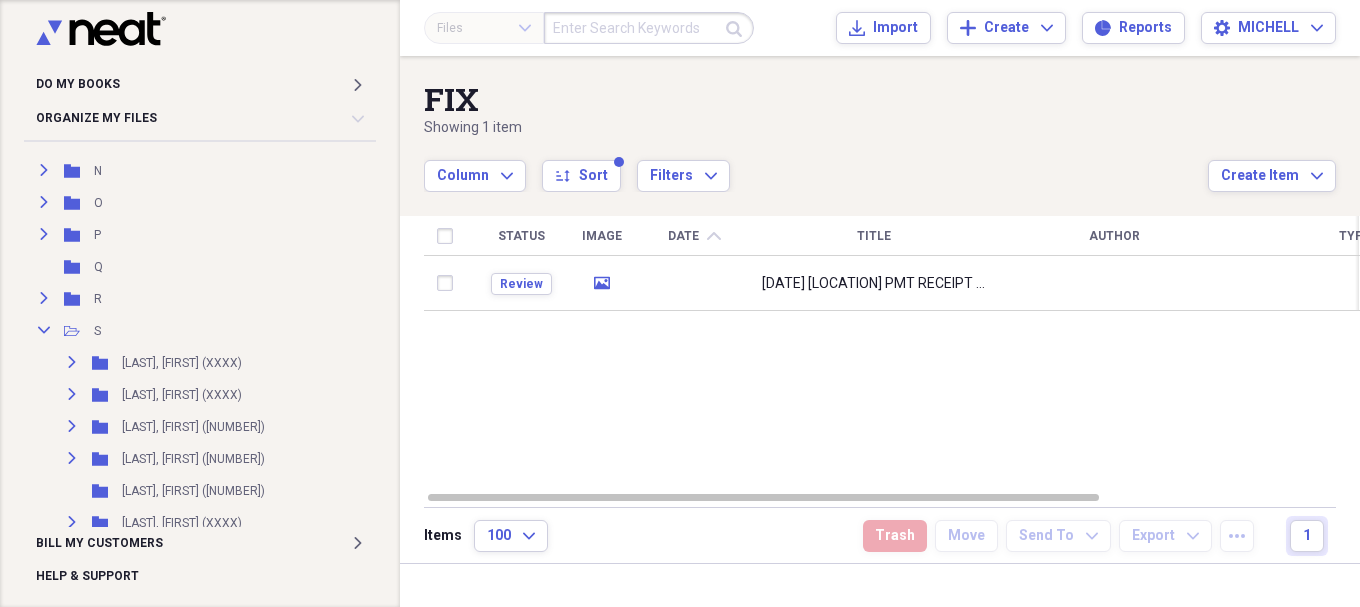 scroll, scrollTop: 1000, scrollLeft: 0, axis: vertical 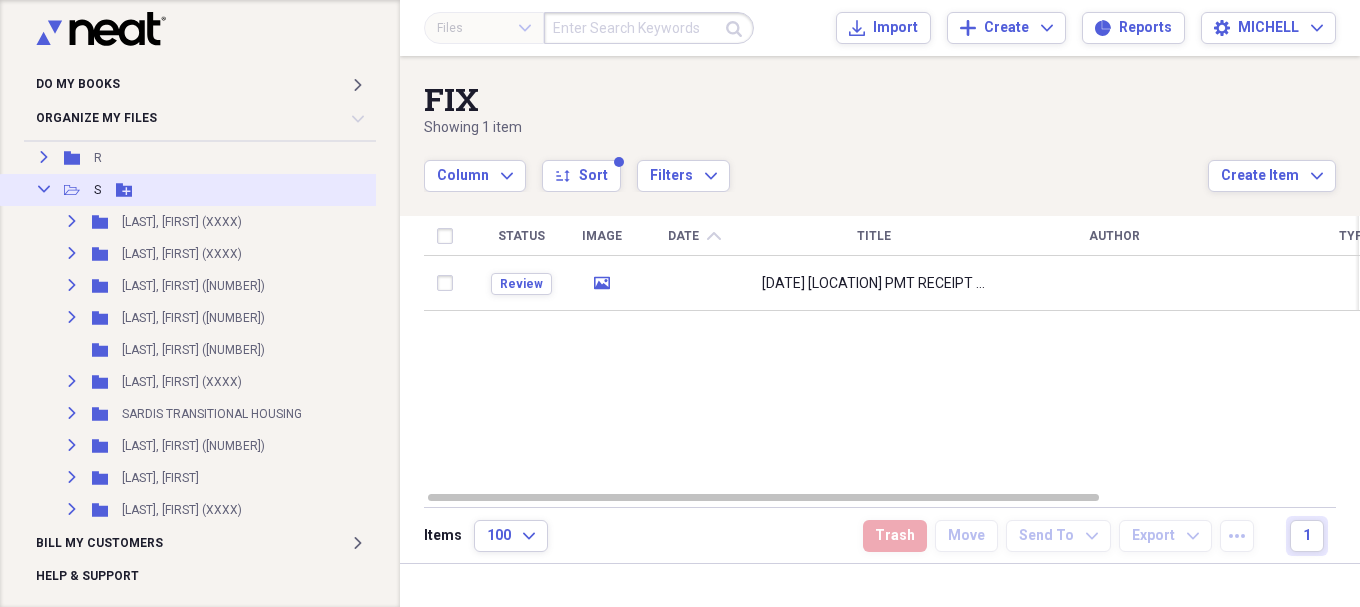 click on "Collapse" 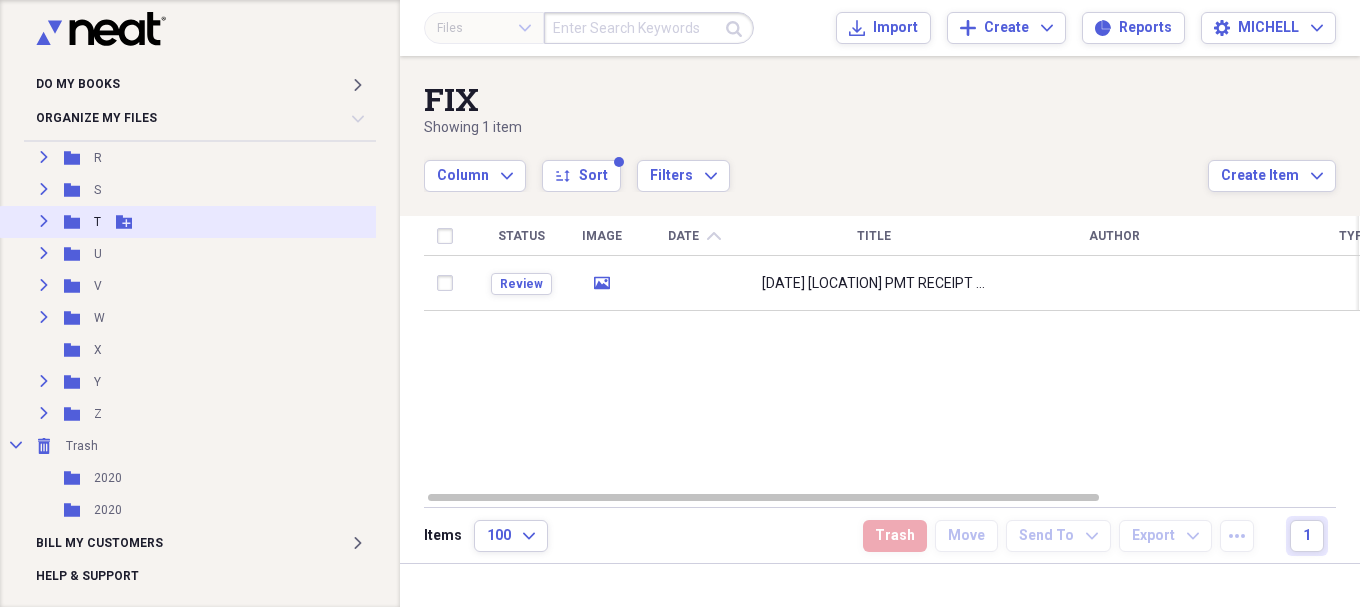 click 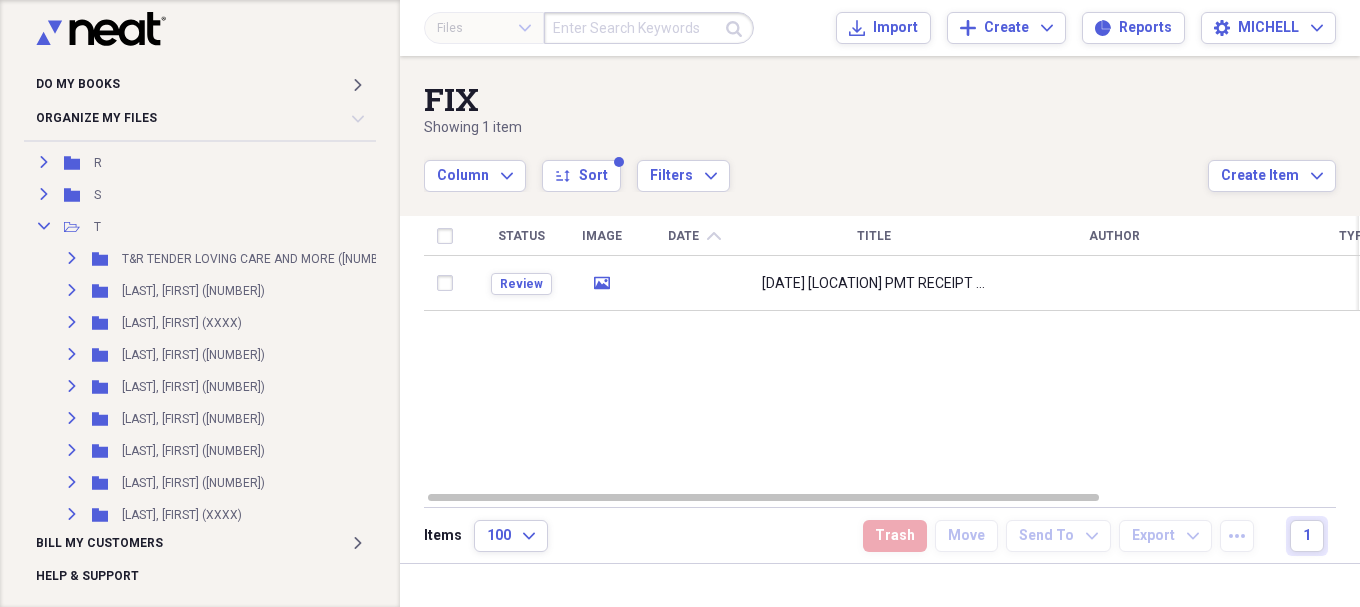 scroll, scrollTop: 1000, scrollLeft: 0, axis: vertical 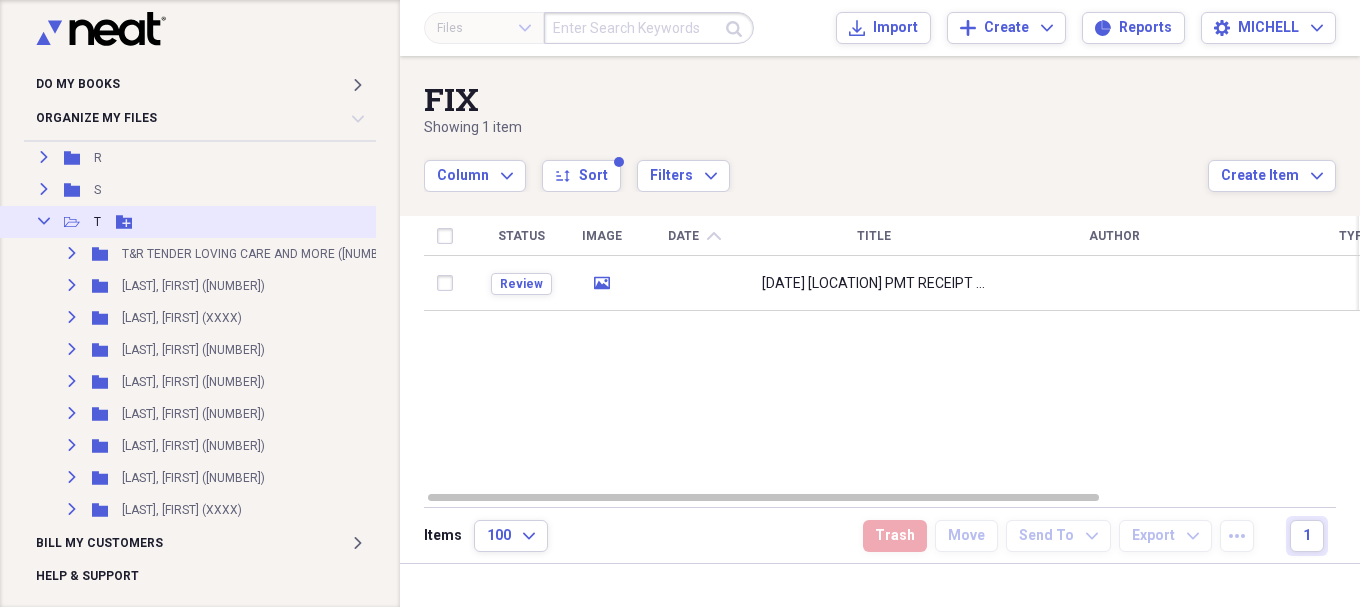 click on "Collapse" 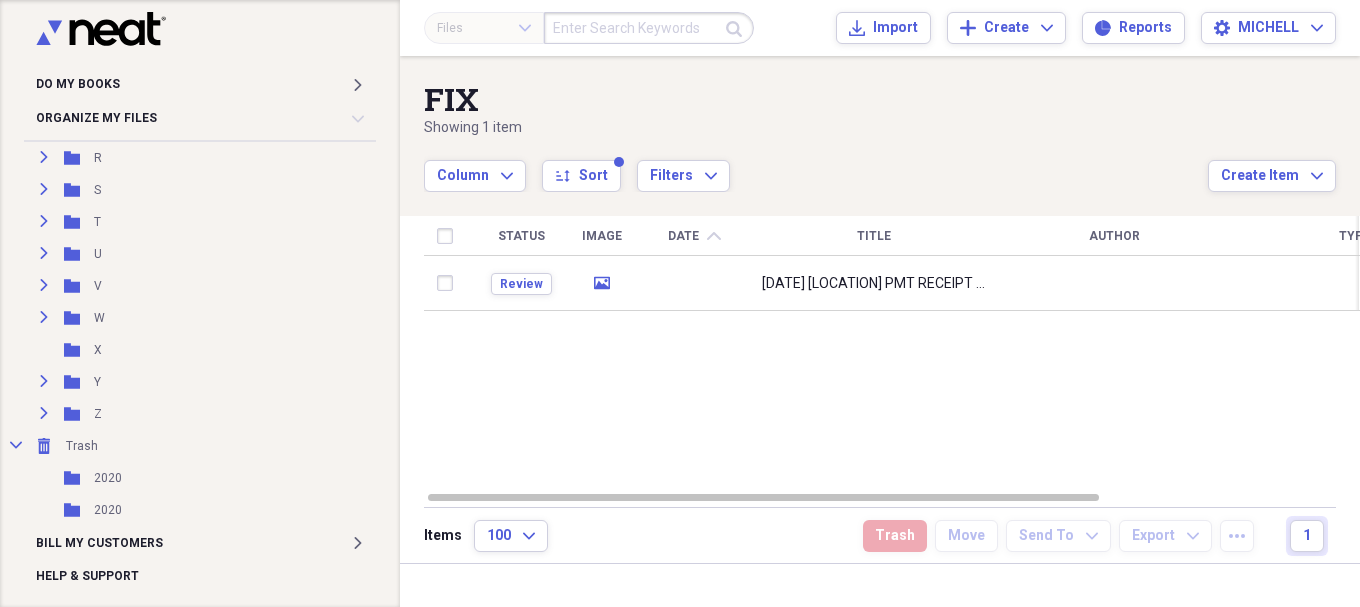 click at bounding box center [649, 28] 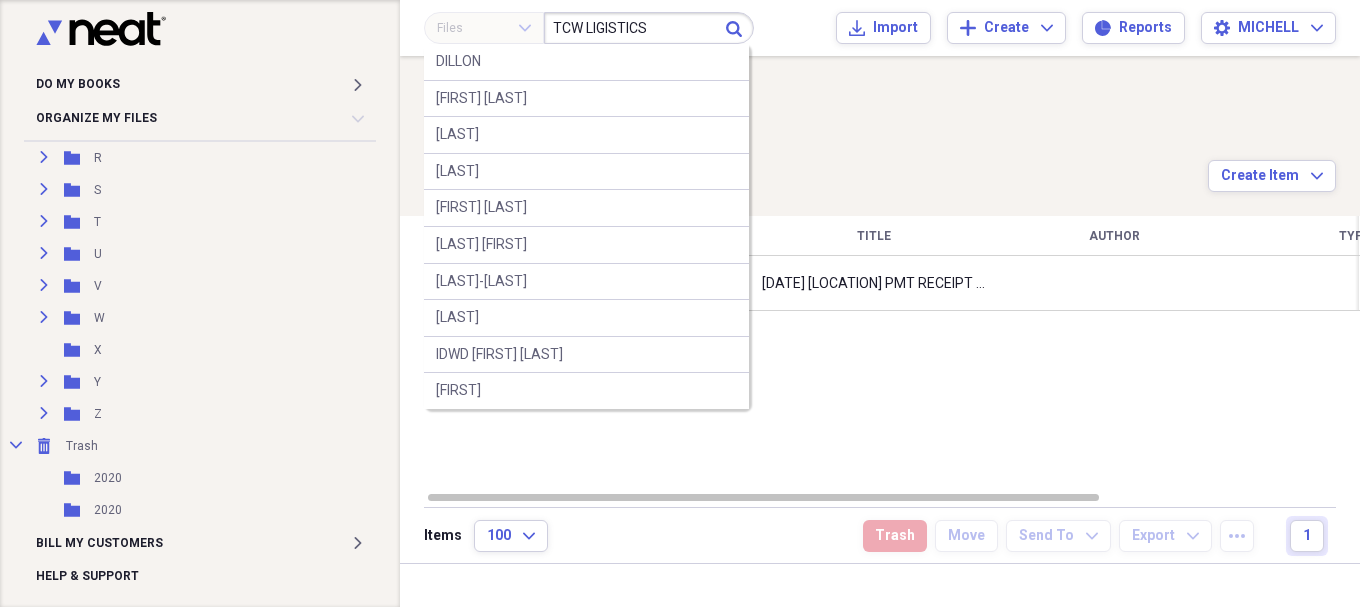 type on "TCW LIGISTICS" 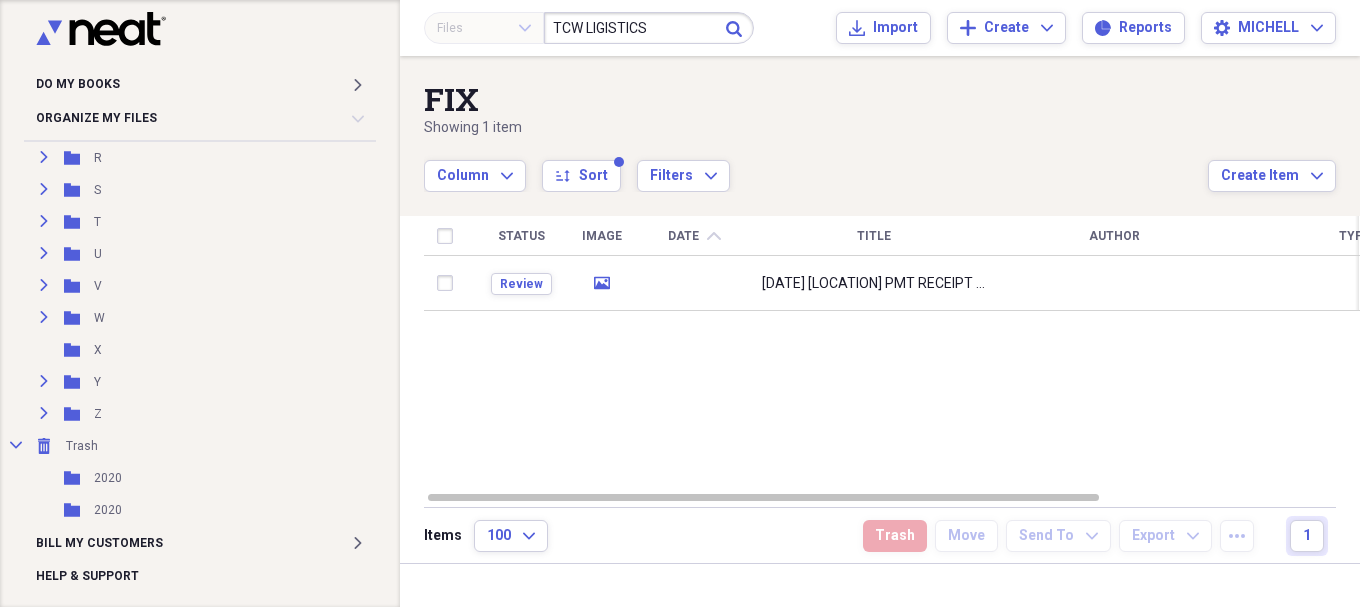 click on "Submit" 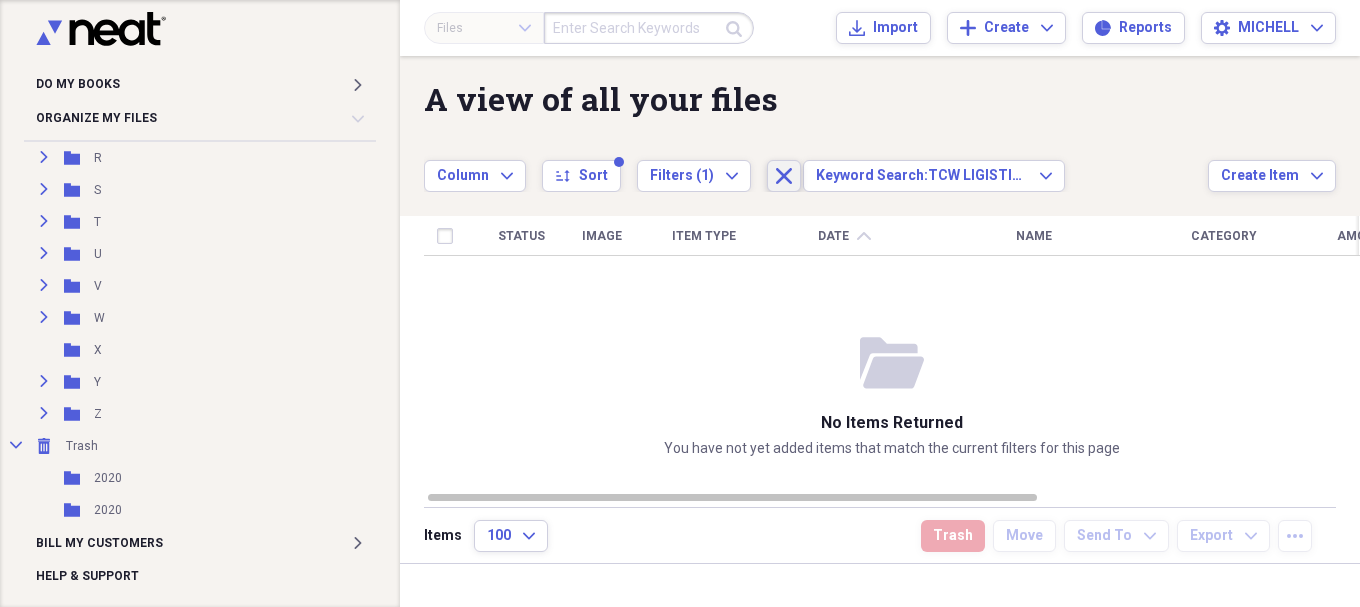 click 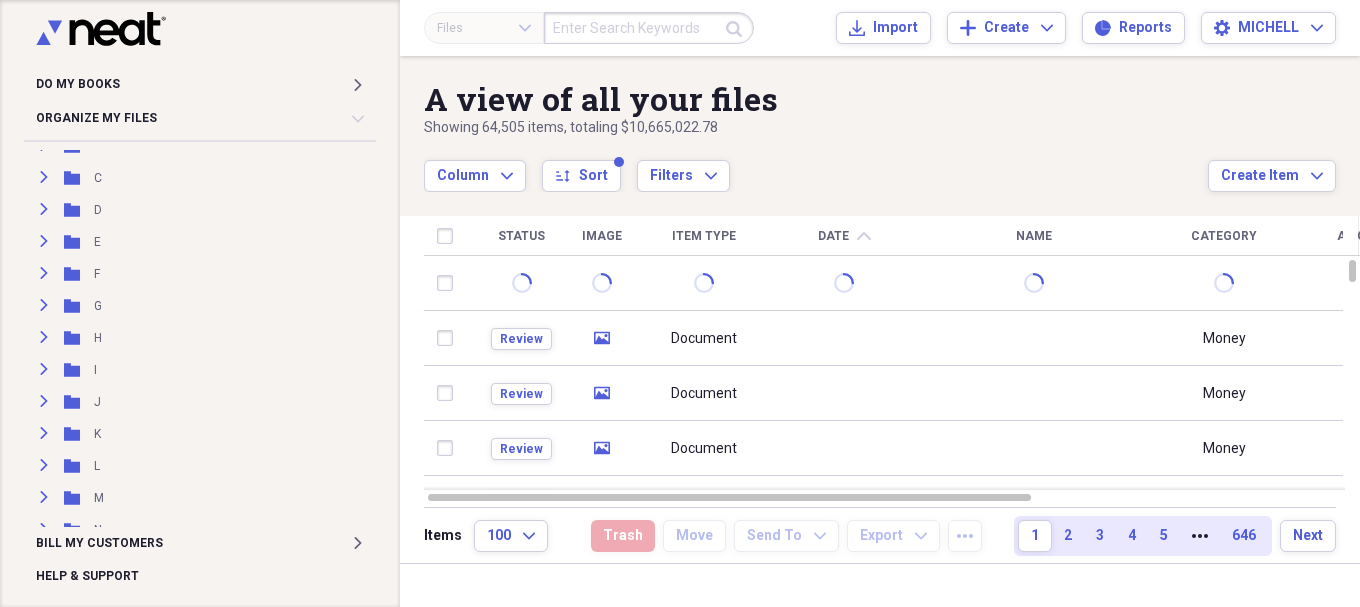 scroll, scrollTop: 667, scrollLeft: 0, axis: vertical 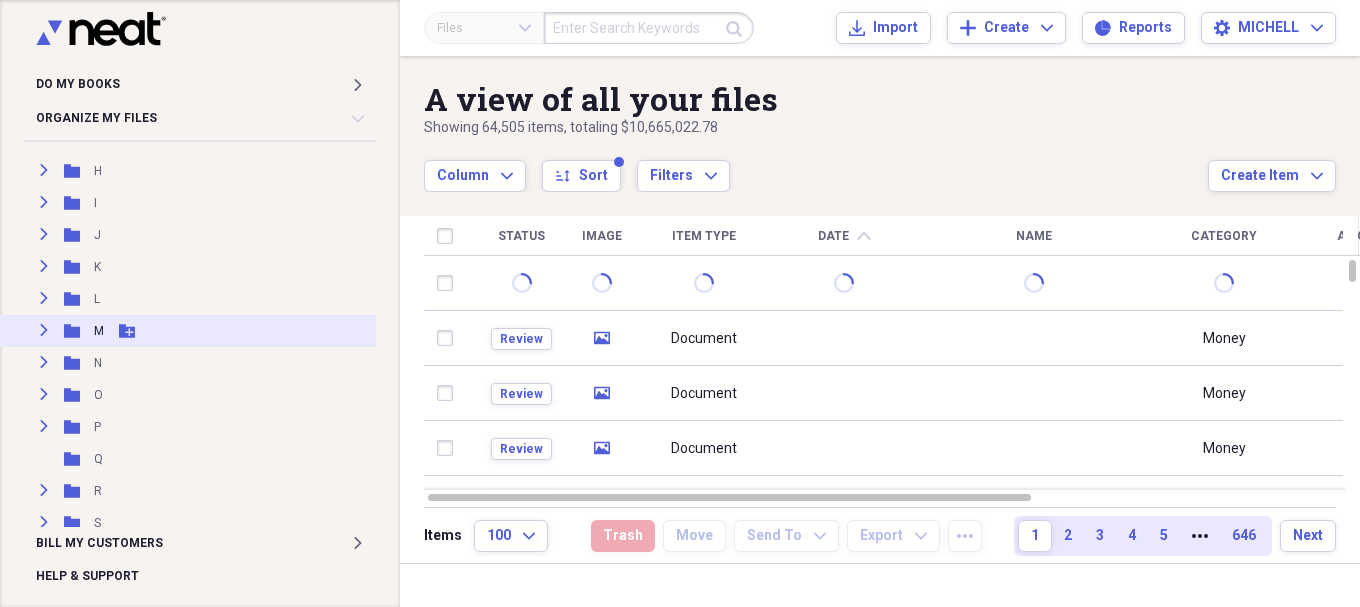 click on "Expand" 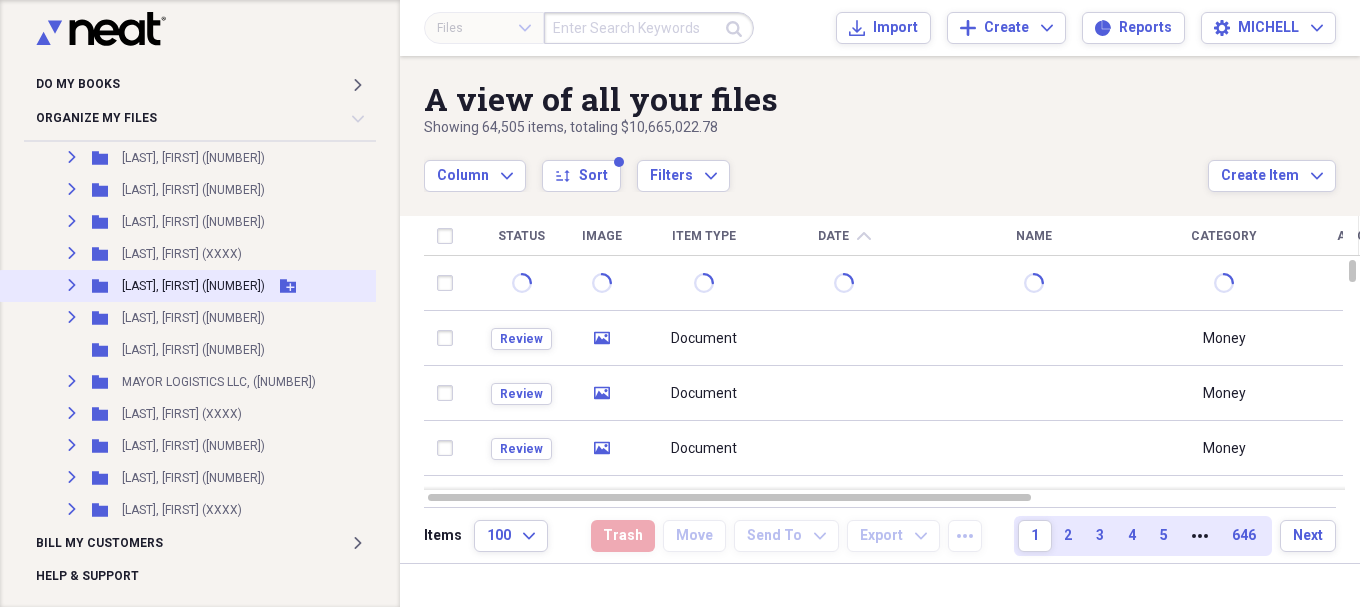 scroll, scrollTop: 833, scrollLeft: 0, axis: vertical 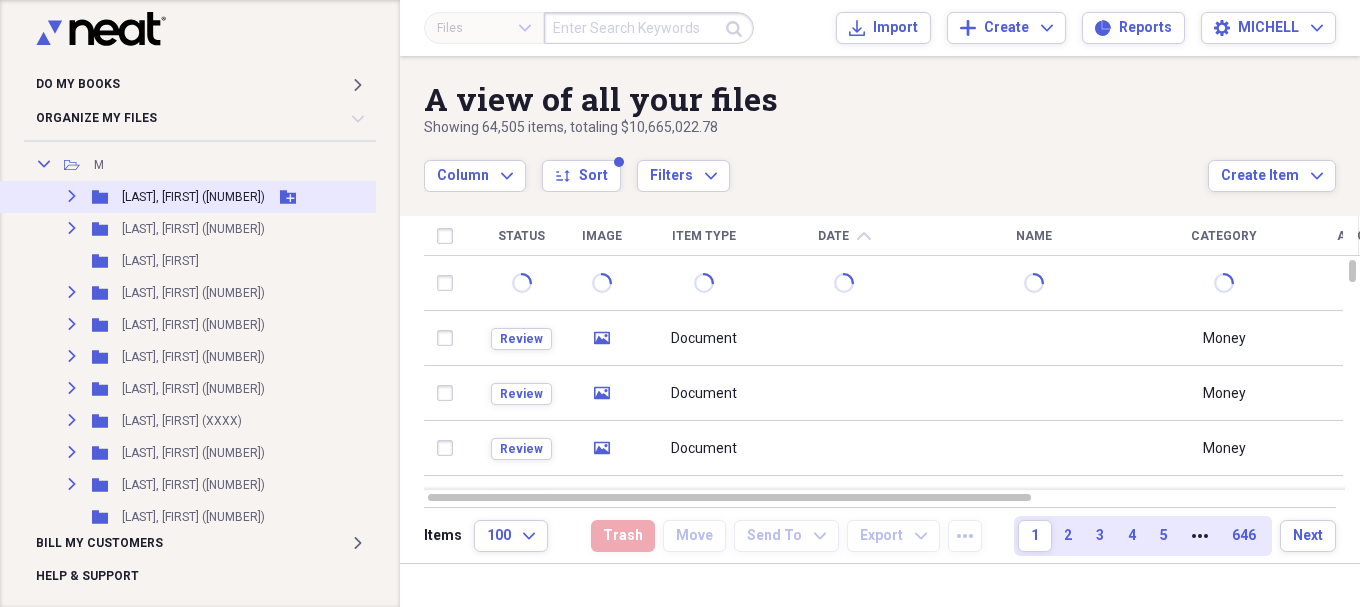 click 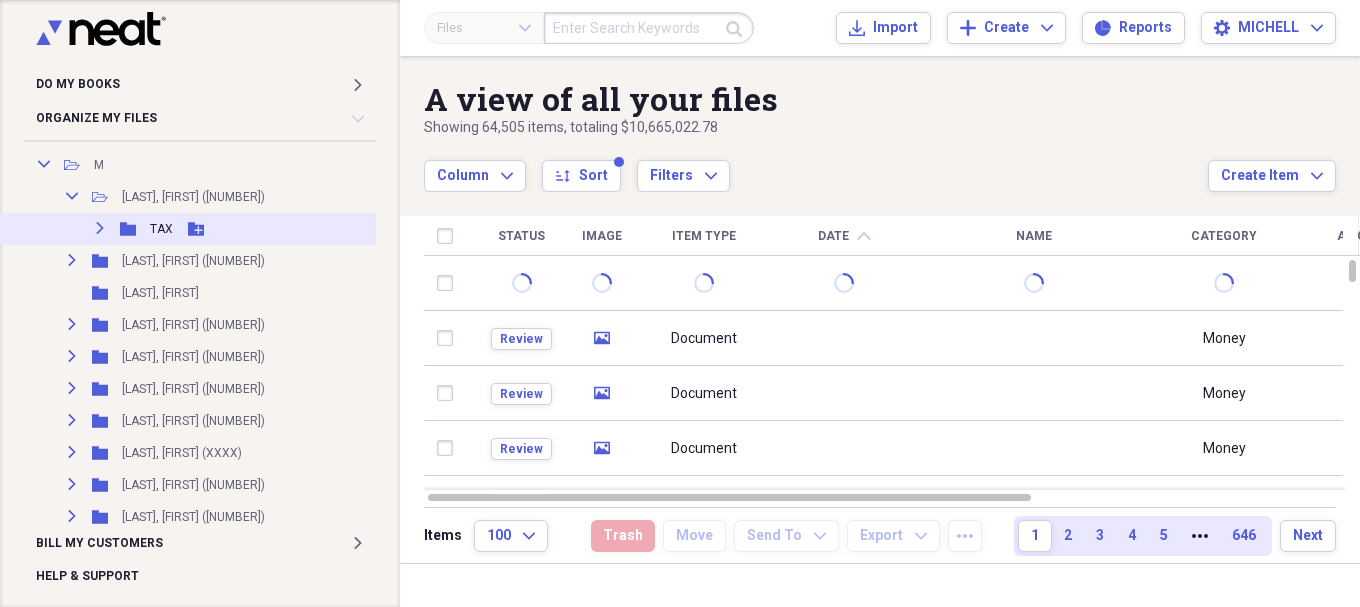 click on "Expand" 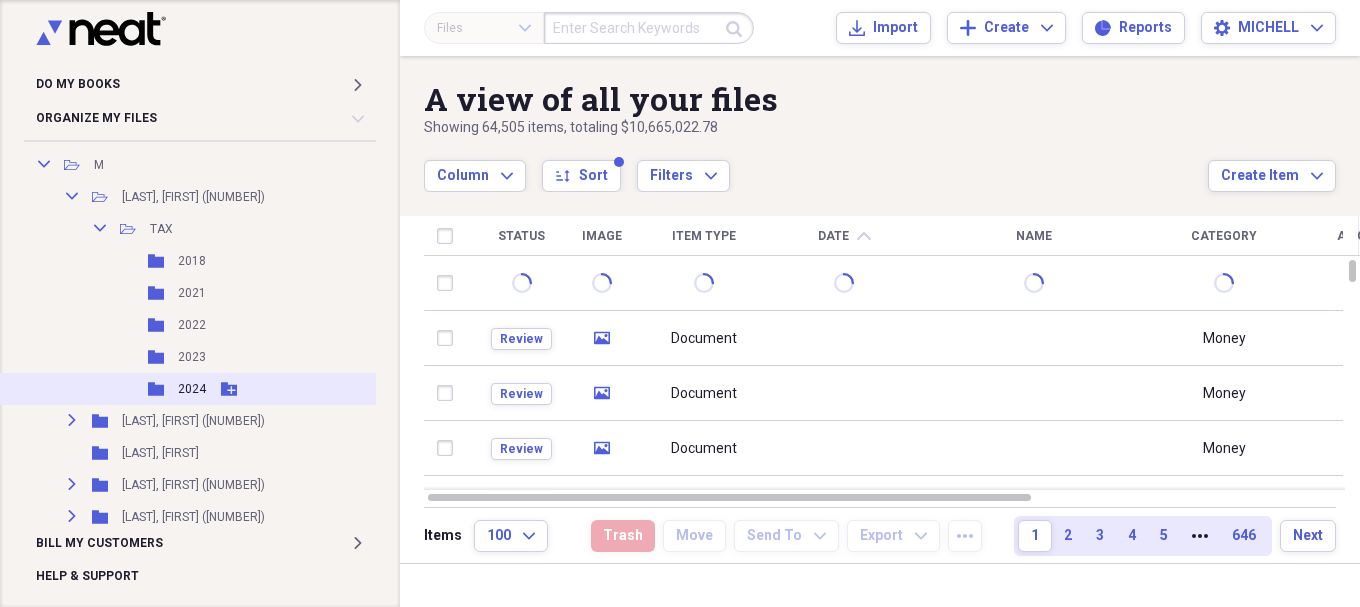 click on "2024" at bounding box center [192, 389] 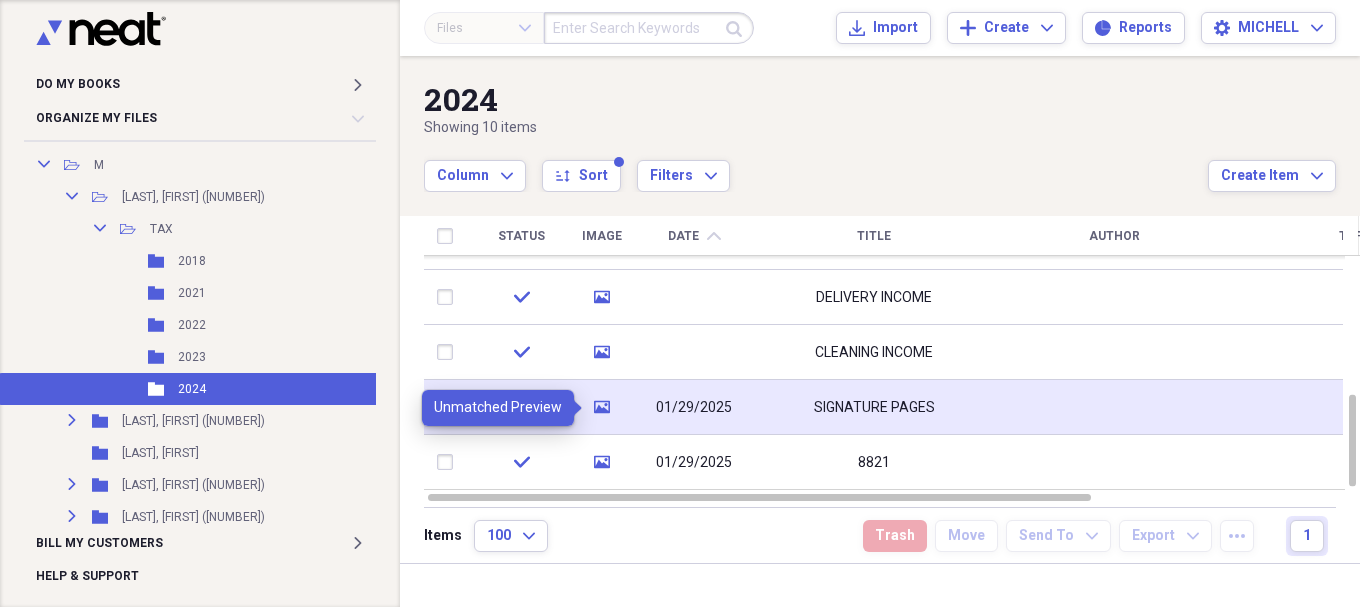 click on "media" 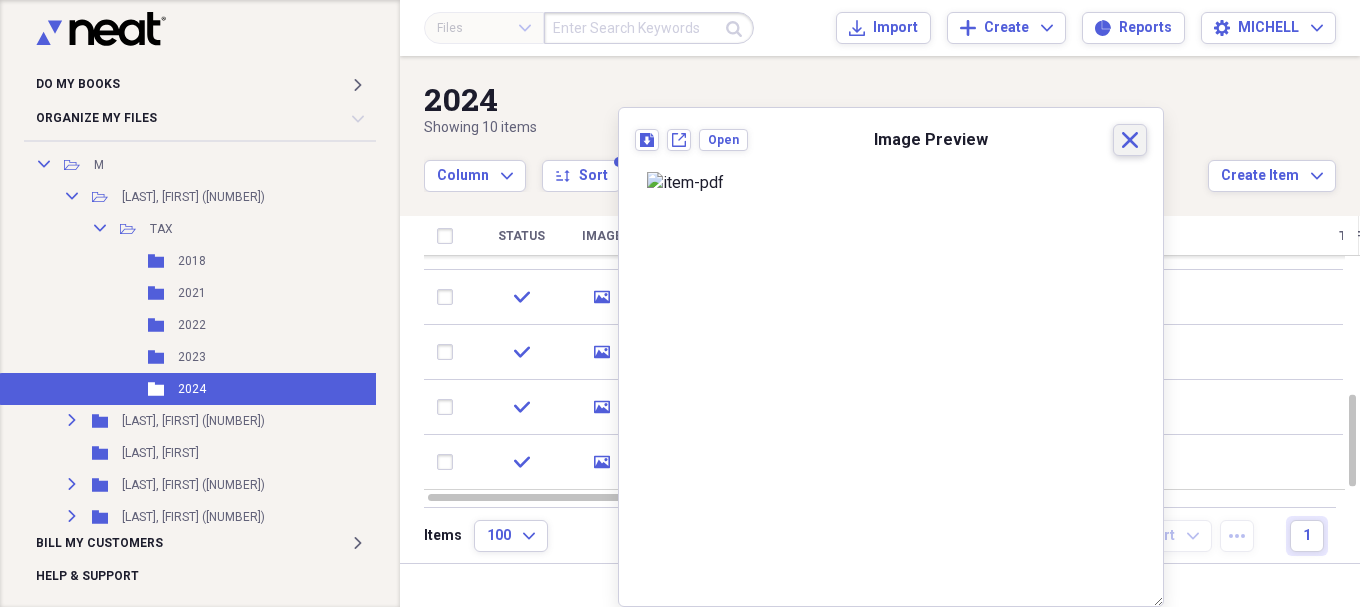 click on "Close" 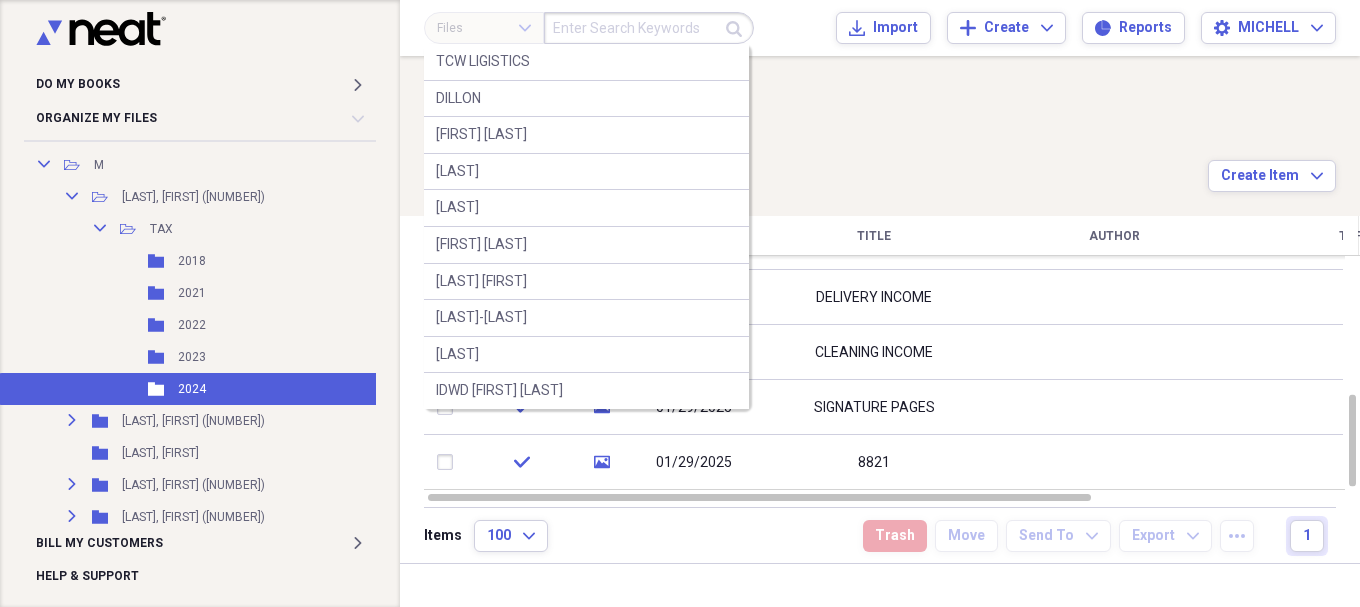 click at bounding box center (649, 28) 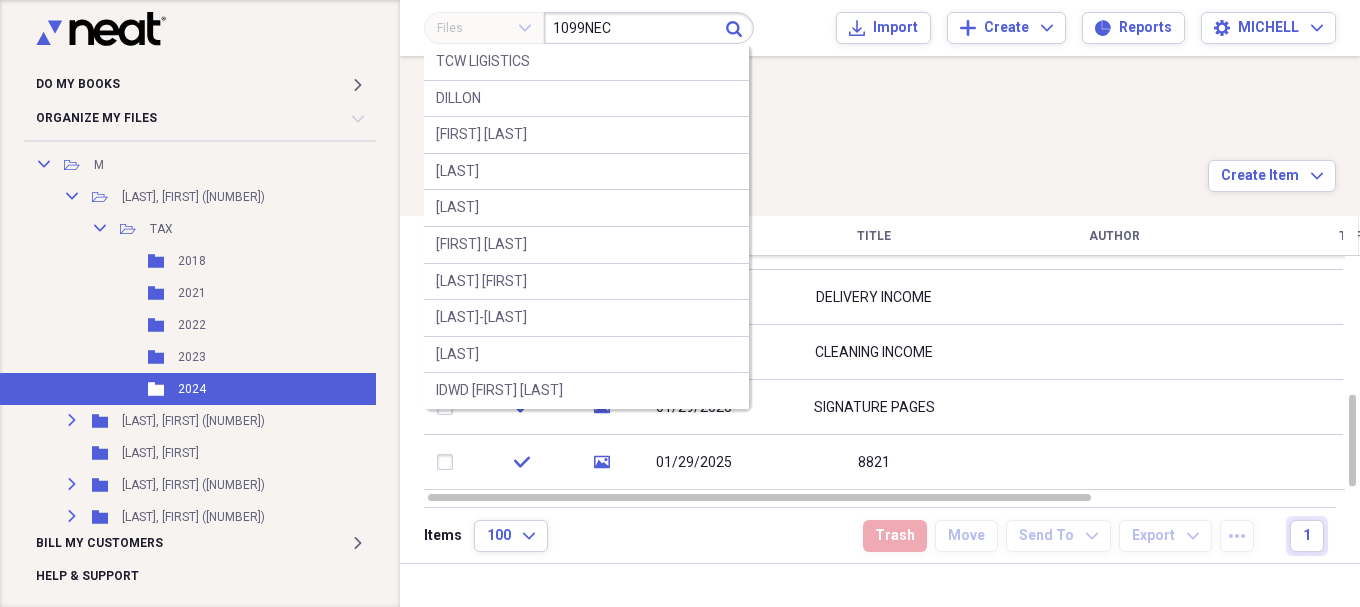 type on "1099NEC" 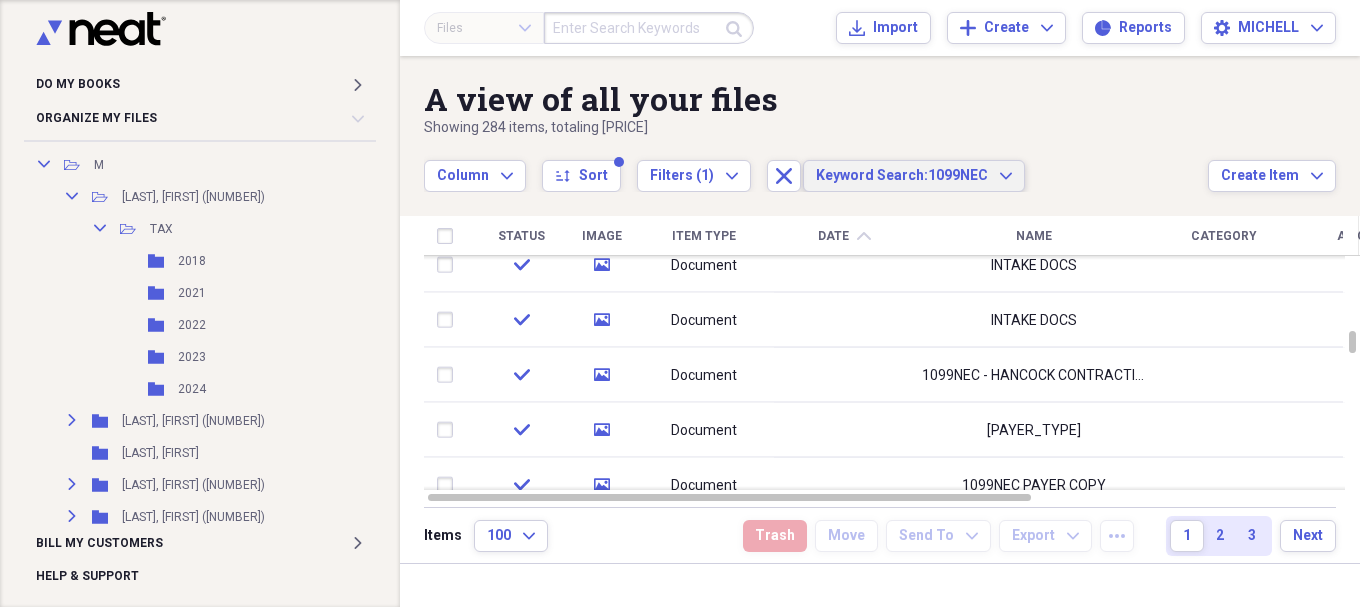 click on "Expand" 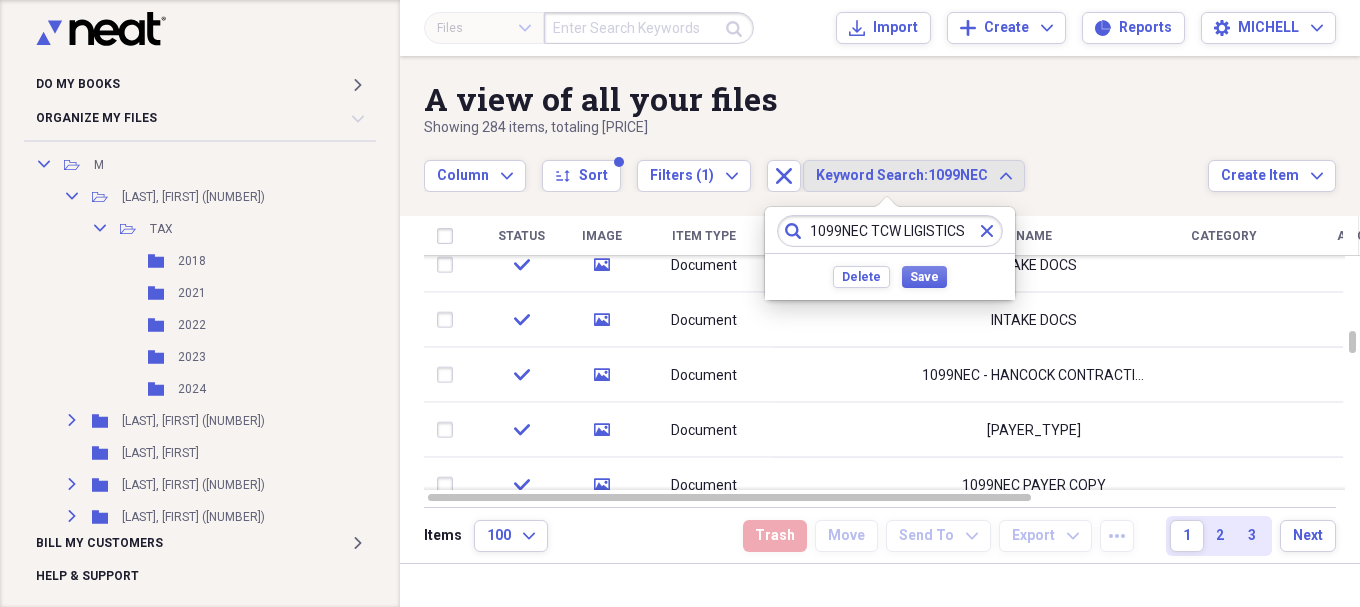 scroll, scrollTop: 0, scrollLeft: 4, axis: horizontal 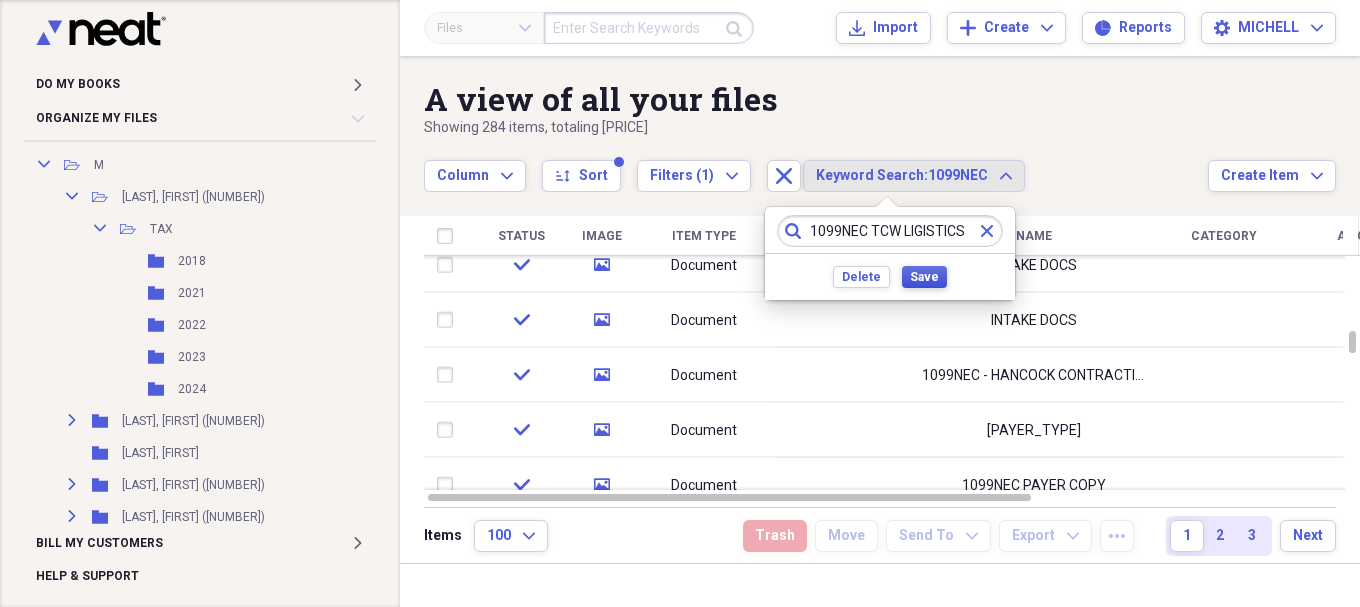 type on "1099NEC TCW LIGISTICS" 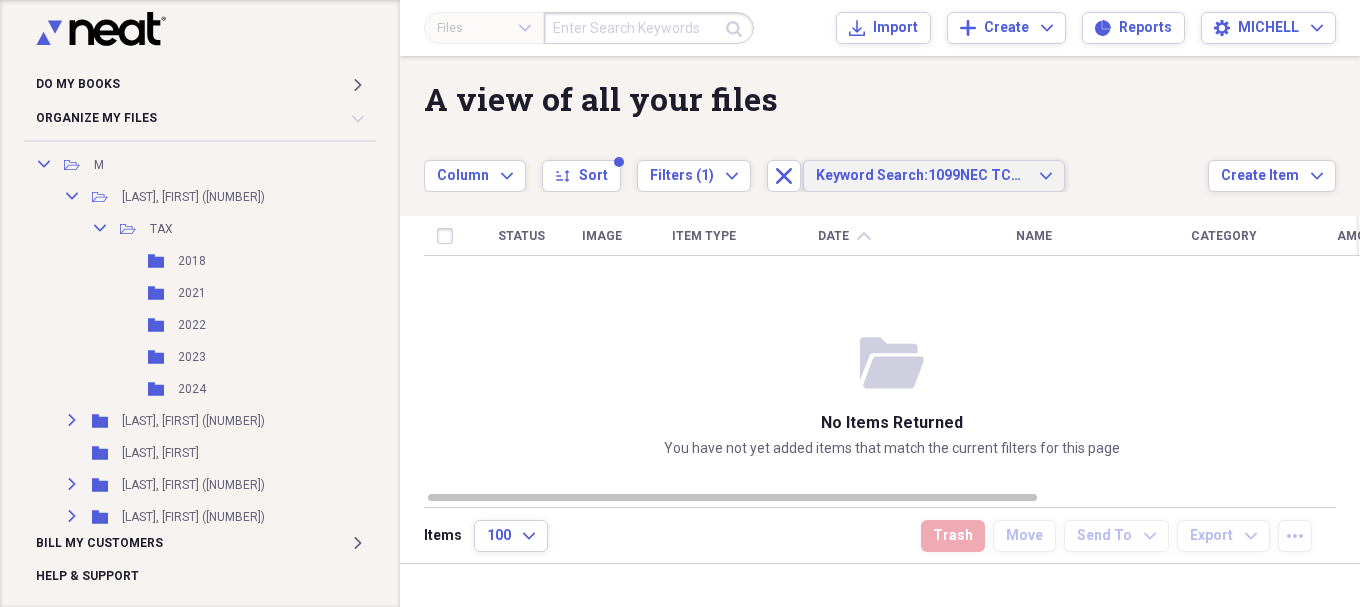 click 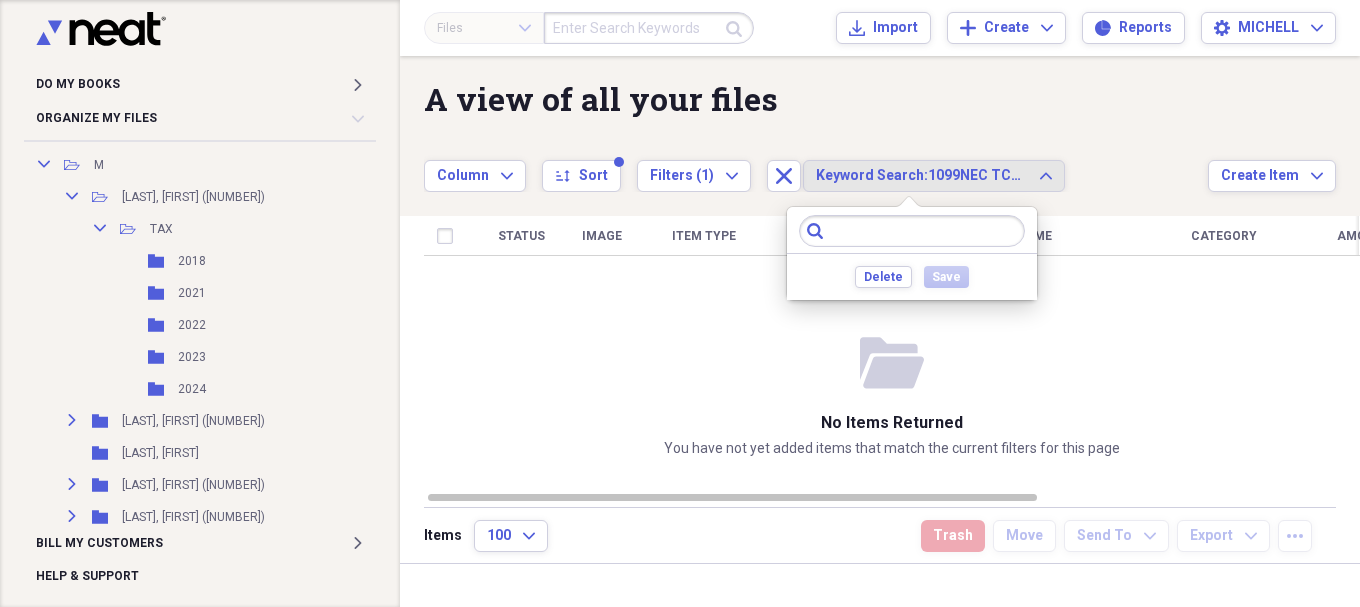 type on "T" 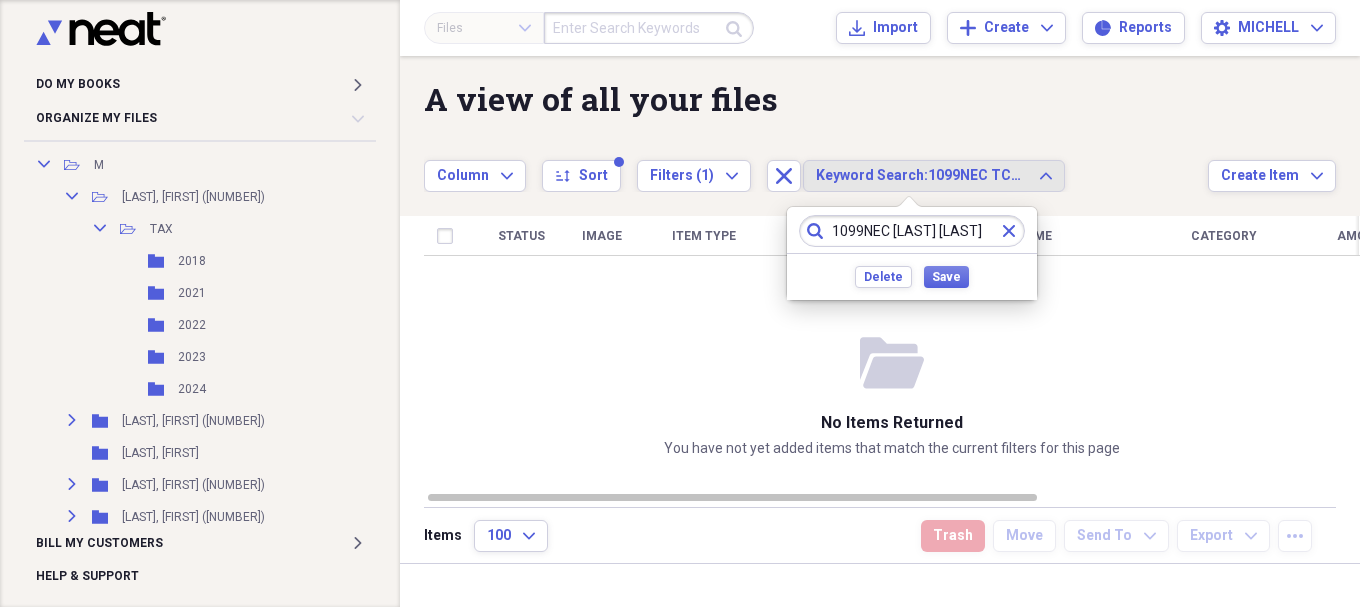 scroll, scrollTop: 0, scrollLeft: 9, axis: horizontal 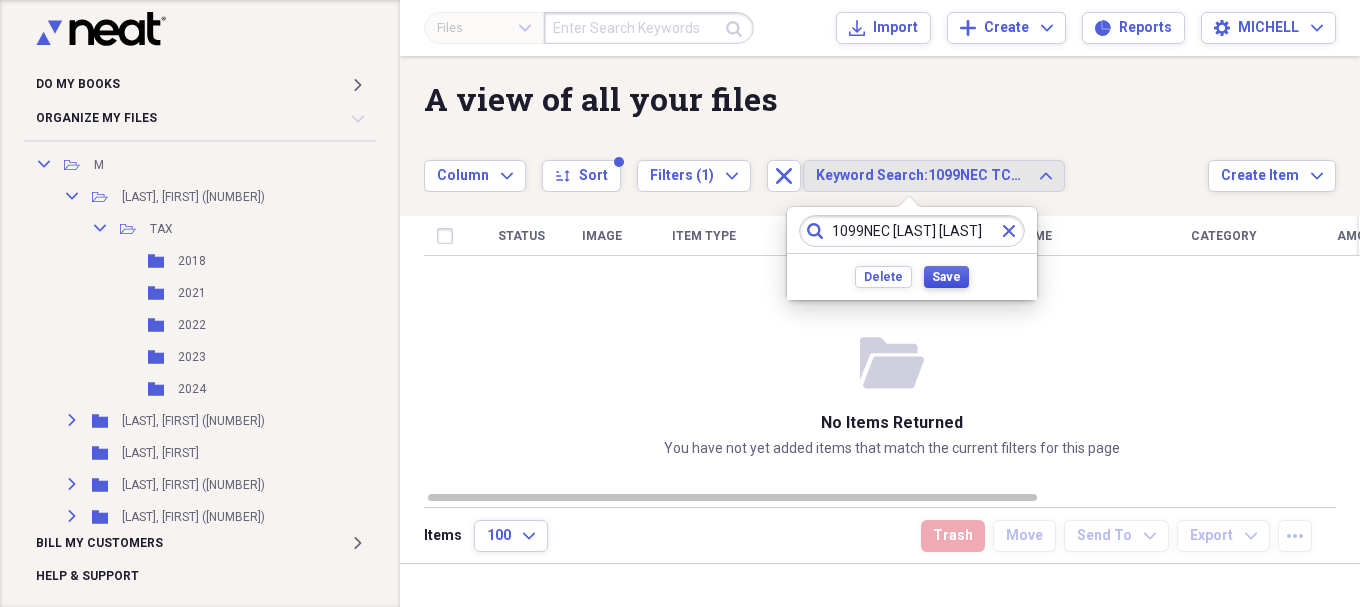 type on "1099NEC TCW LOGISTICS" 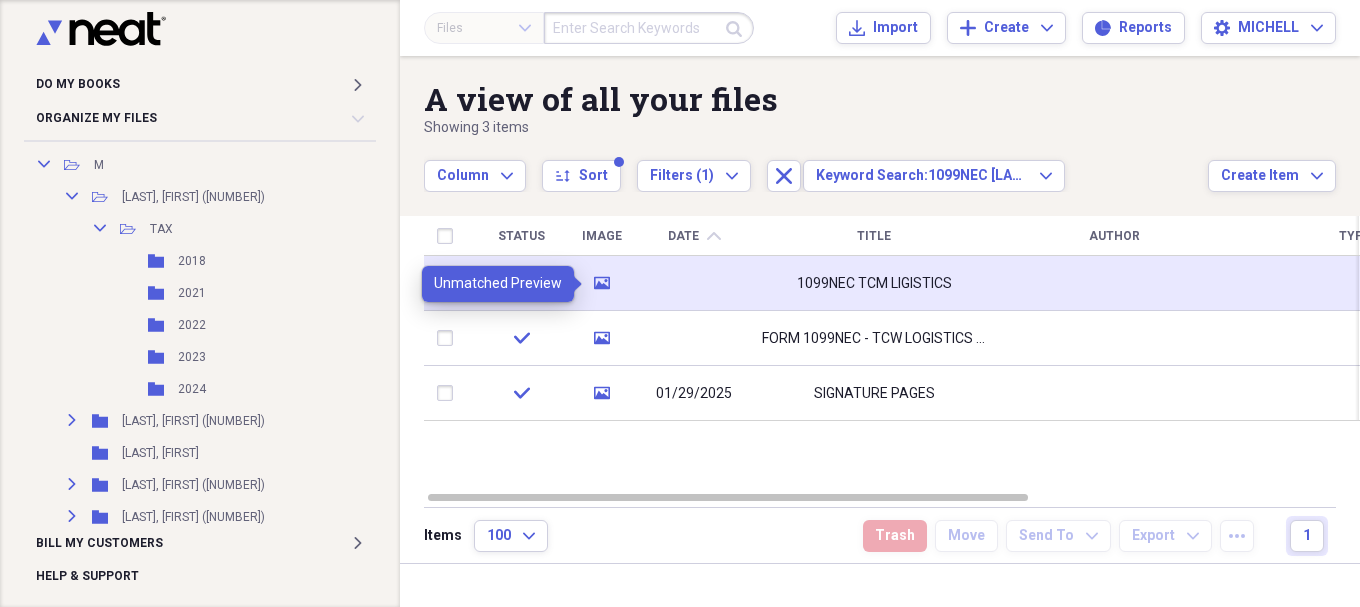 click on "media" 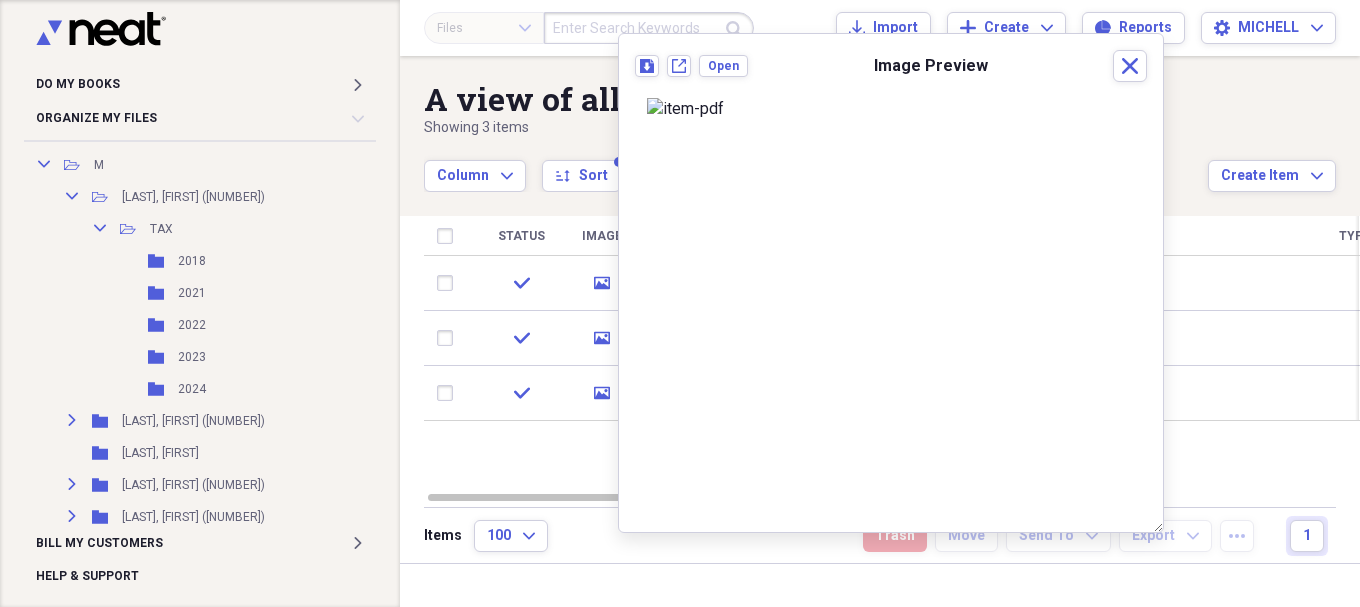 scroll, scrollTop: 0, scrollLeft: 0, axis: both 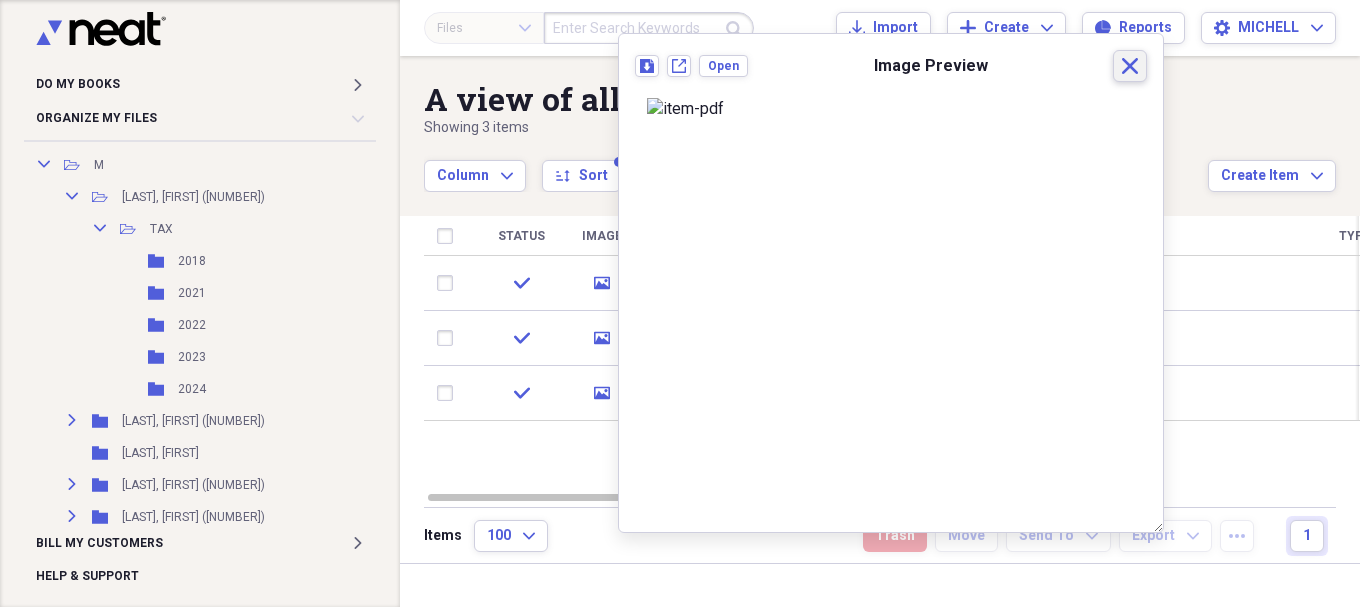 click on "Close" 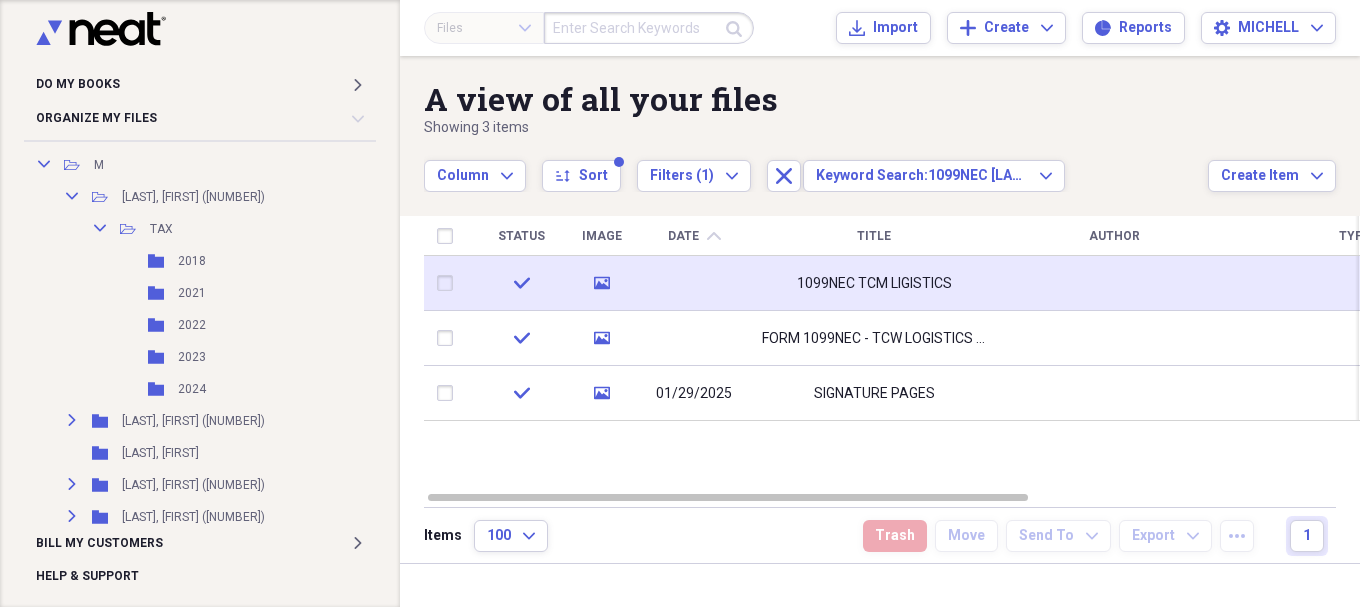 click at bounding box center (694, 283) 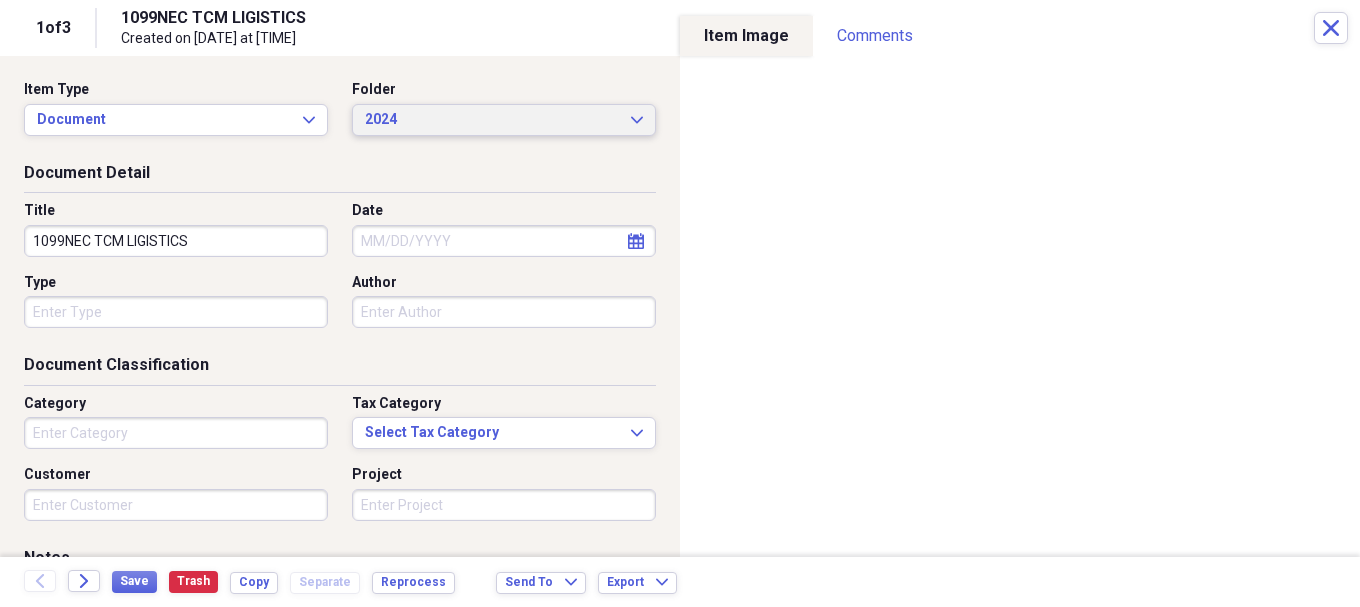 click on "Expand" 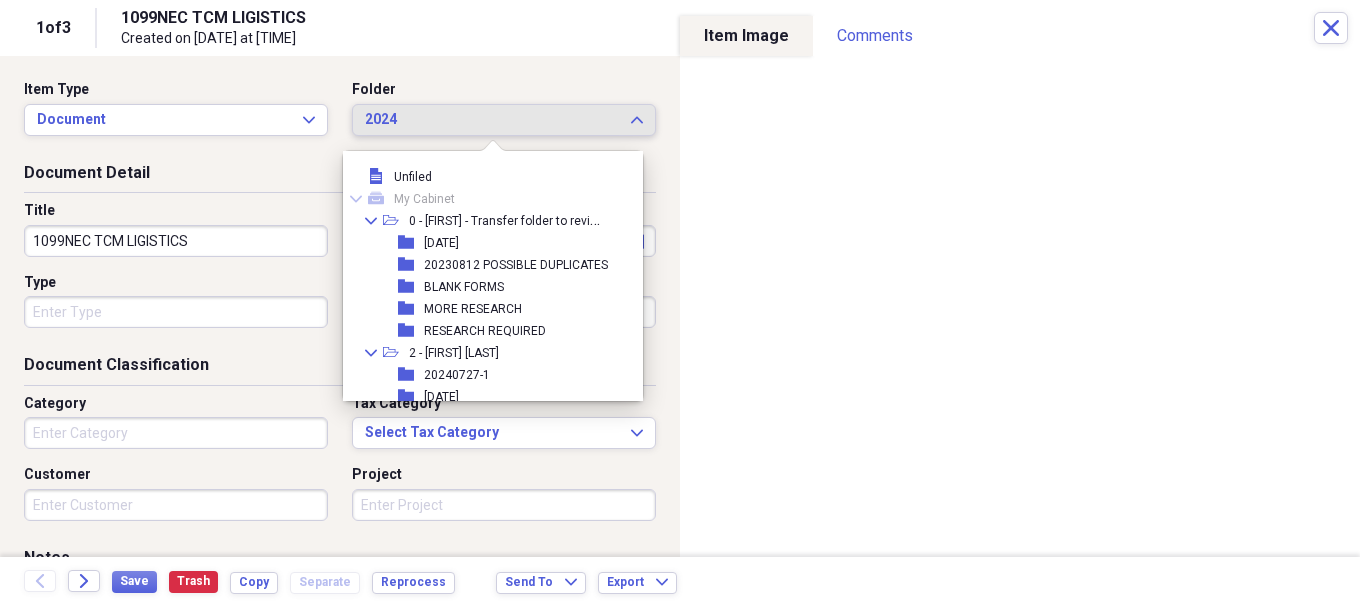 click on "Expand" 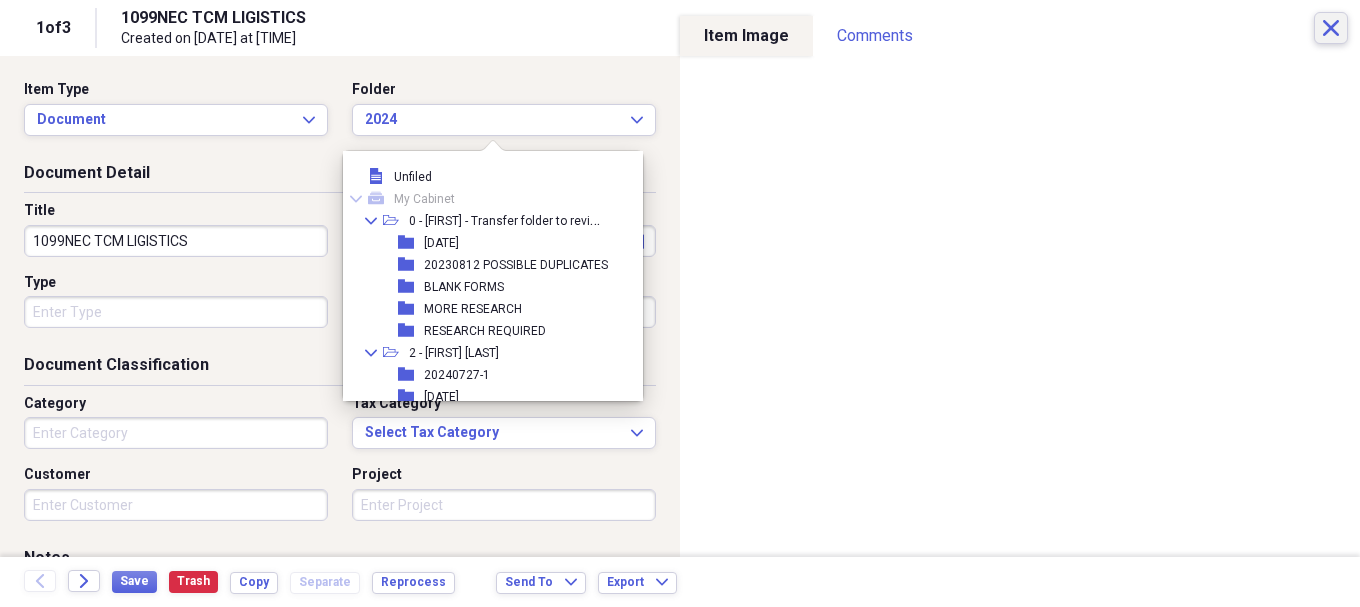 click on "Close" 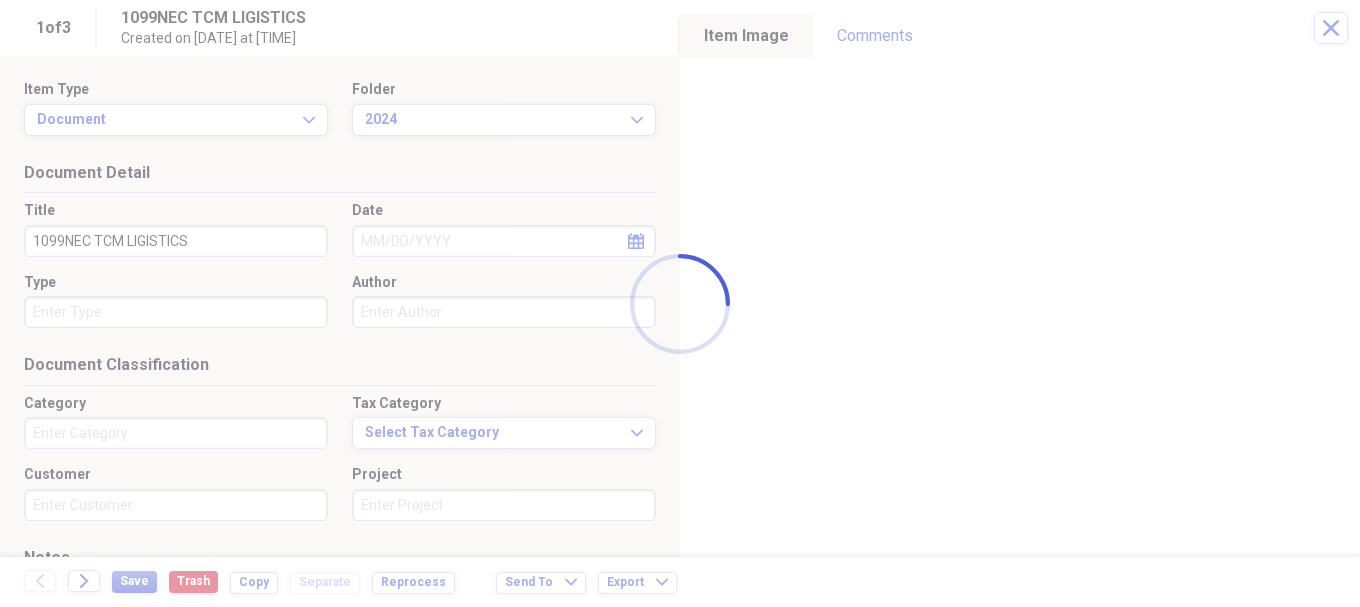 scroll, scrollTop: 16013, scrollLeft: 0, axis: vertical 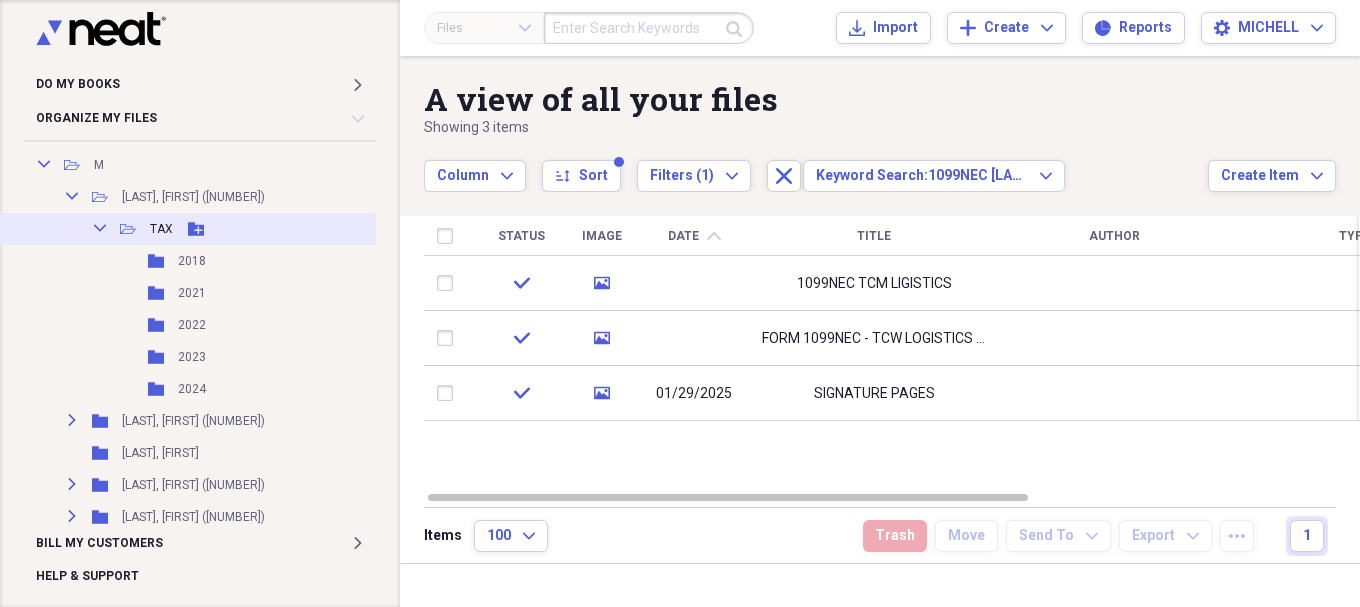 click 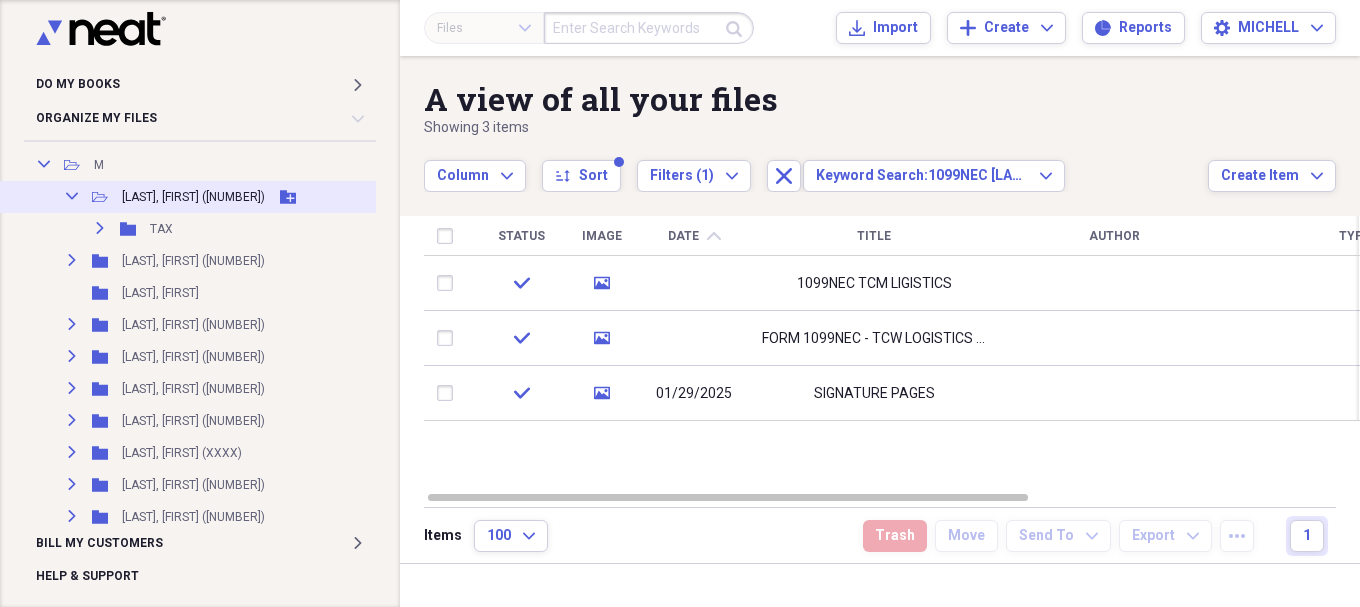 click on "Collapse" 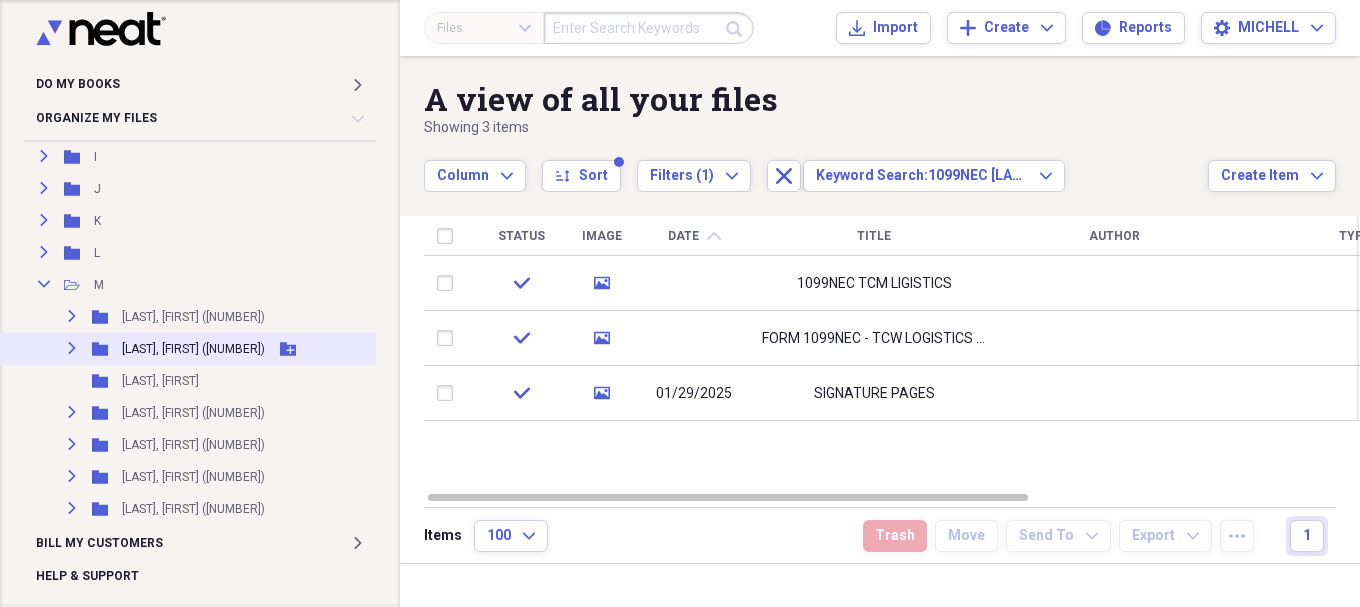 scroll, scrollTop: 667, scrollLeft: 0, axis: vertical 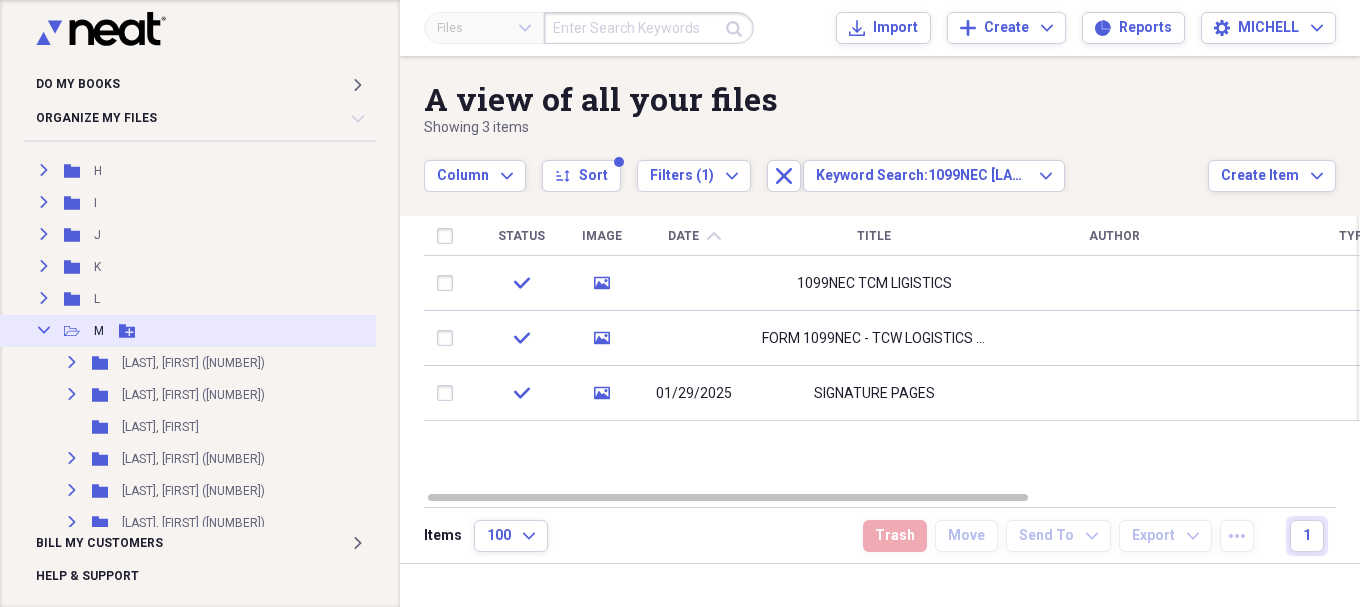 click on "Collapse" 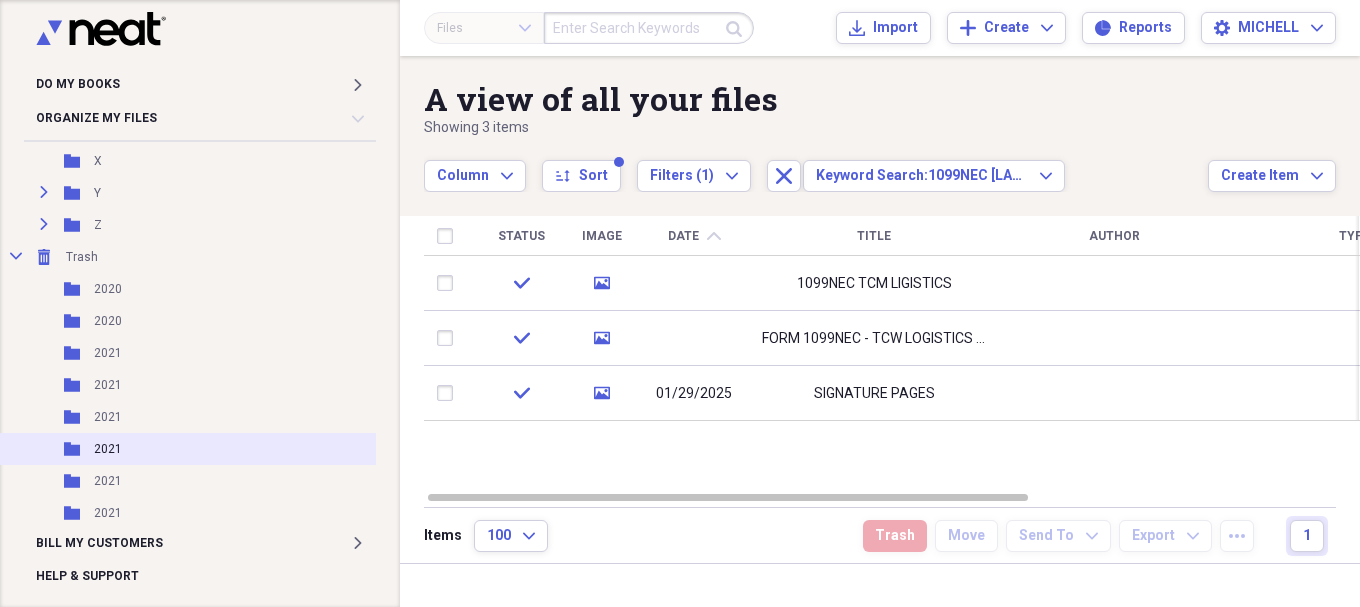scroll, scrollTop: 1167, scrollLeft: 0, axis: vertical 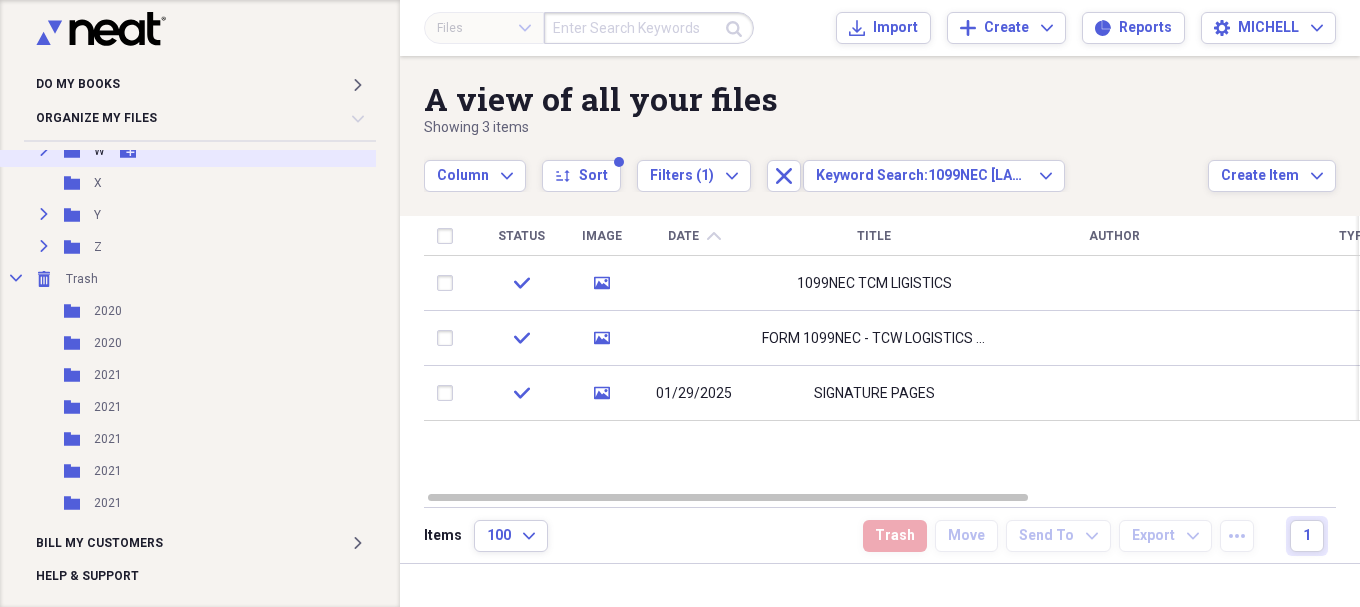 click on "Expand" 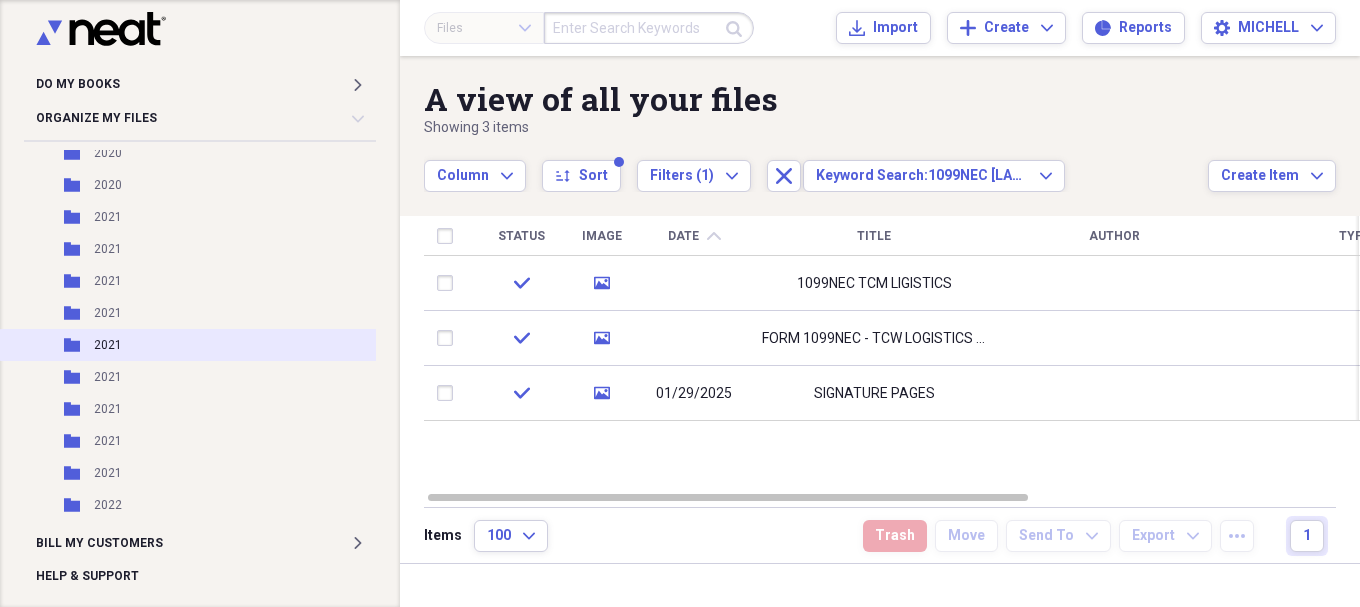 scroll, scrollTop: 2833, scrollLeft: 0, axis: vertical 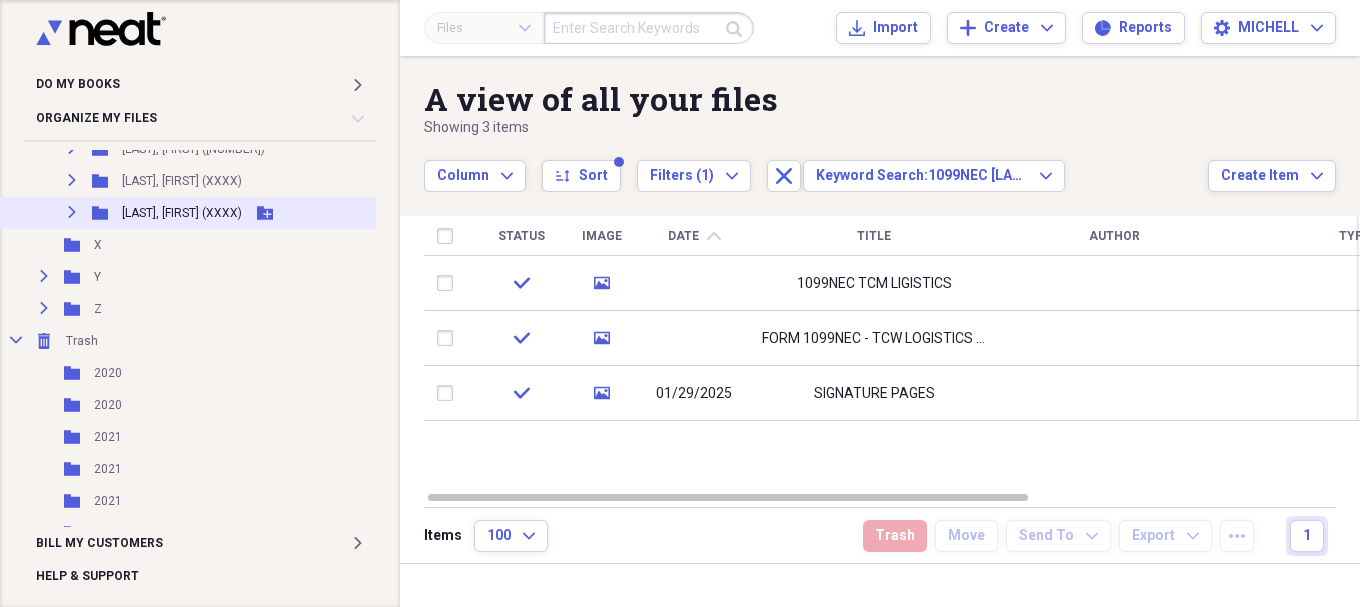 click on "Expand" 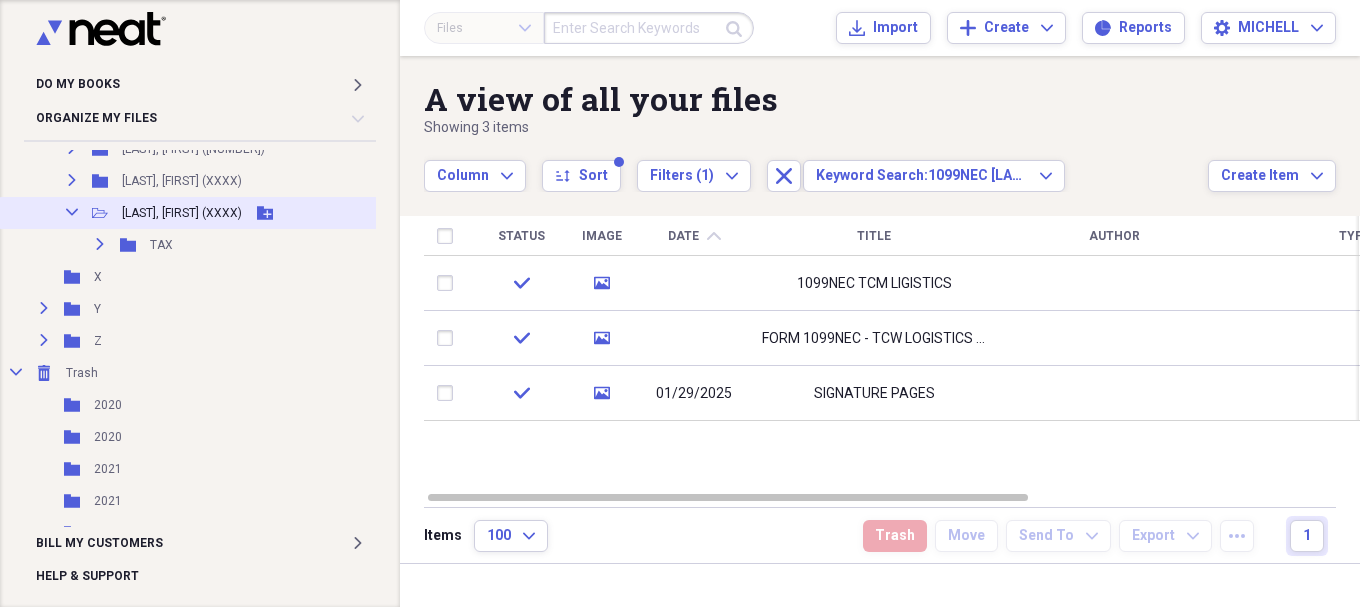 click on "Collapse" 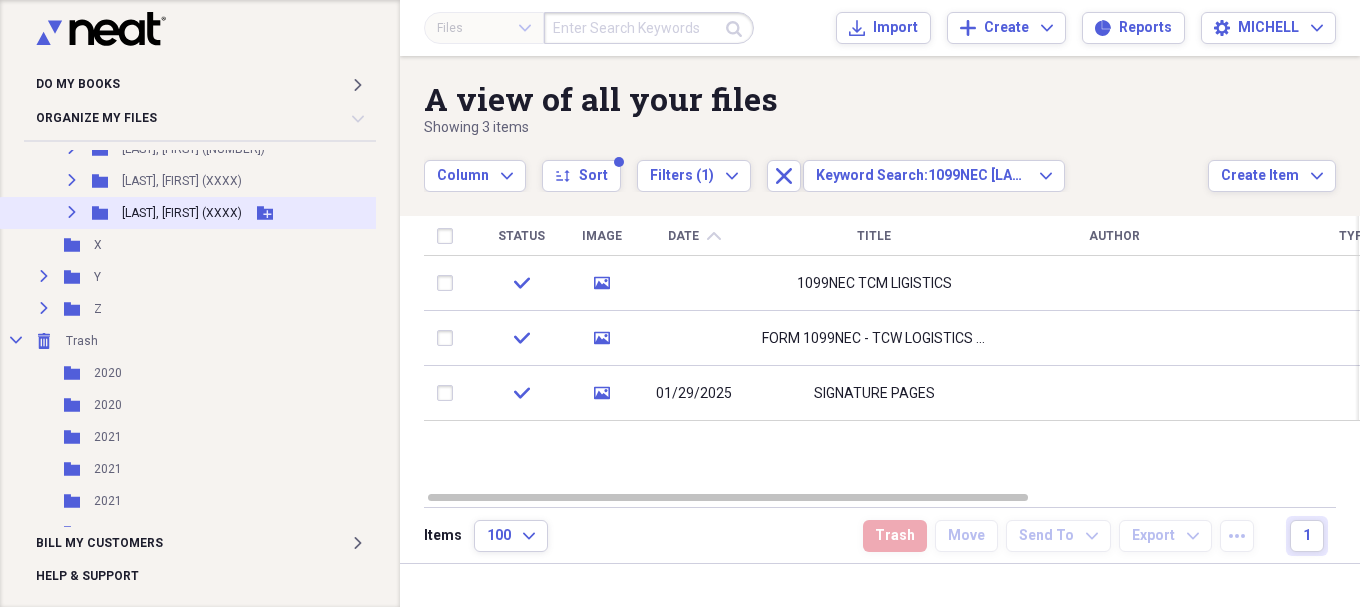 scroll, scrollTop: 2667, scrollLeft: 0, axis: vertical 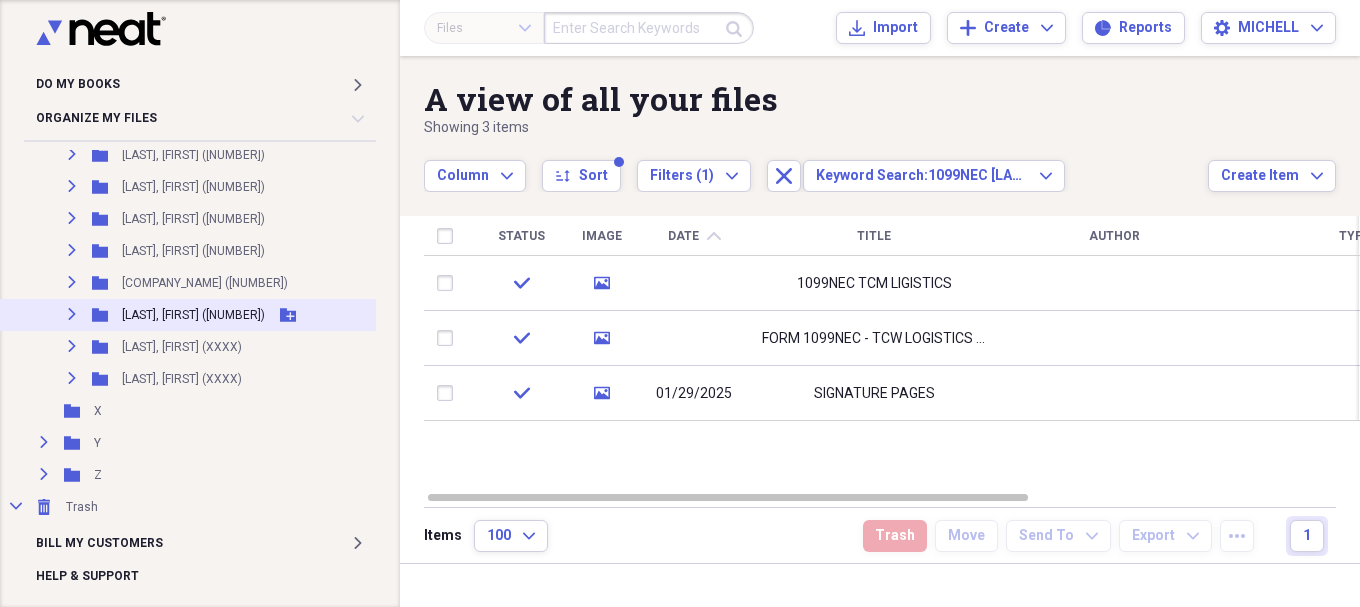 click on "Expand" 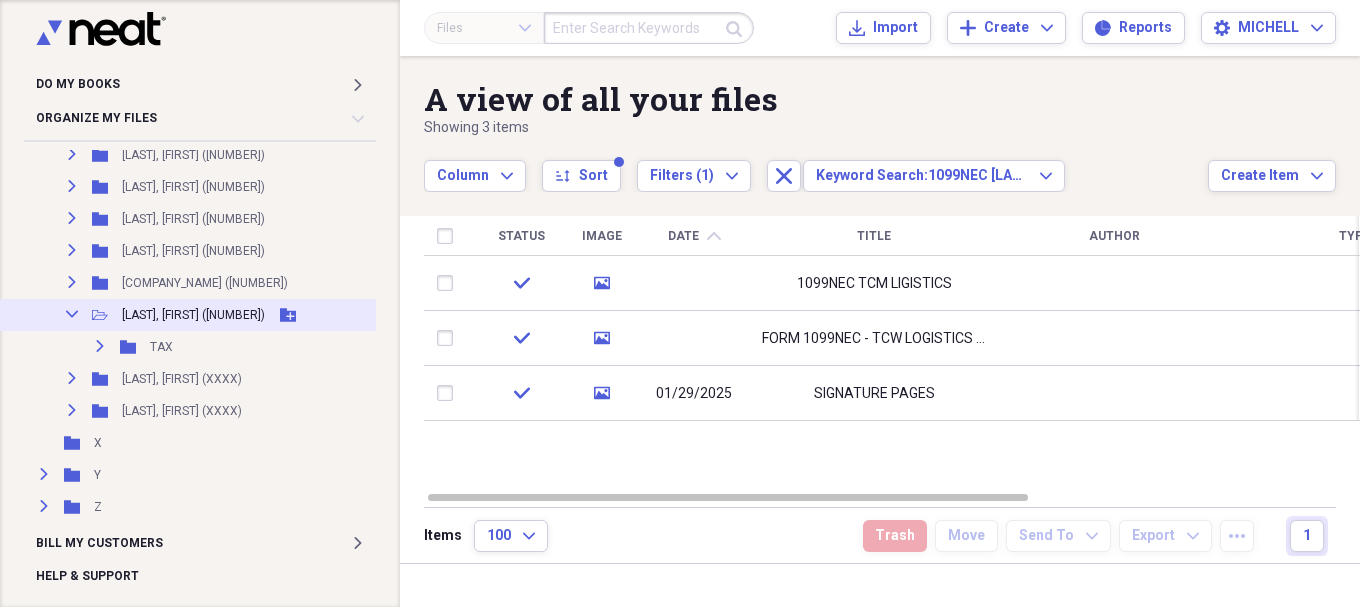 click 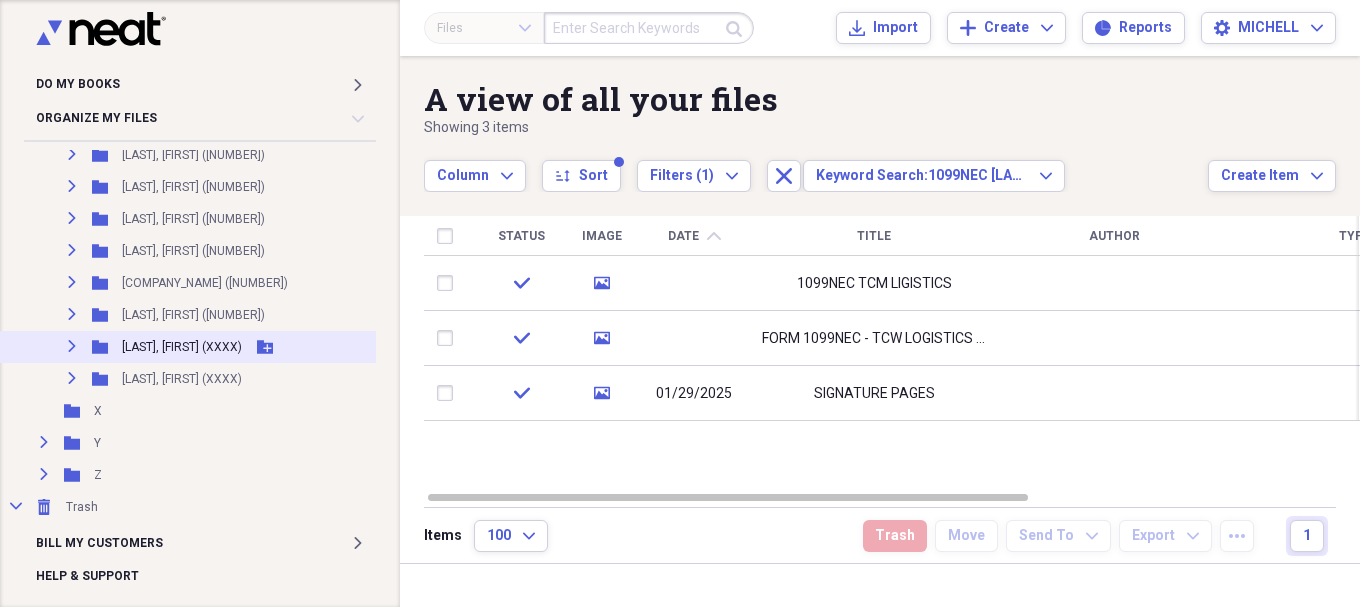 click on "Expand" 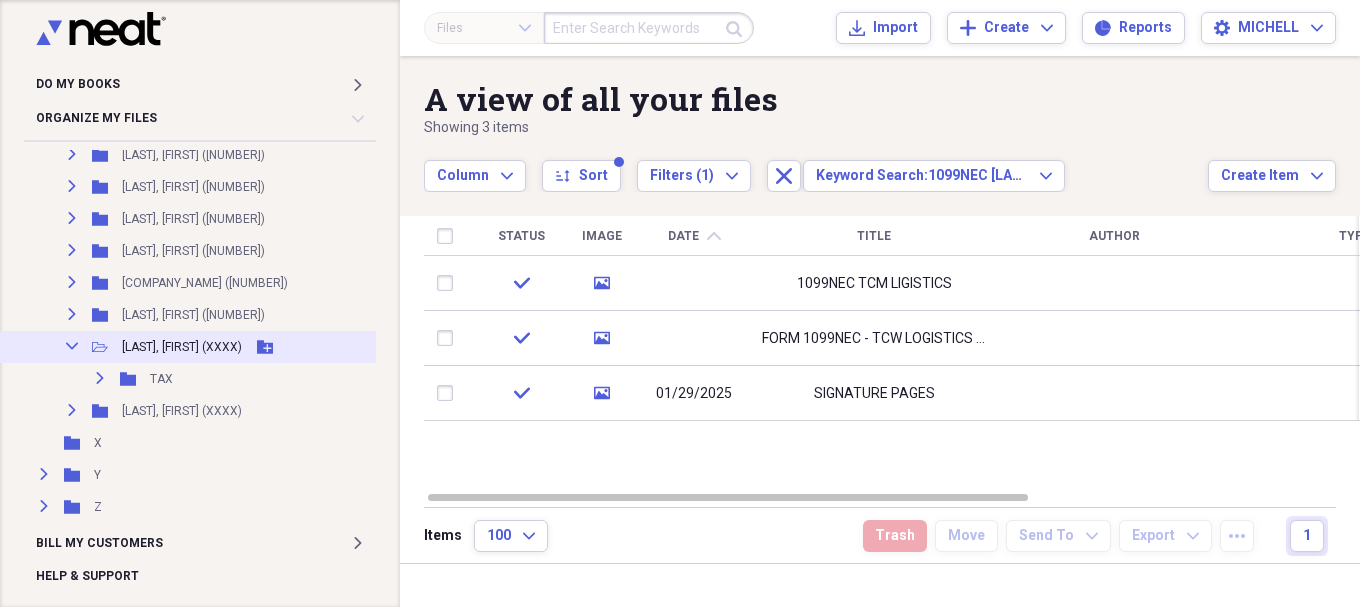 click on "Collapse" 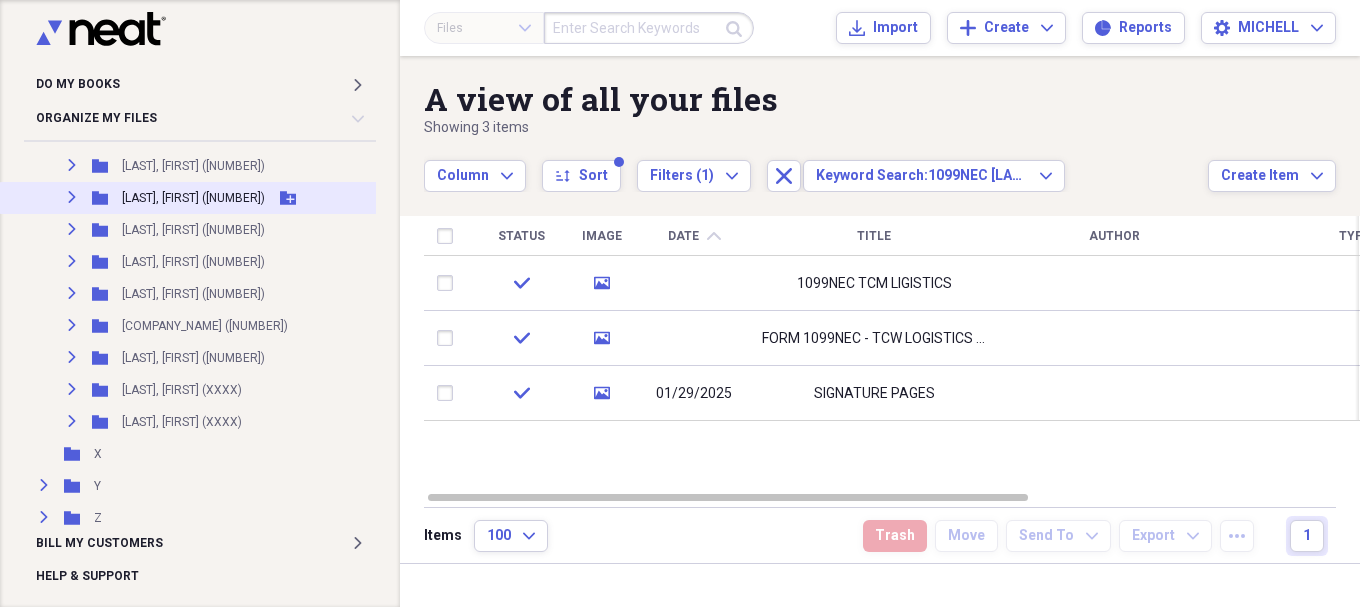 scroll, scrollTop: 2667, scrollLeft: 0, axis: vertical 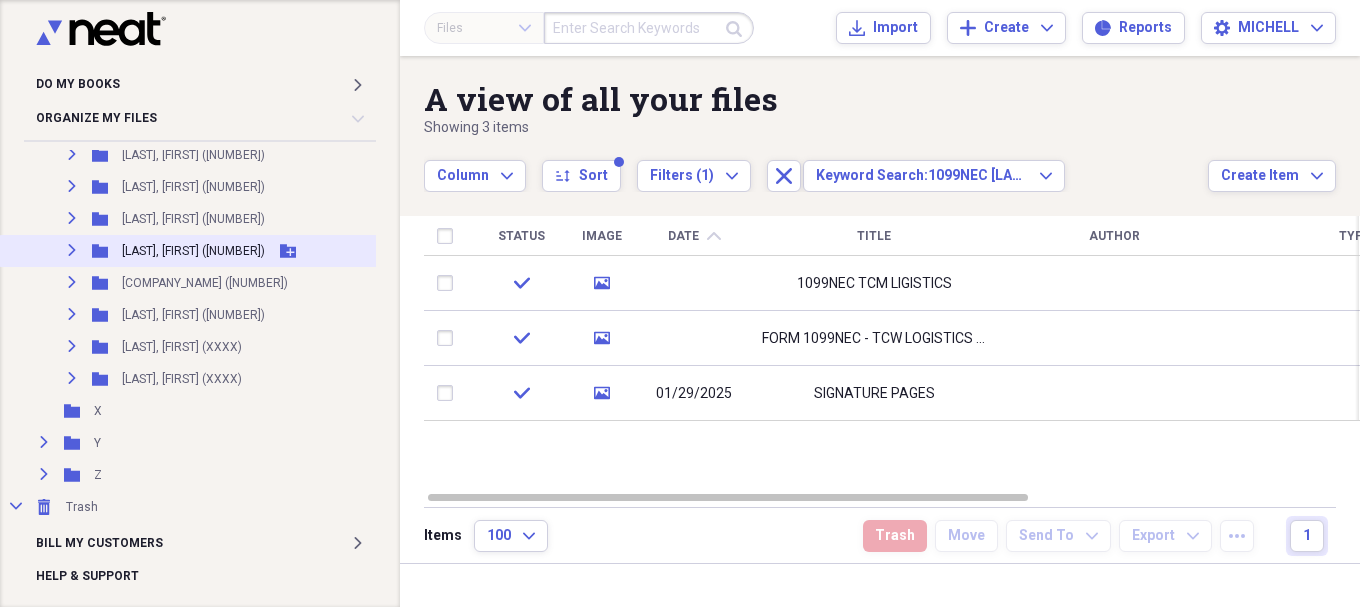 click 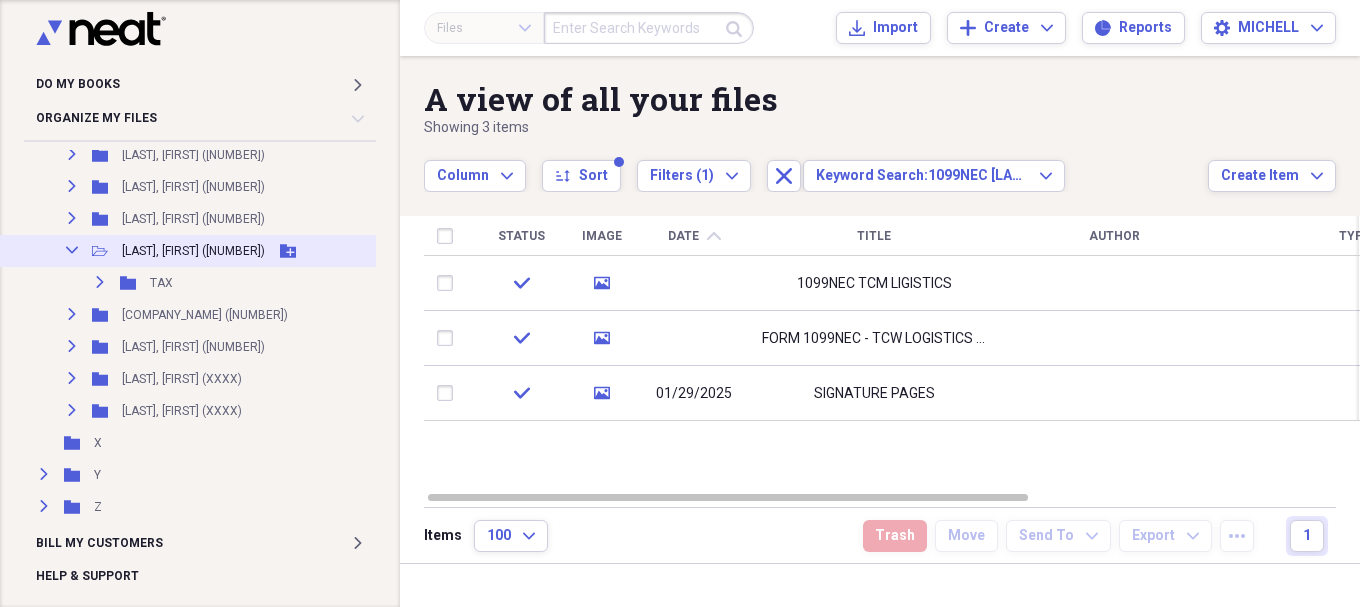 click 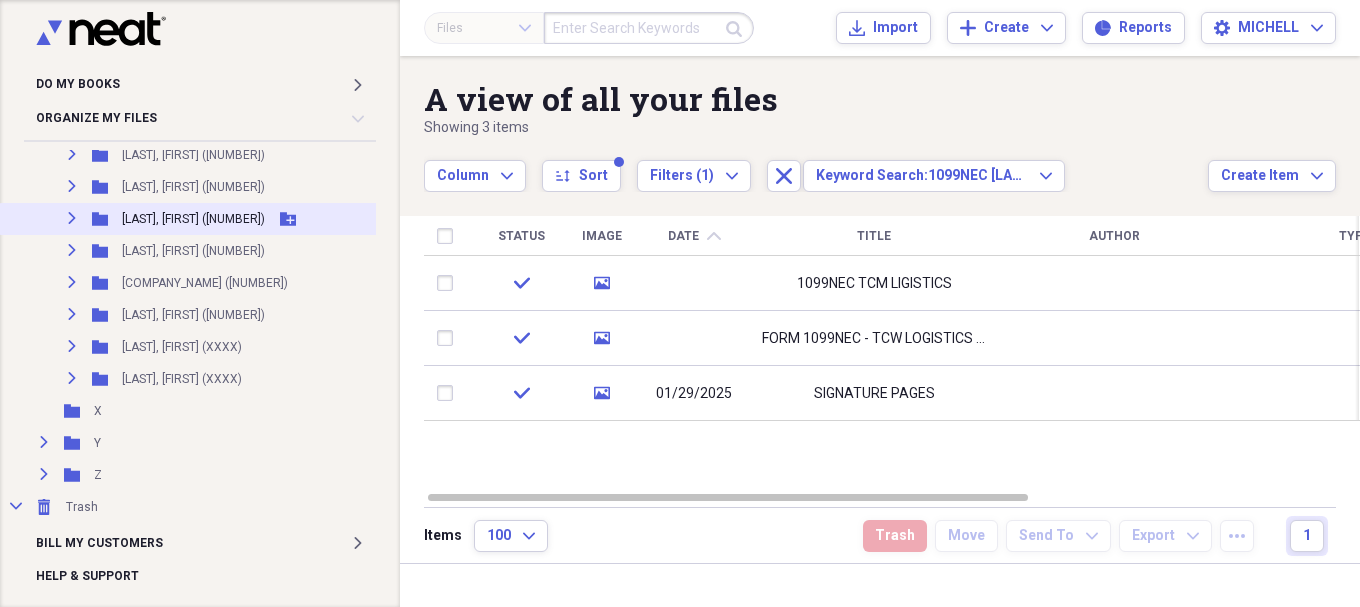 click on "Expand" 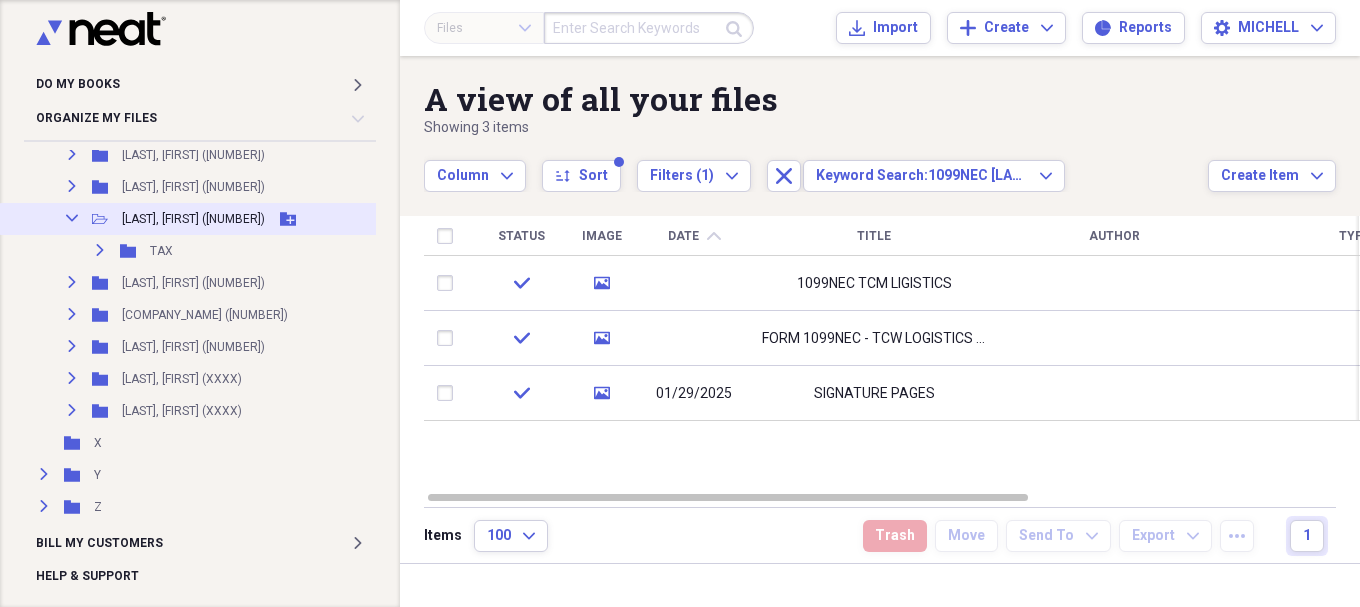 click on "Collapse" 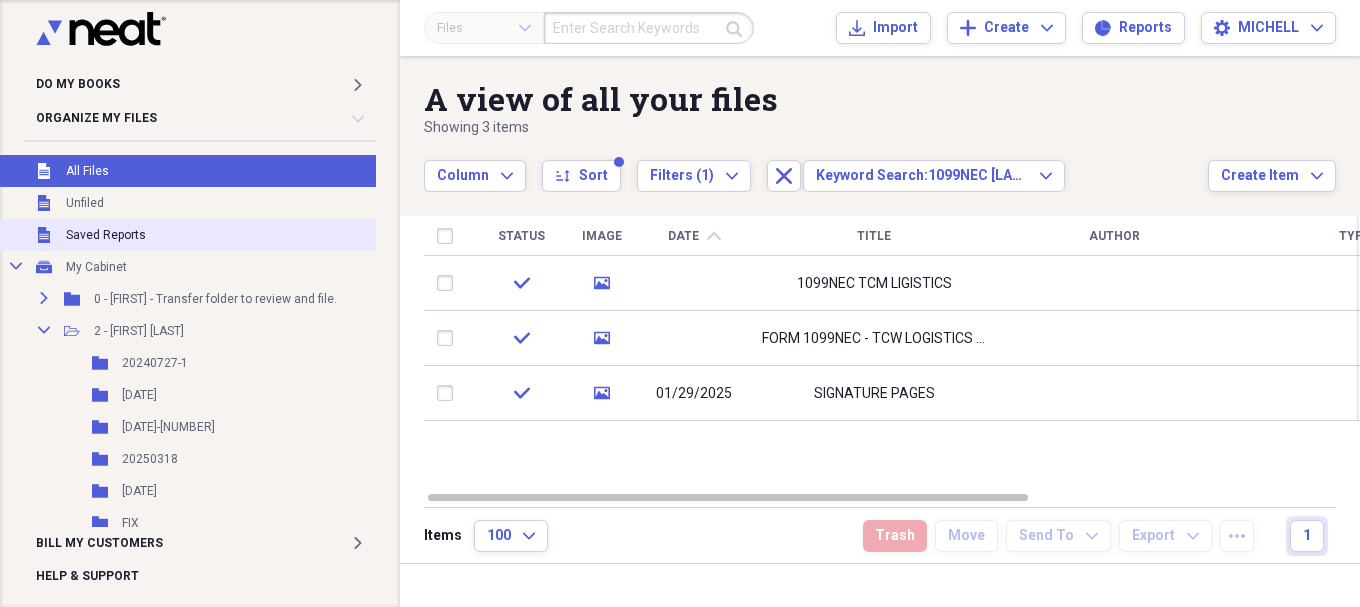 scroll, scrollTop: 0, scrollLeft: 0, axis: both 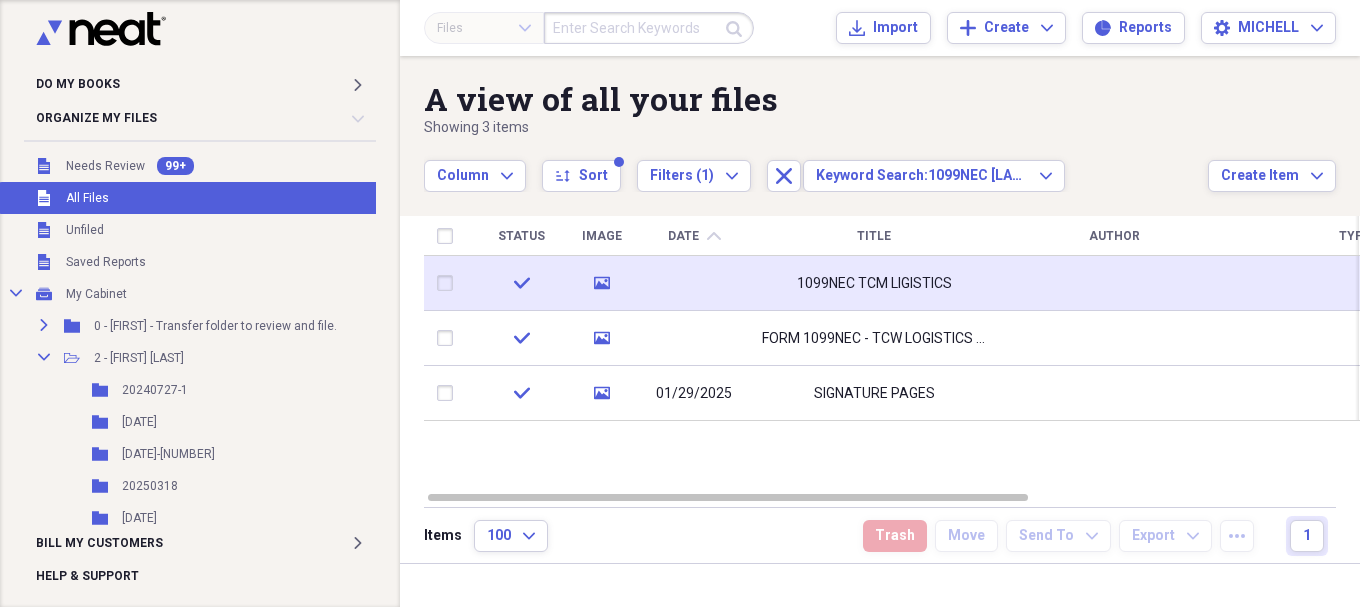 click at bounding box center (694, 283) 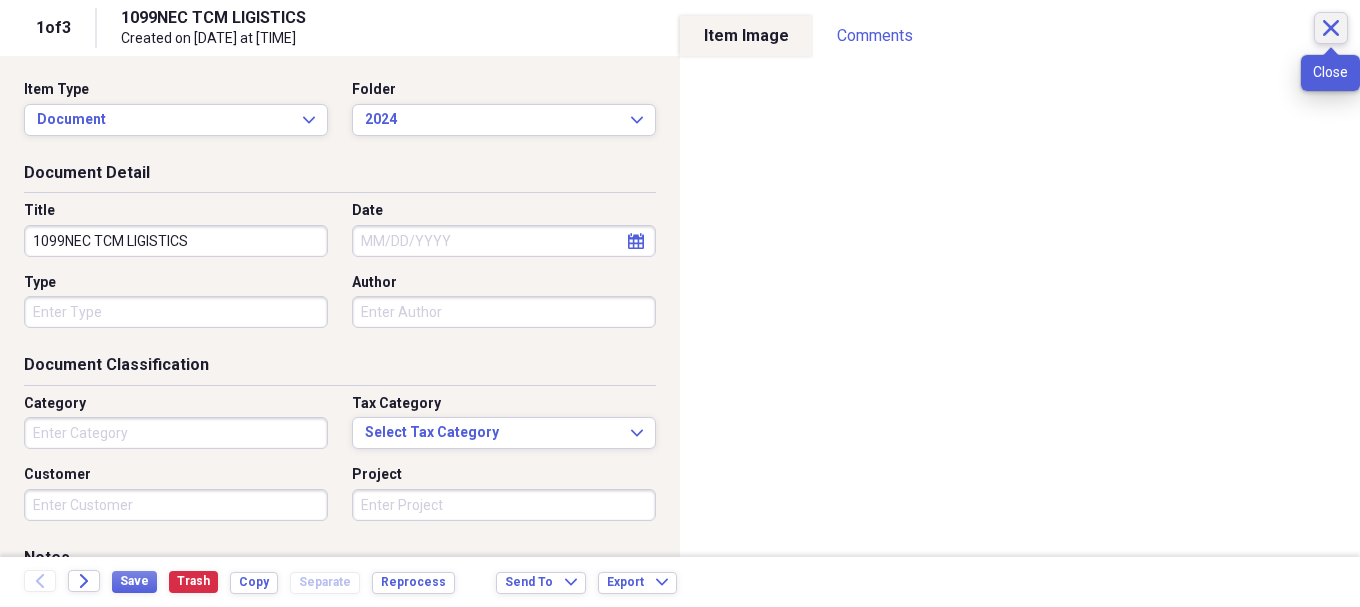 click 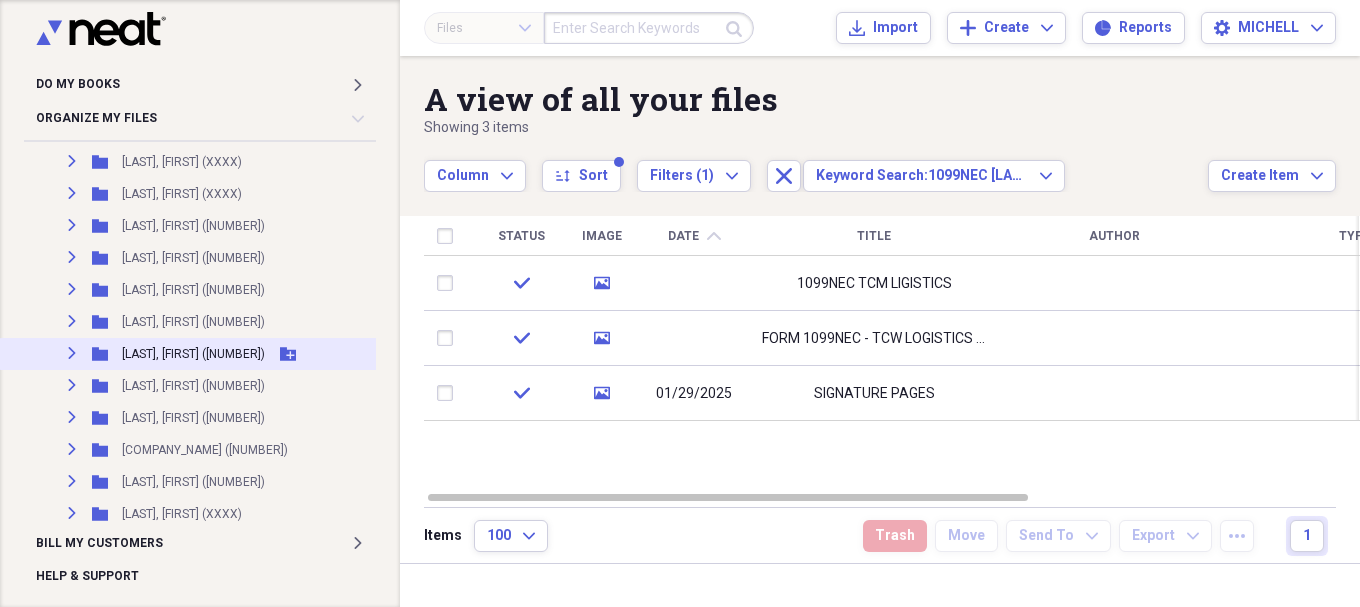 scroll, scrollTop: 2667, scrollLeft: 0, axis: vertical 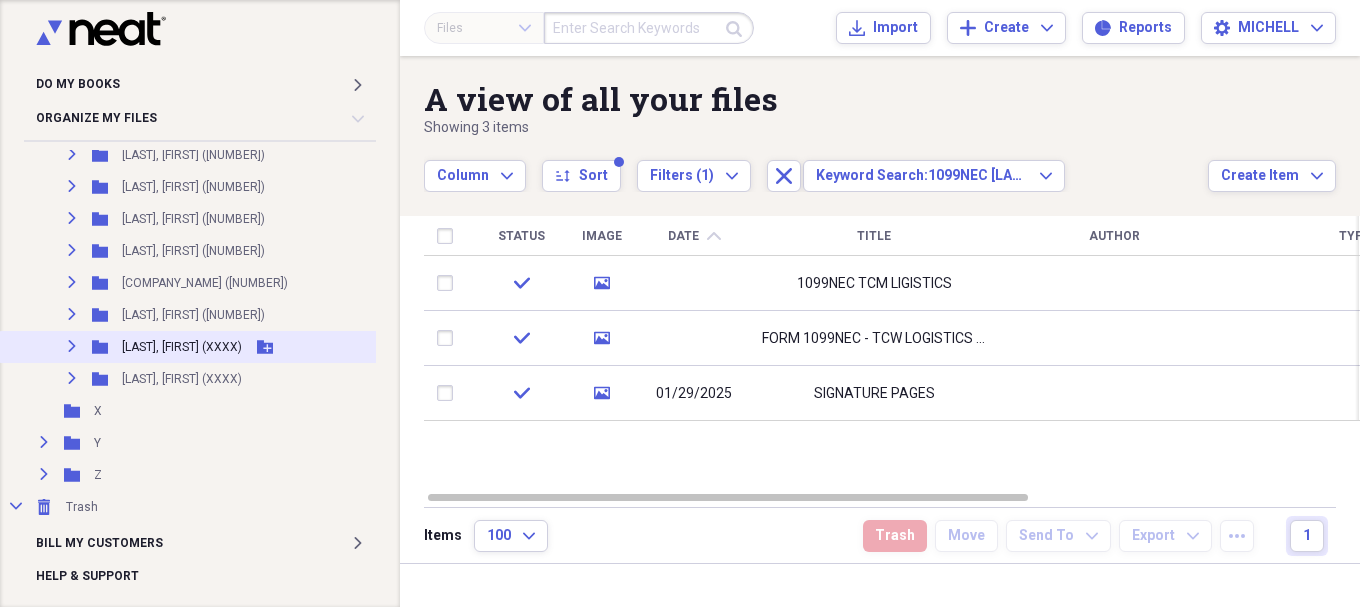 click 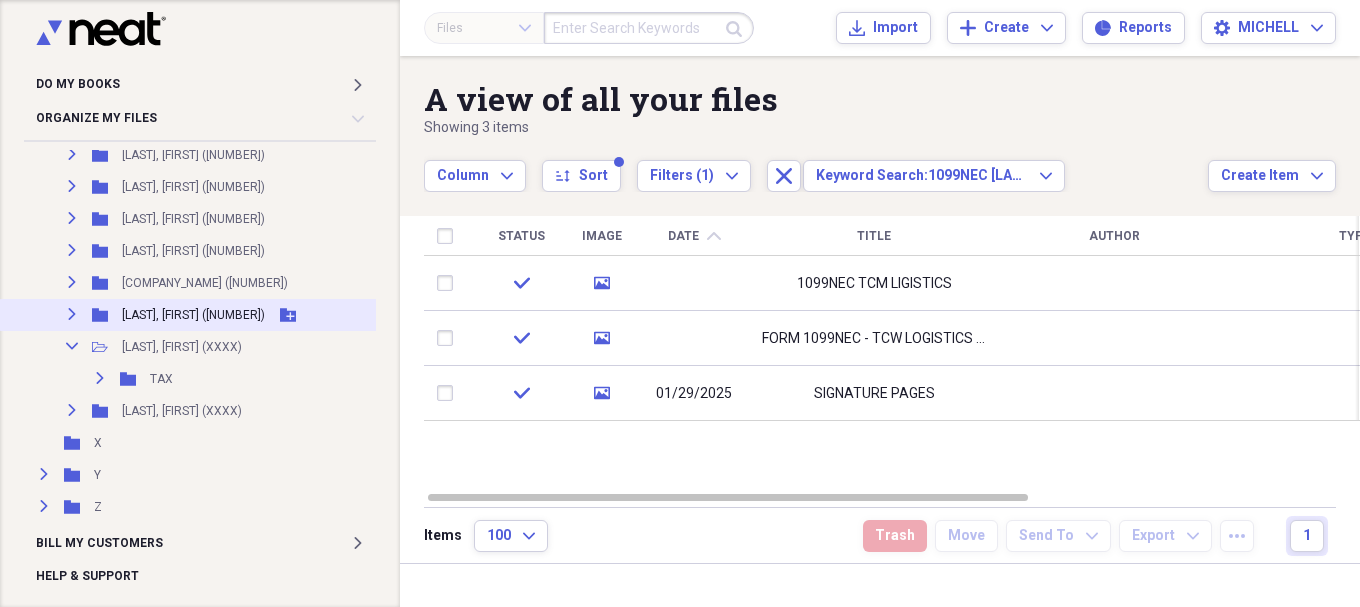 click on "Expand" 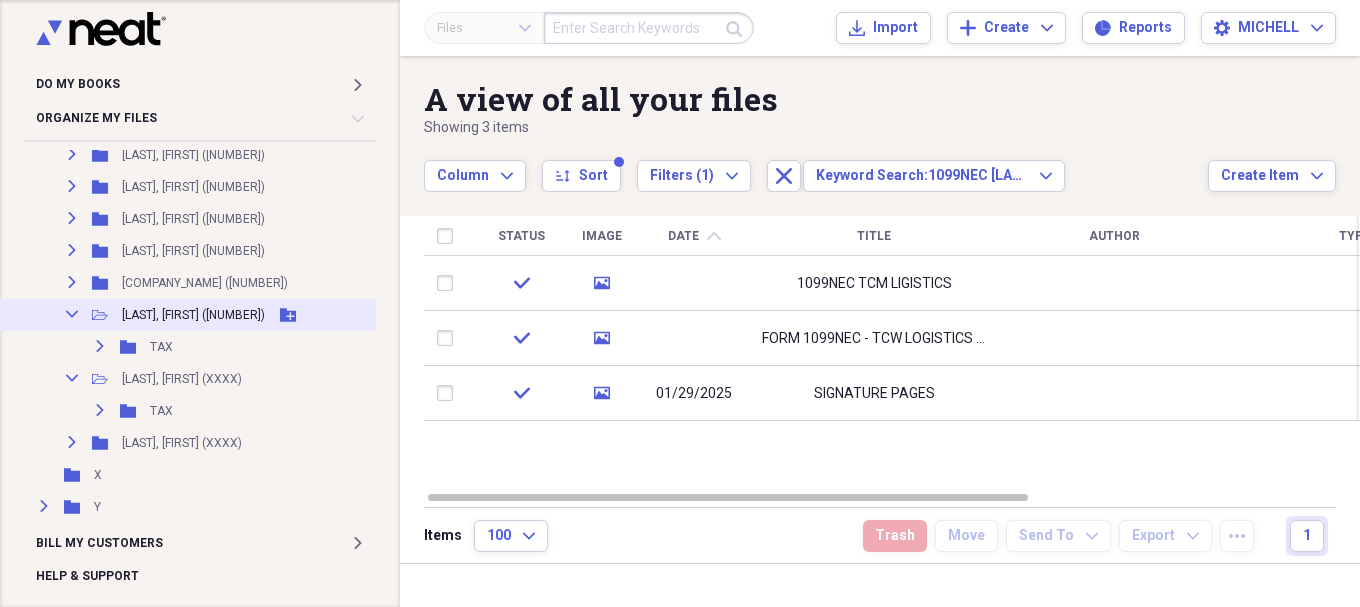 click on "Collapse" 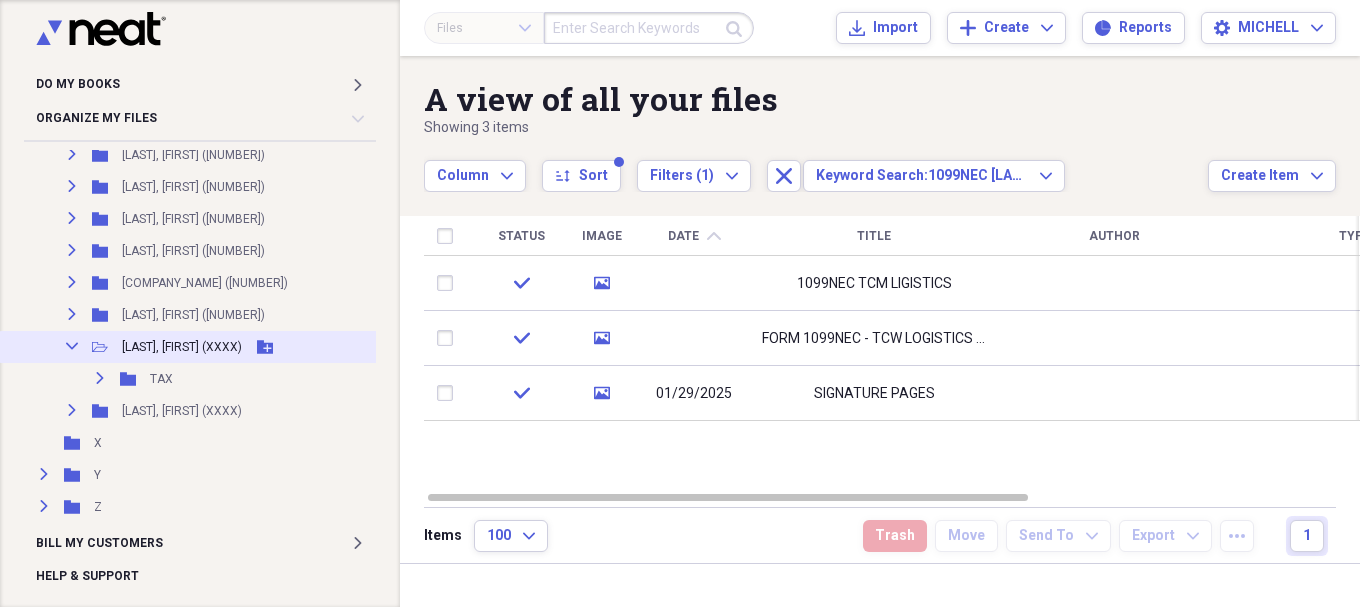 click on "Collapse" 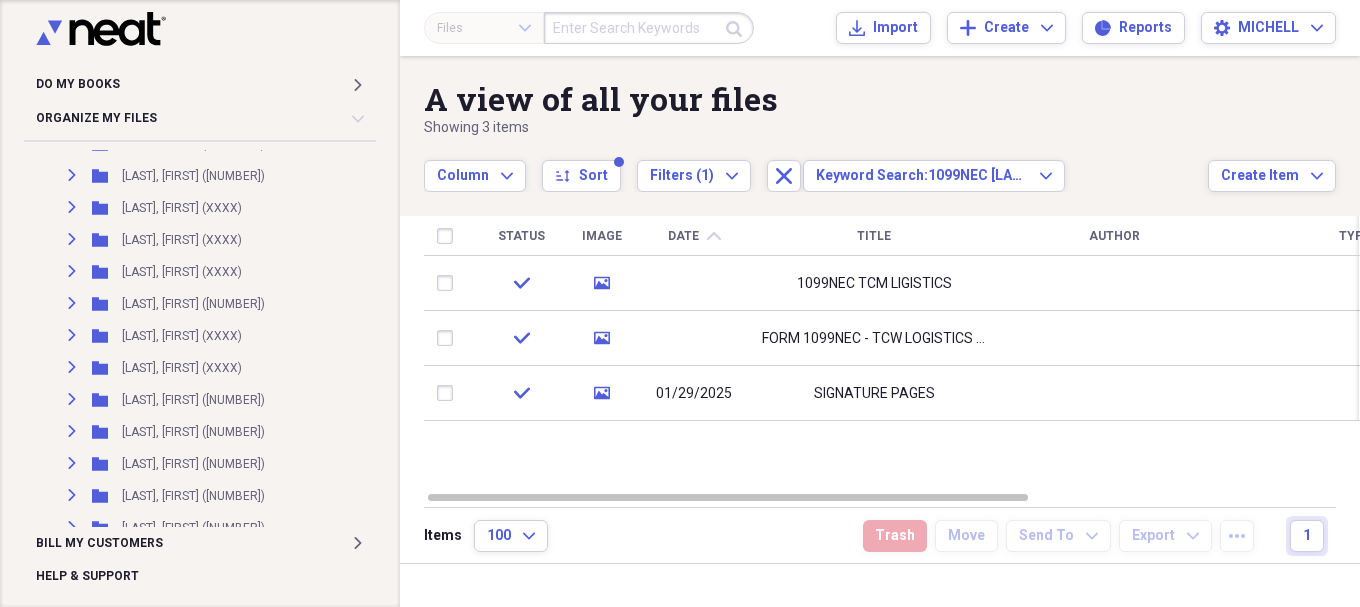 scroll, scrollTop: 2167, scrollLeft: 0, axis: vertical 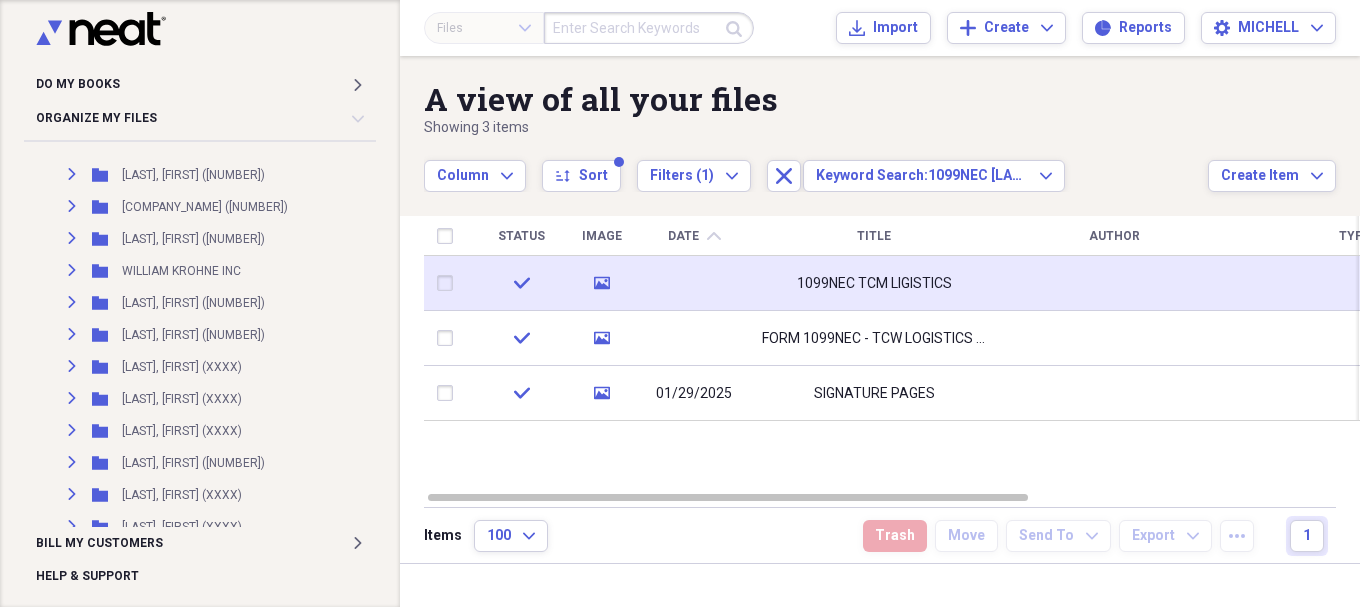 click at bounding box center (694, 283) 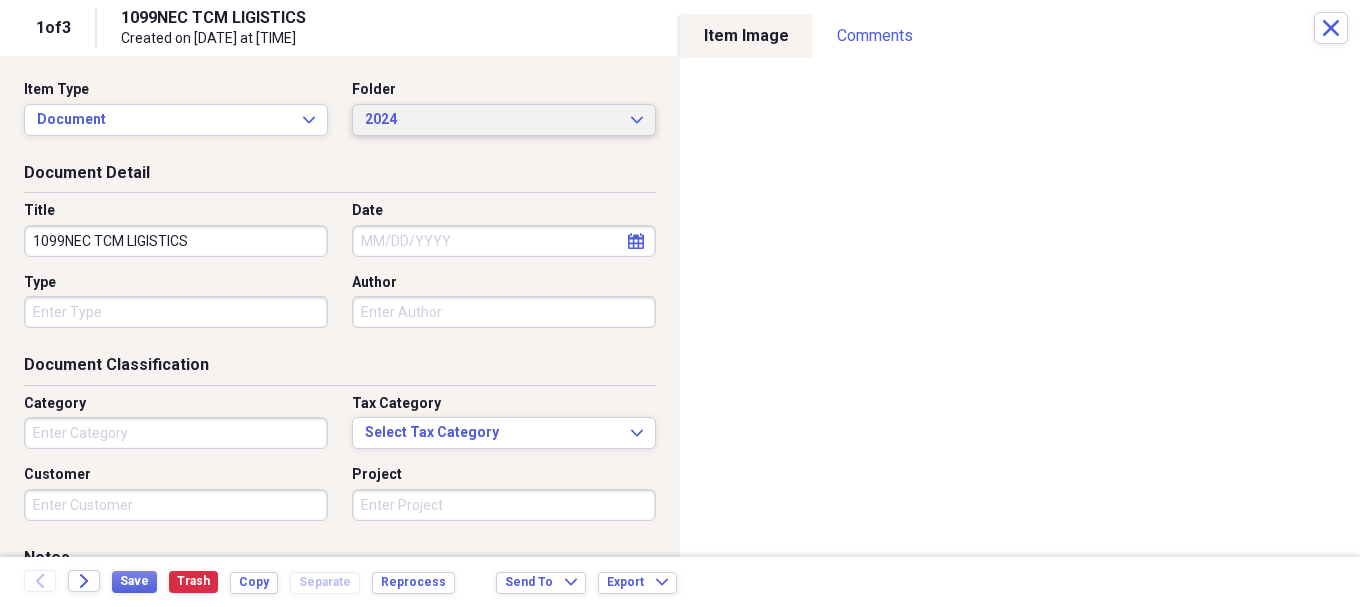 click on "Expand" 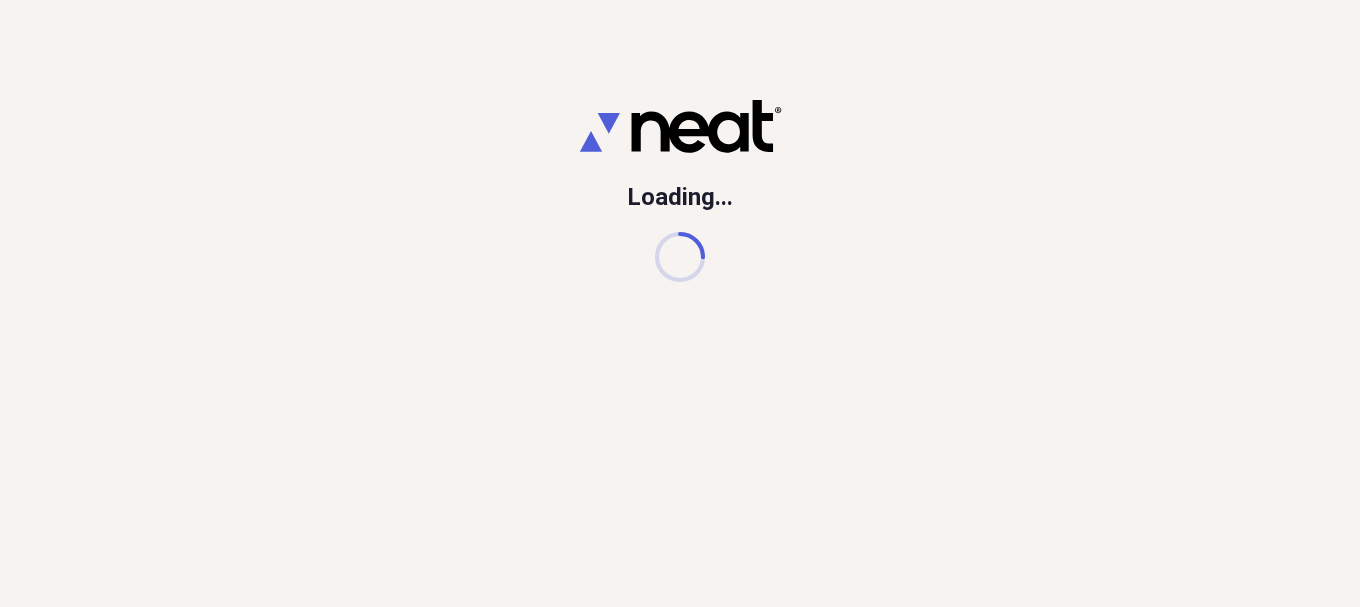 scroll, scrollTop: 0, scrollLeft: 0, axis: both 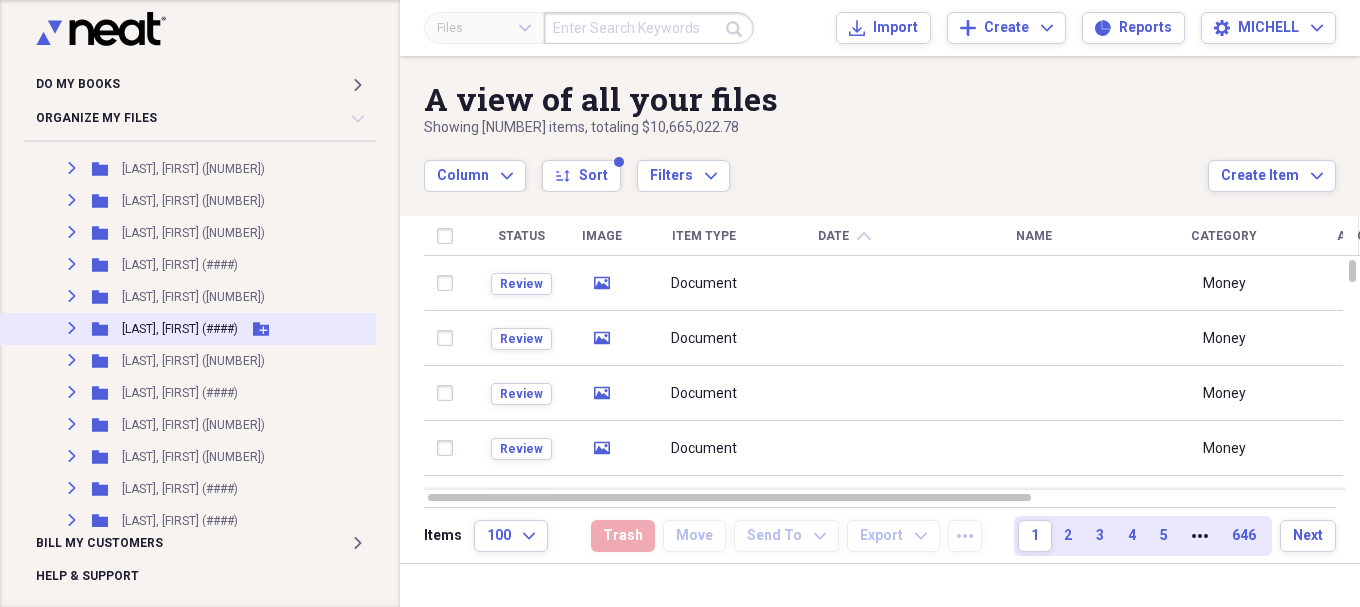 click on "Expand" 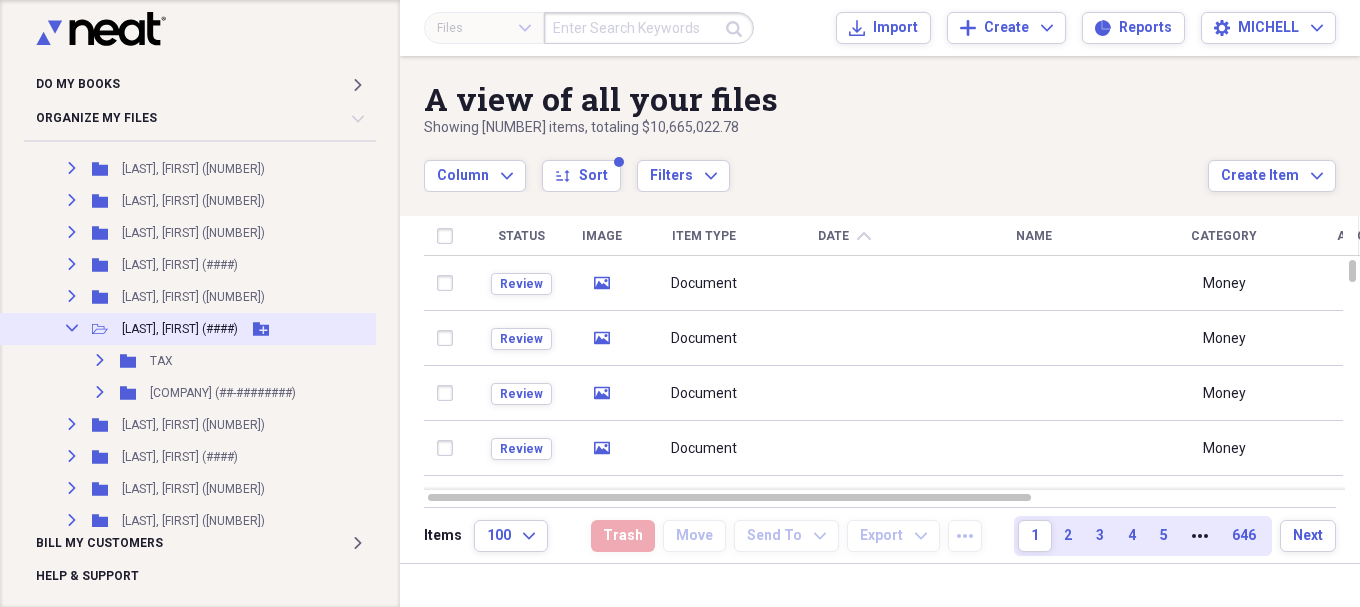 click on "Collapse" 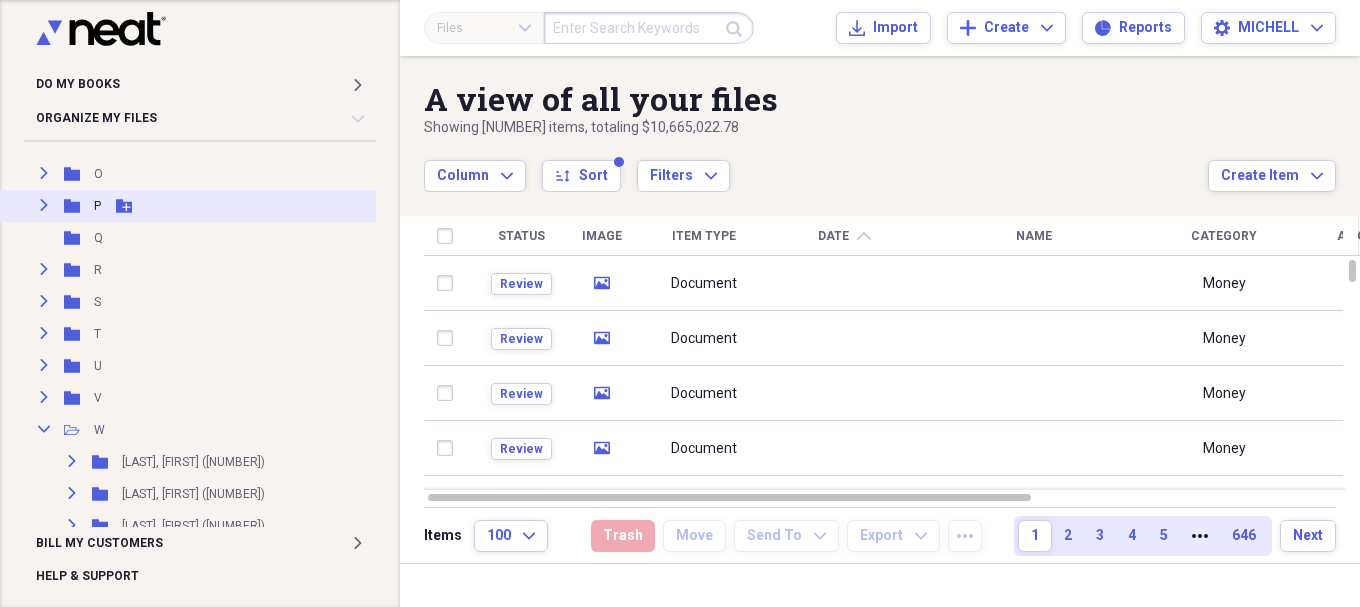 scroll, scrollTop: 1000, scrollLeft: 0, axis: vertical 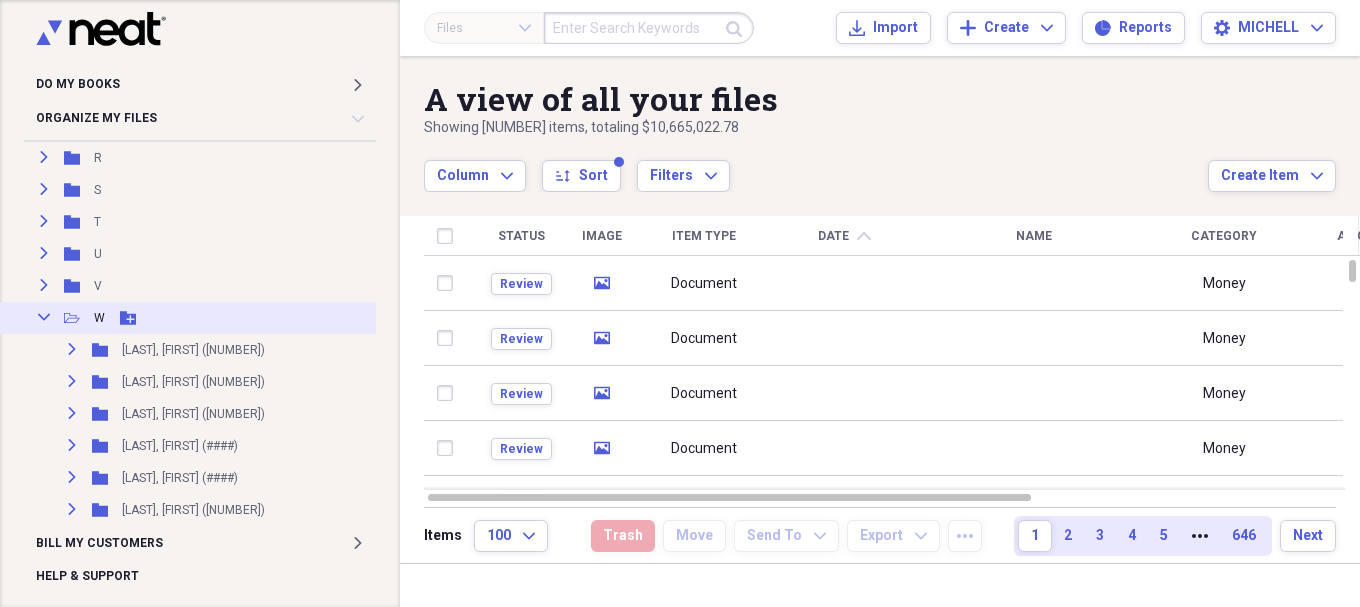 click on "Collapse" 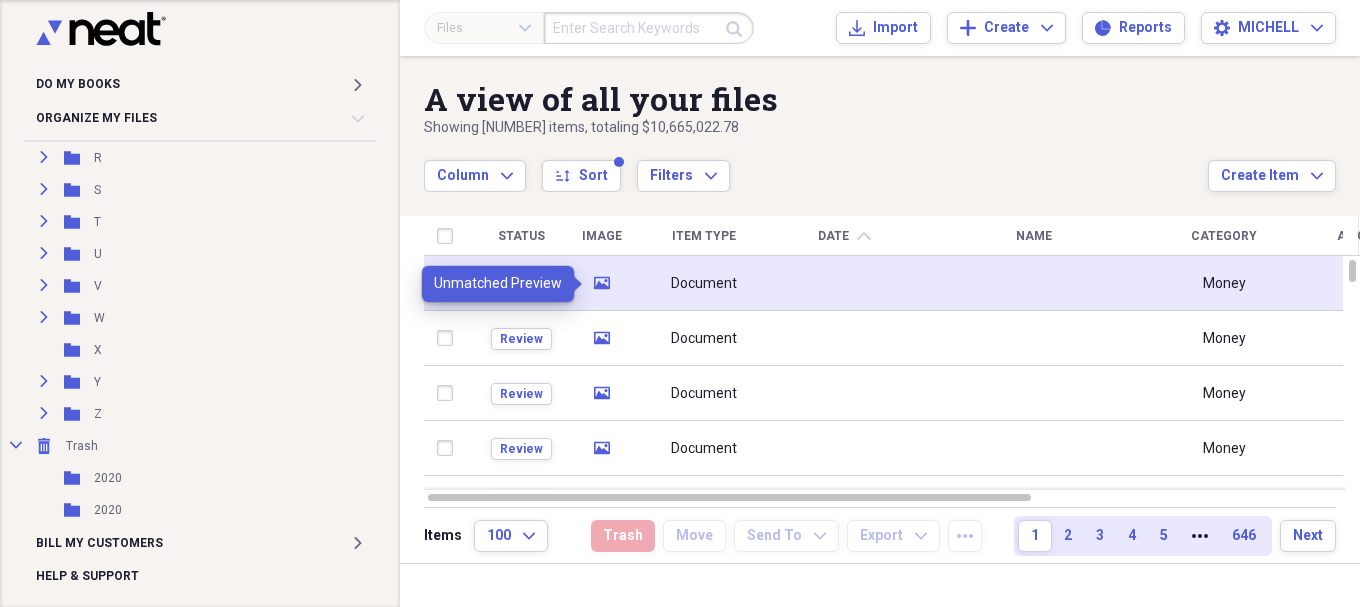 click on "media" 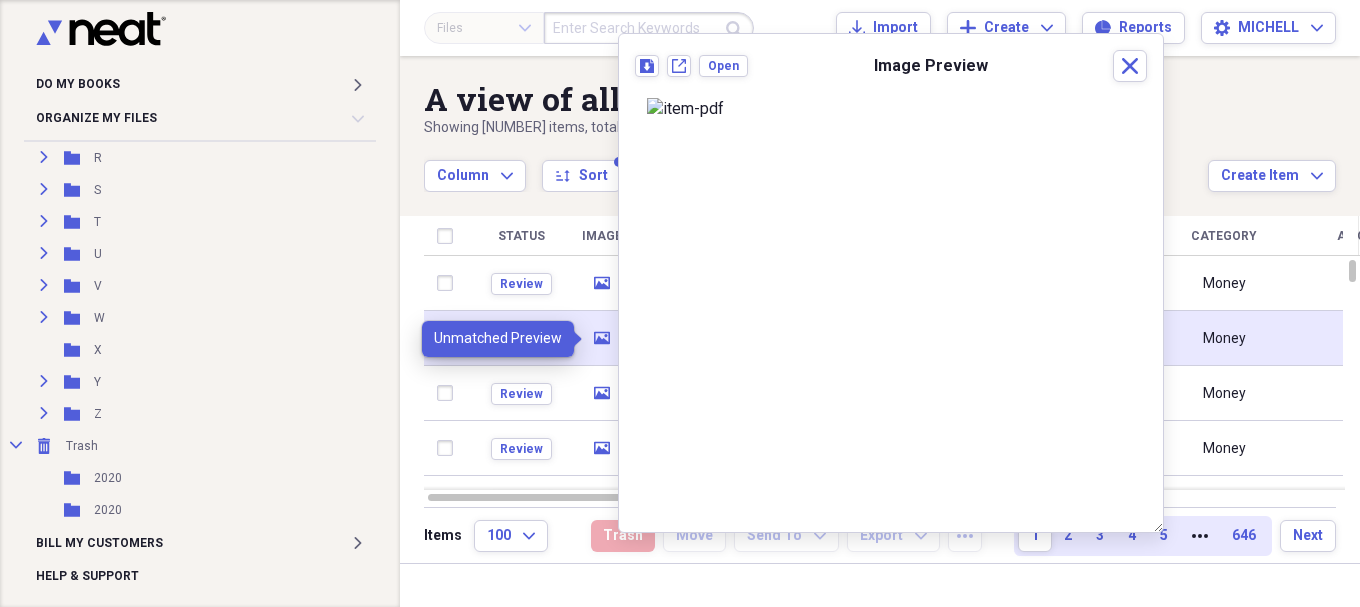 click on "media" 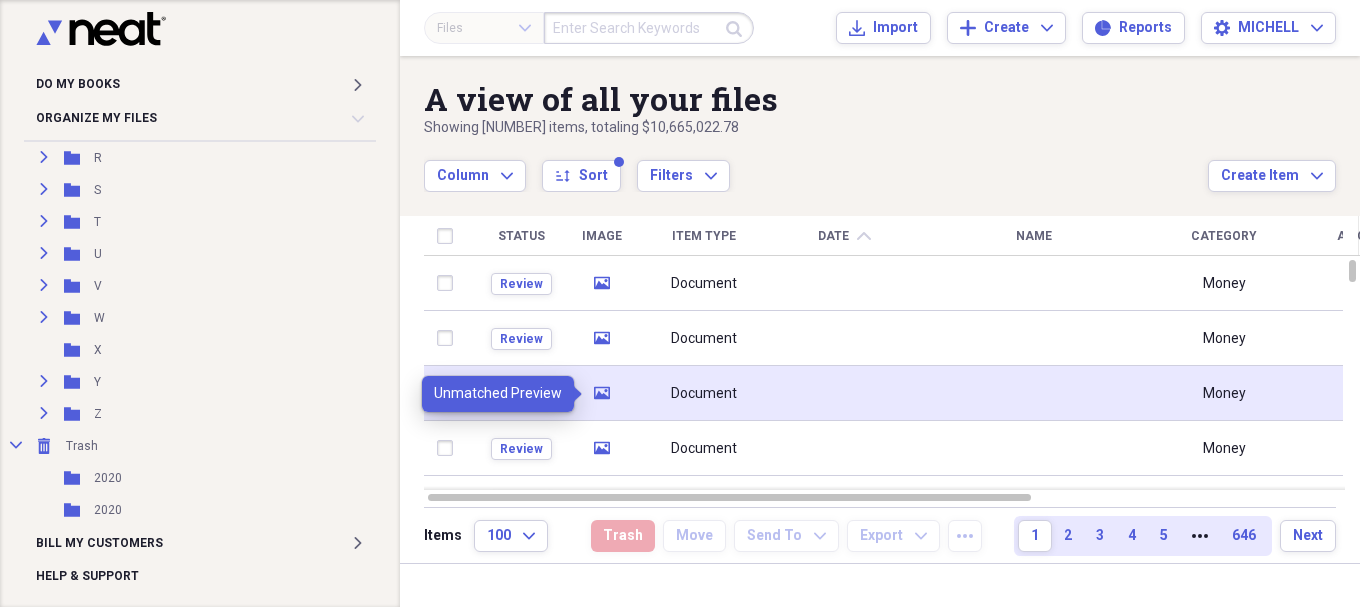 click 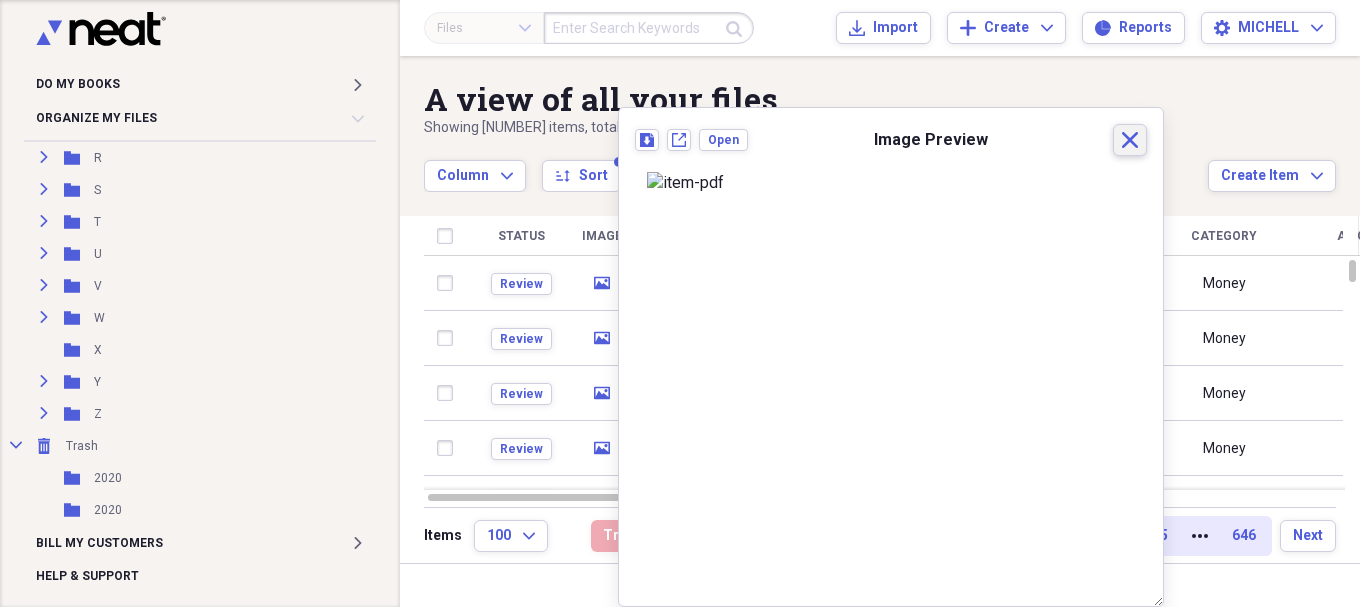 click 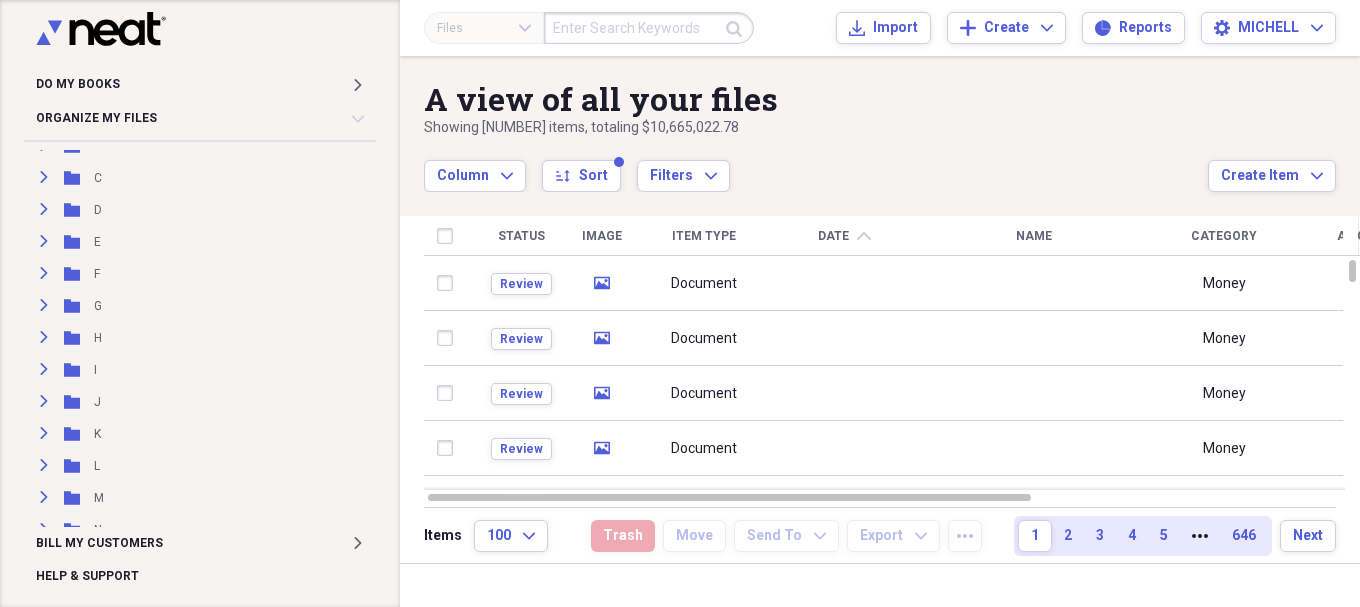 scroll, scrollTop: 333, scrollLeft: 0, axis: vertical 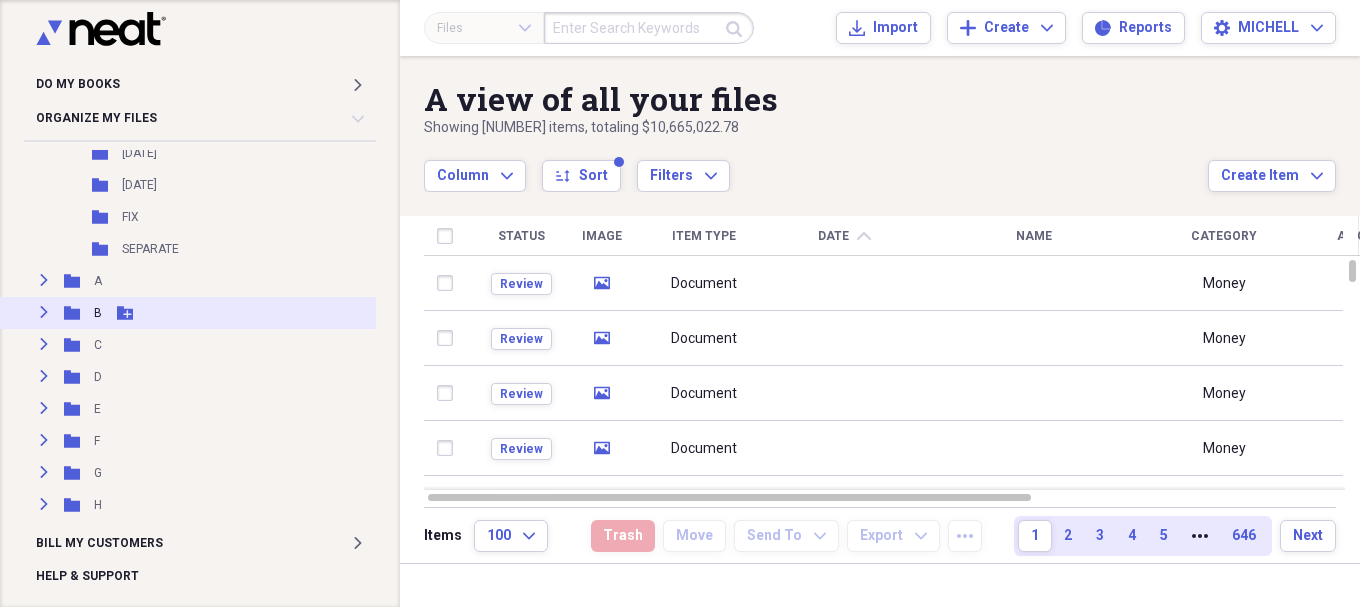 click on "Expand" 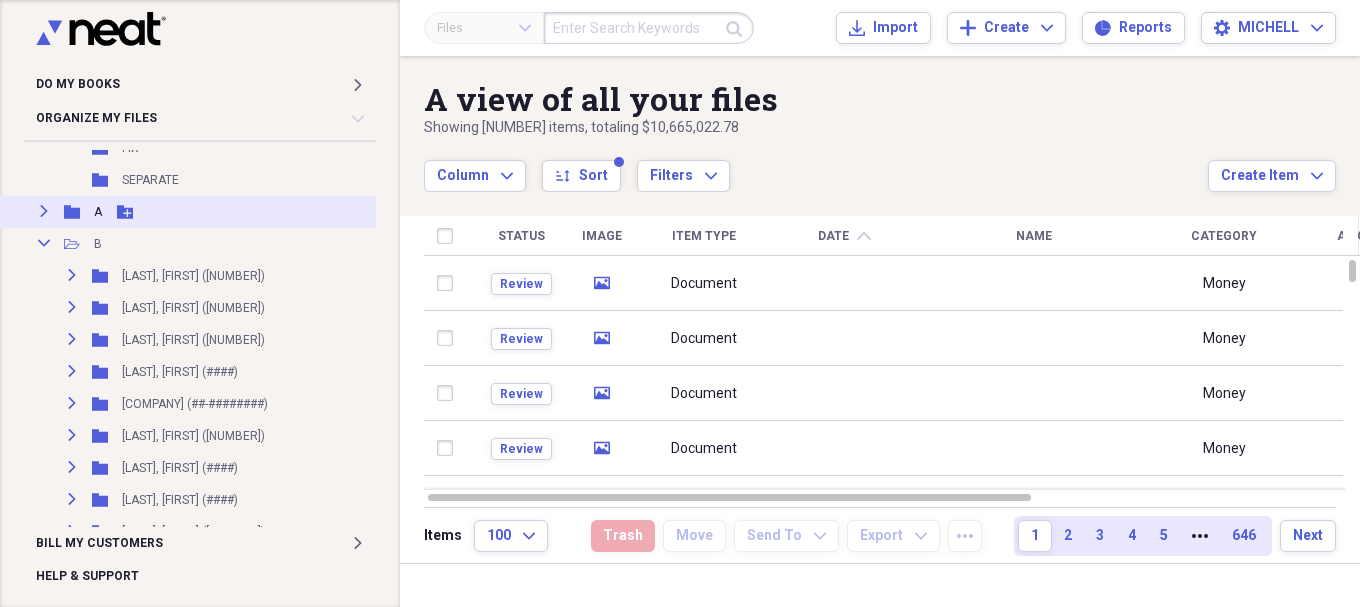scroll, scrollTop: 333, scrollLeft: 0, axis: vertical 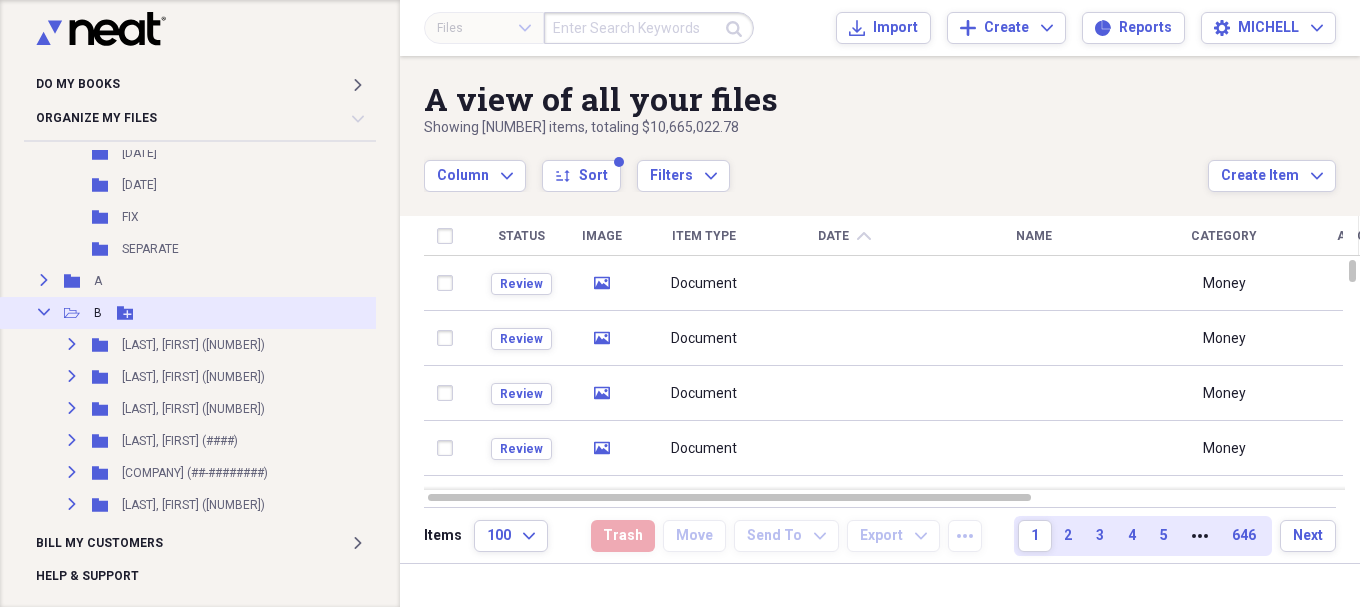 click 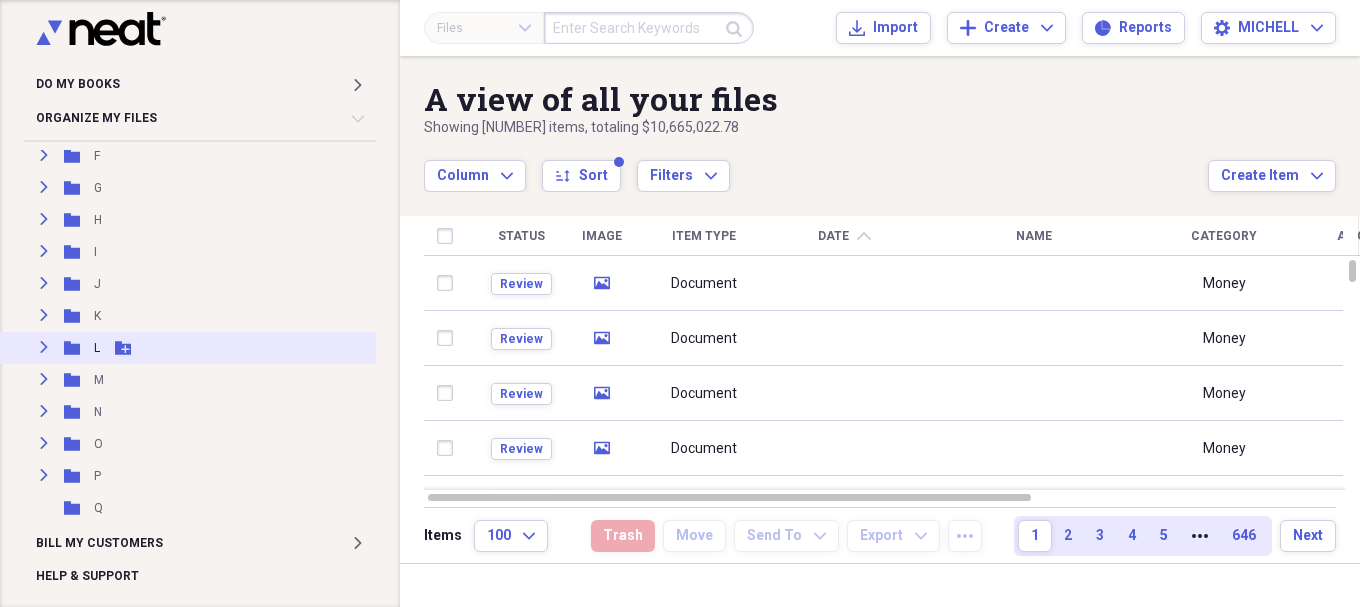 scroll, scrollTop: 833, scrollLeft: 0, axis: vertical 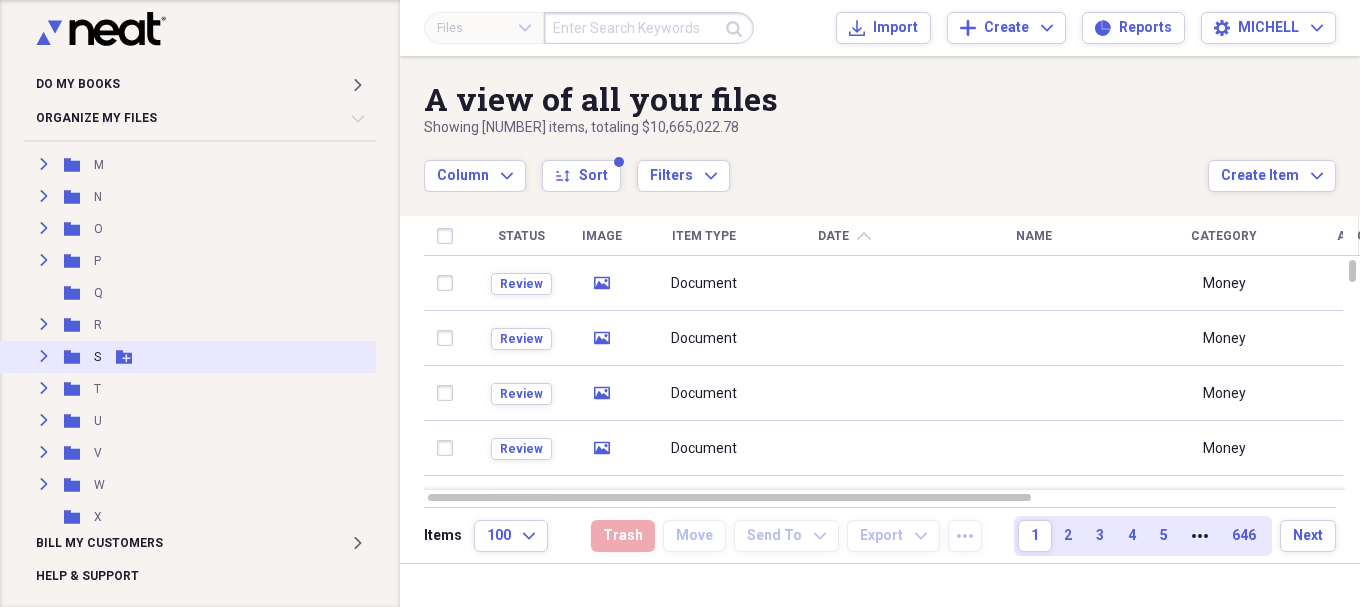 click on "Expand" 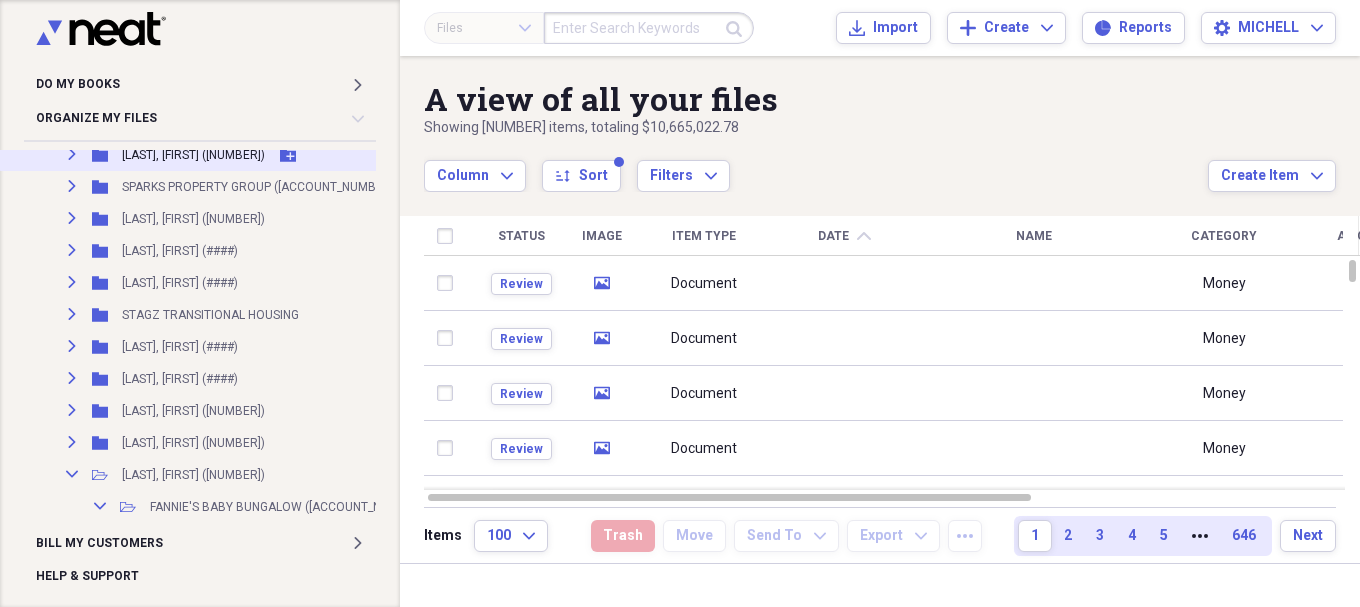 scroll, scrollTop: 2833, scrollLeft: 0, axis: vertical 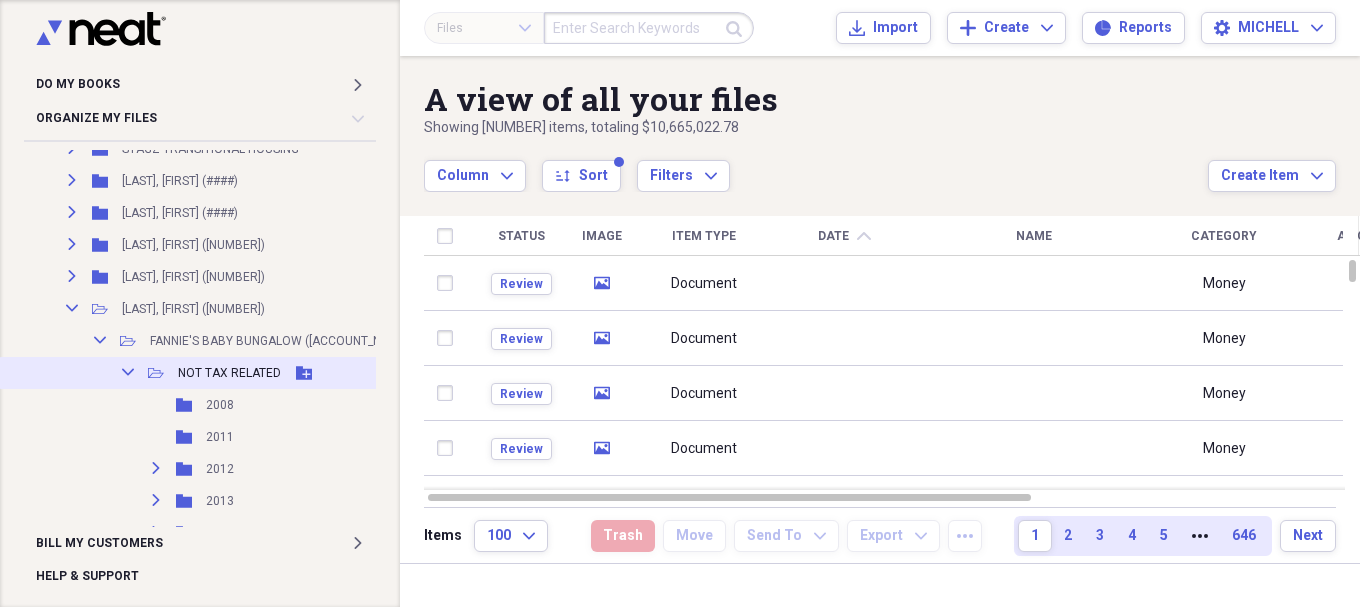 click on "Collapse" 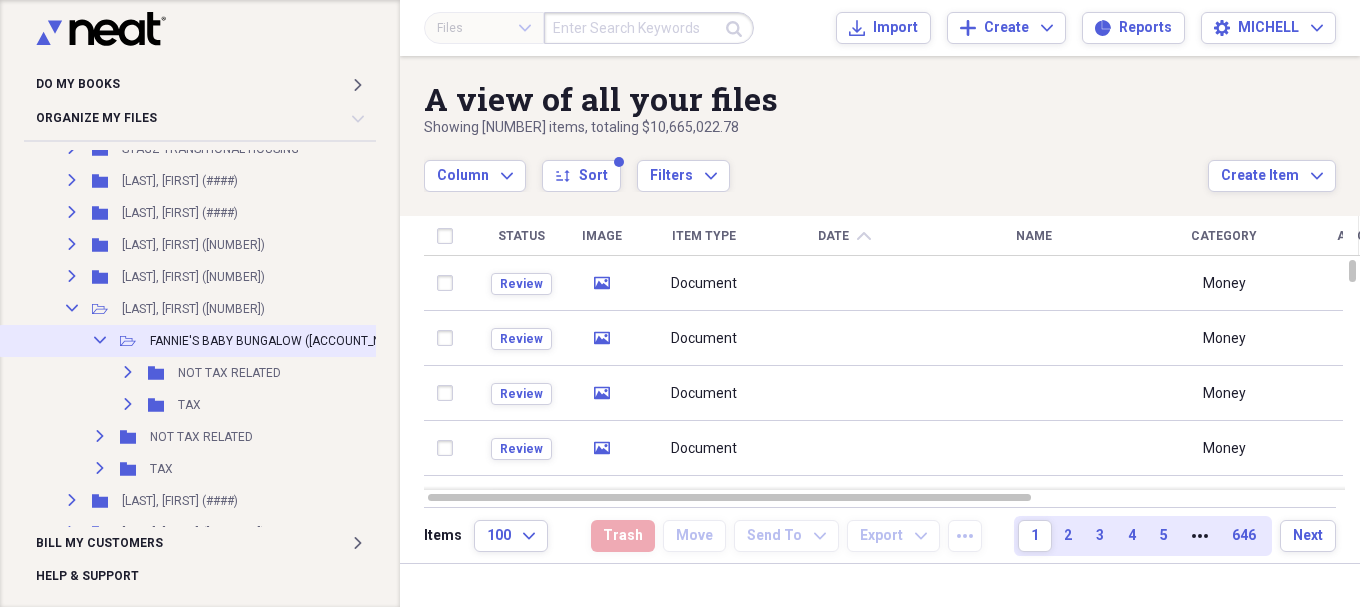 click on "Collapse" at bounding box center [100, 340] 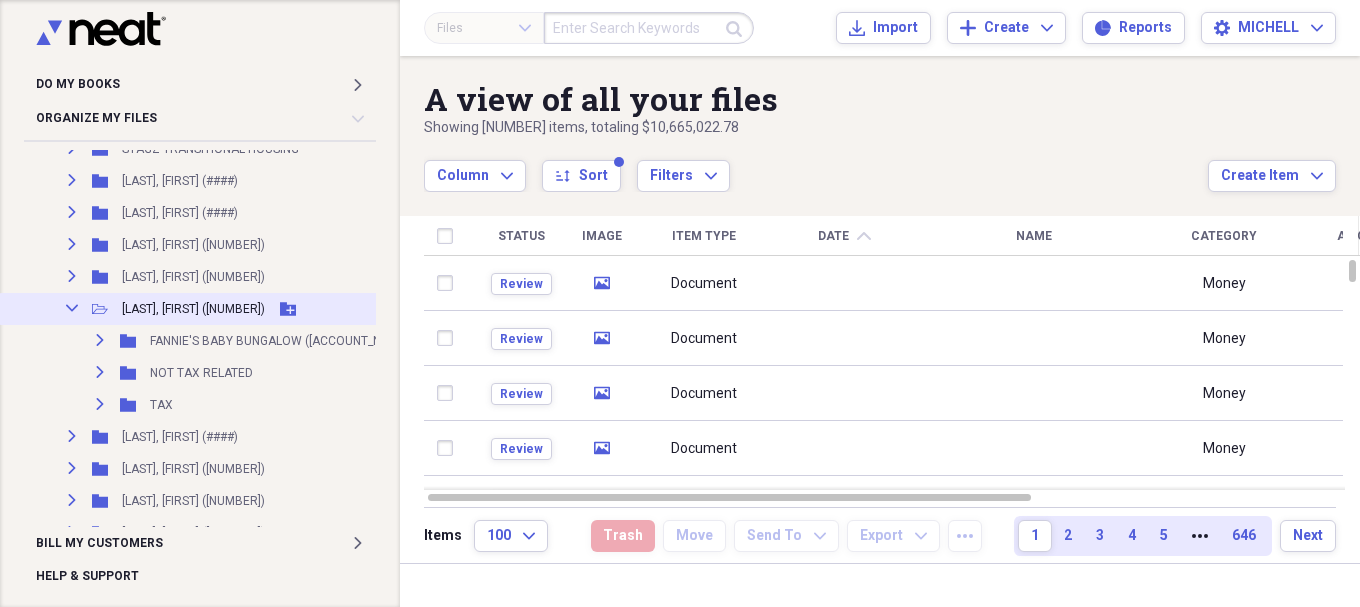 click on "Collapse" 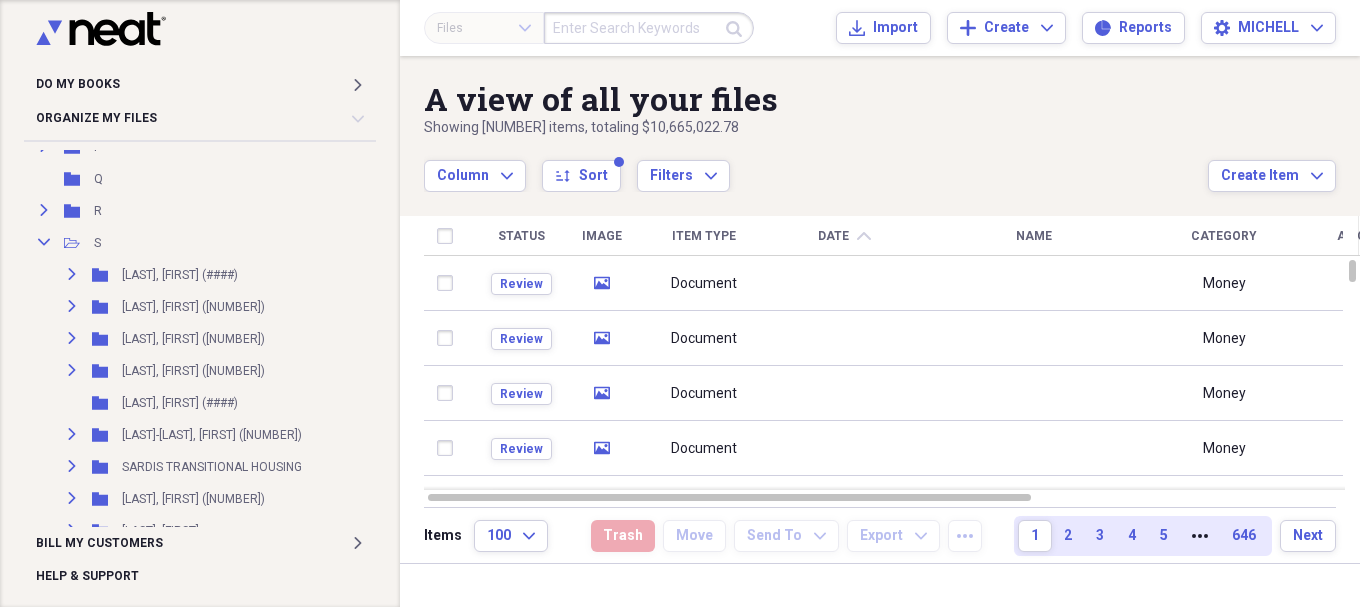 scroll, scrollTop: 833, scrollLeft: 0, axis: vertical 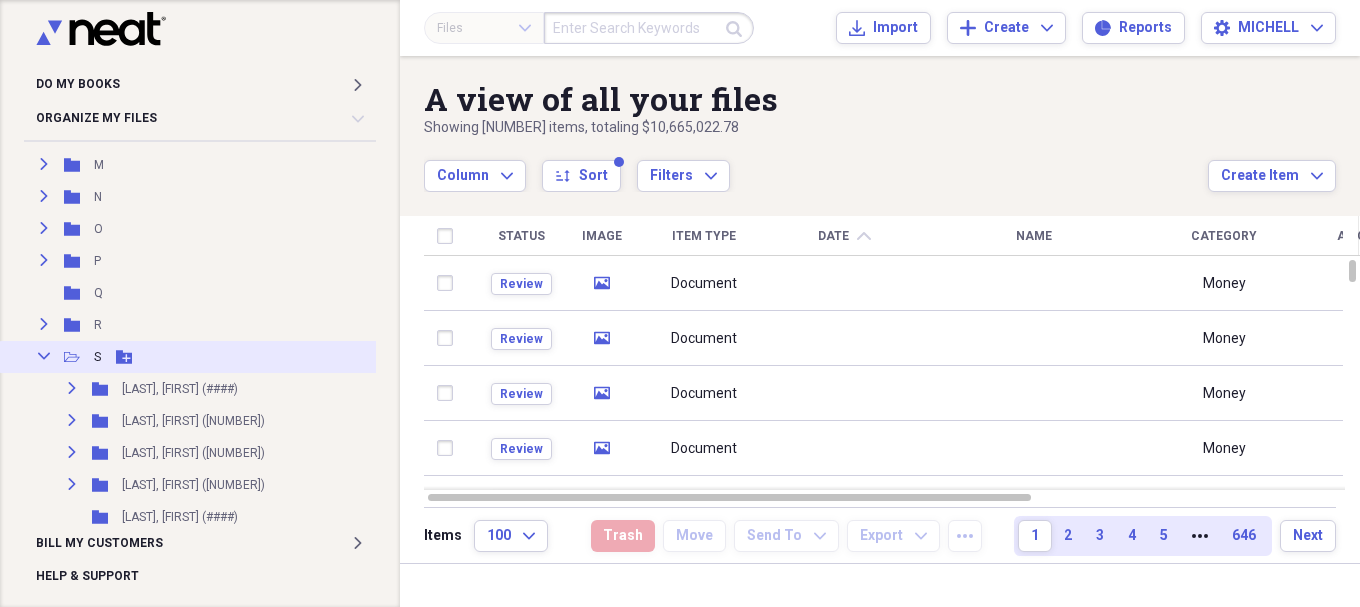 click 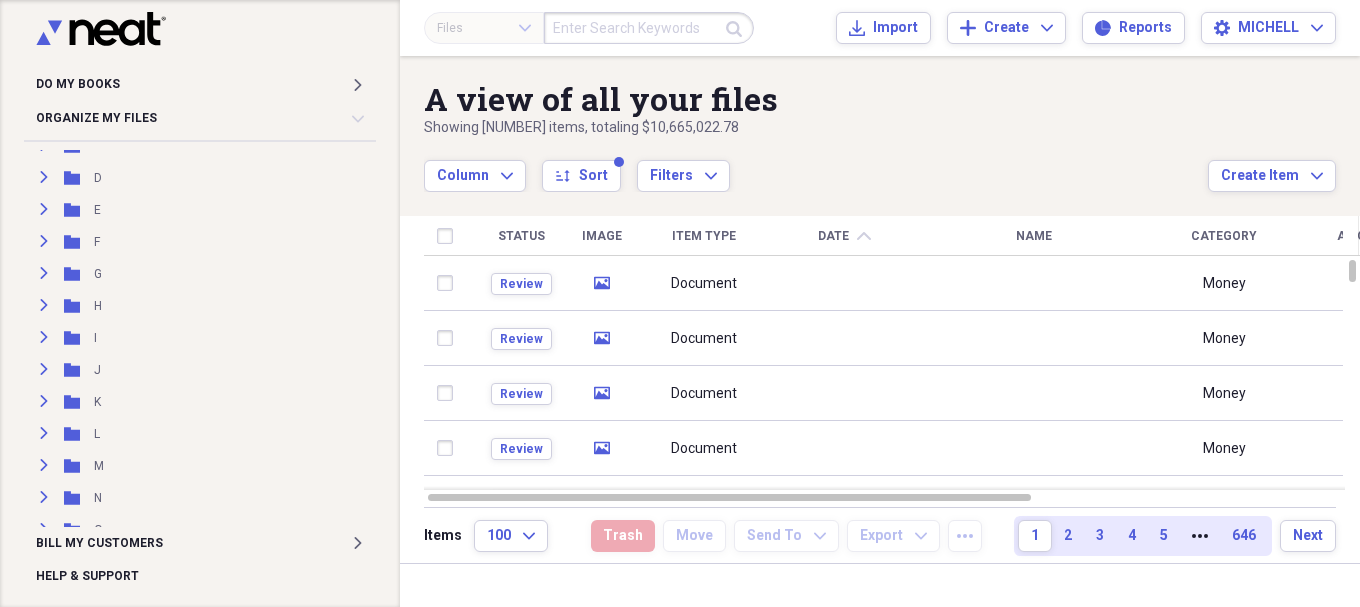 scroll, scrollTop: 500, scrollLeft: 0, axis: vertical 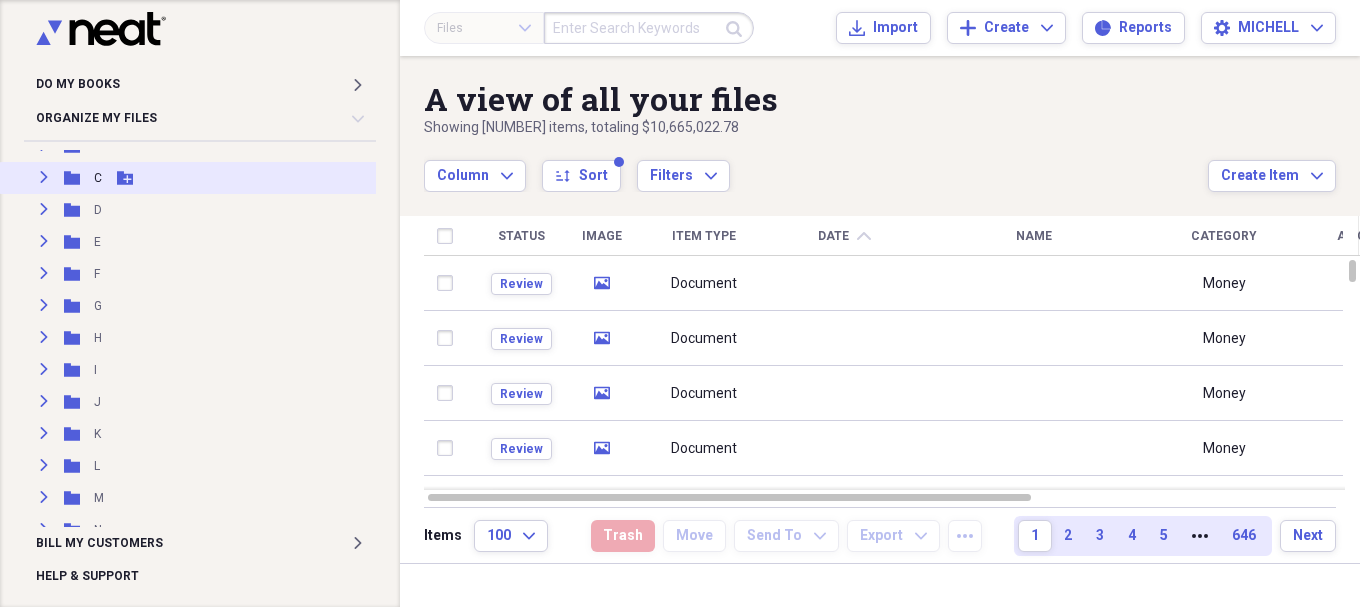 click on "Expand" 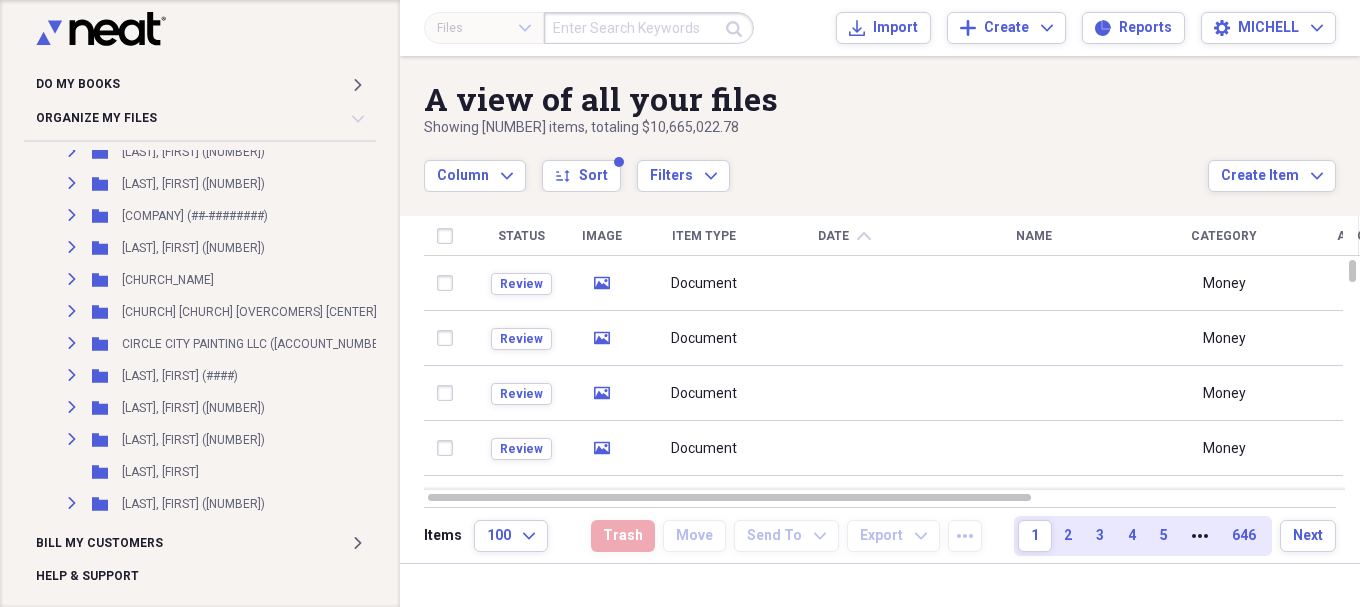 scroll, scrollTop: 1000, scrollLeft: 0, axis: vertical 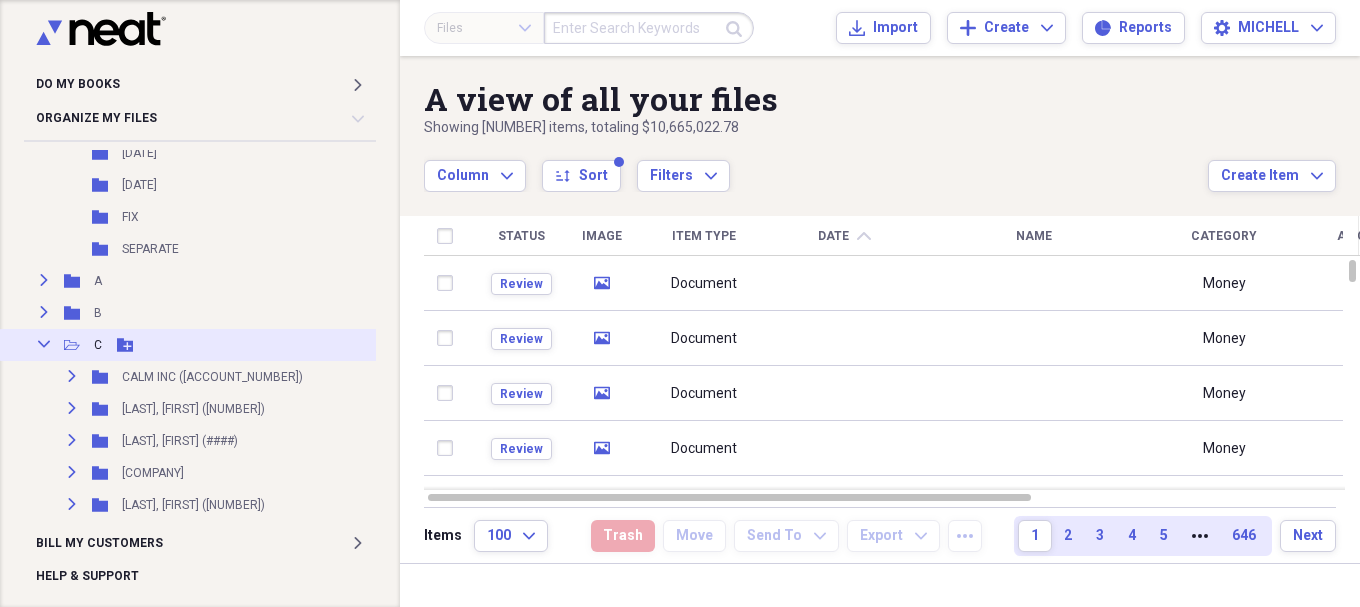 click on "Collapse" 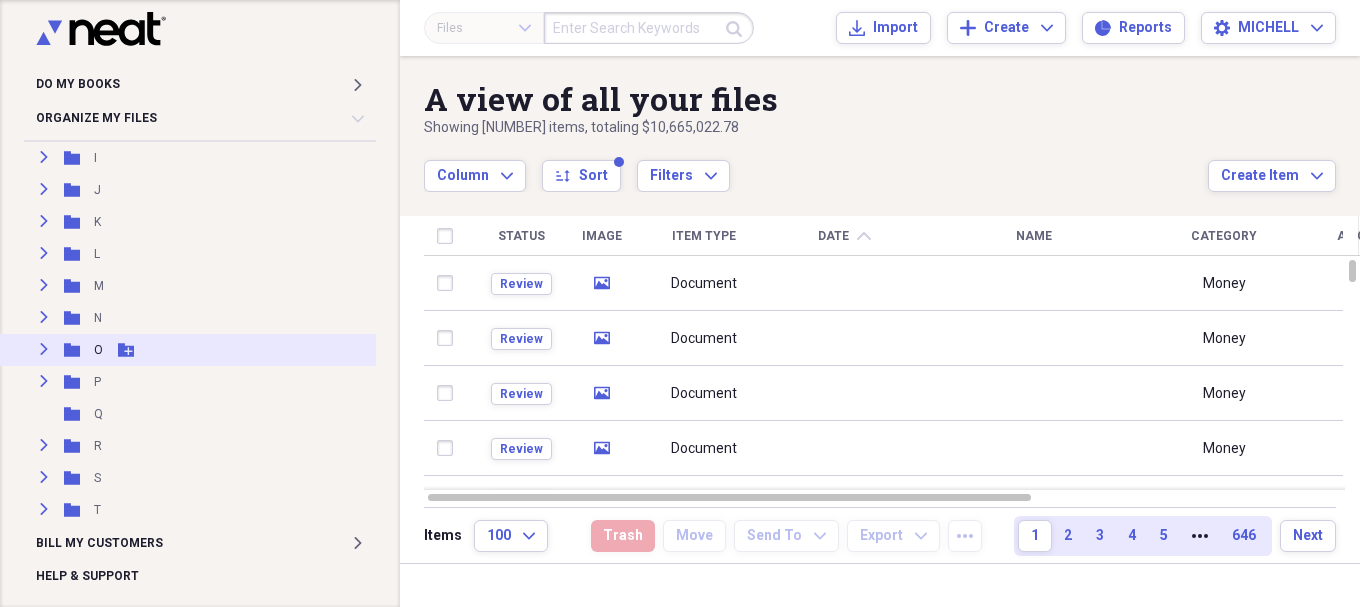 scroll, scrollTop: 667, scrollLeft: 0, axis: vertical 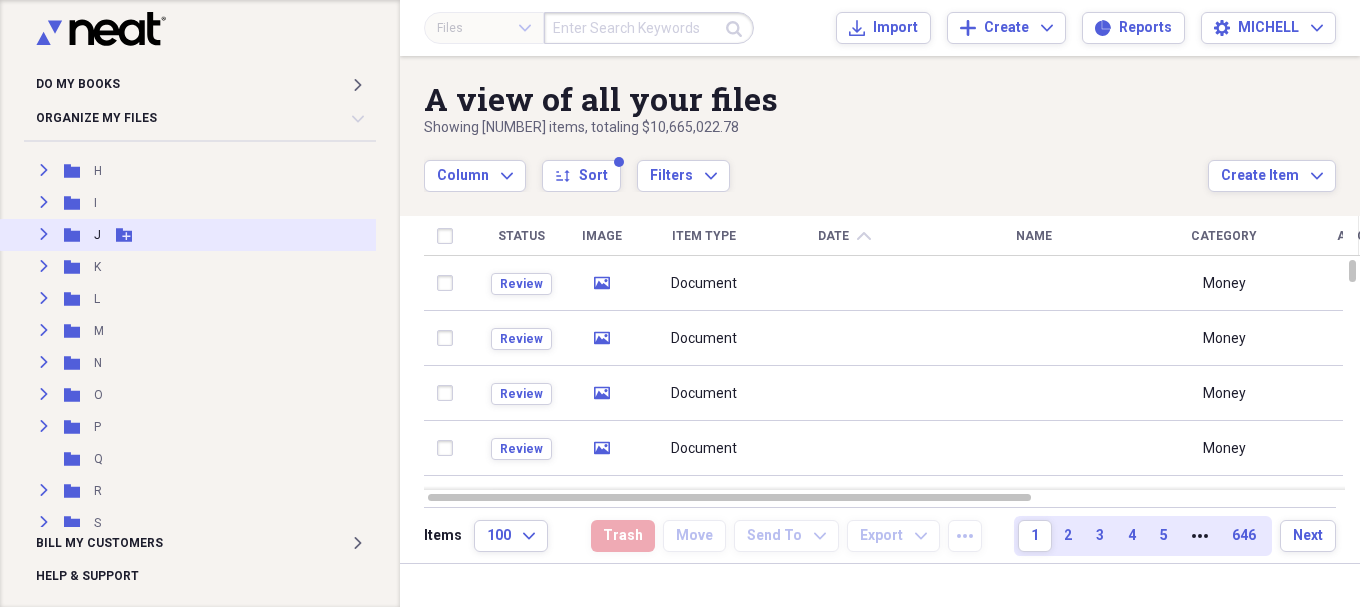click on "Expand" 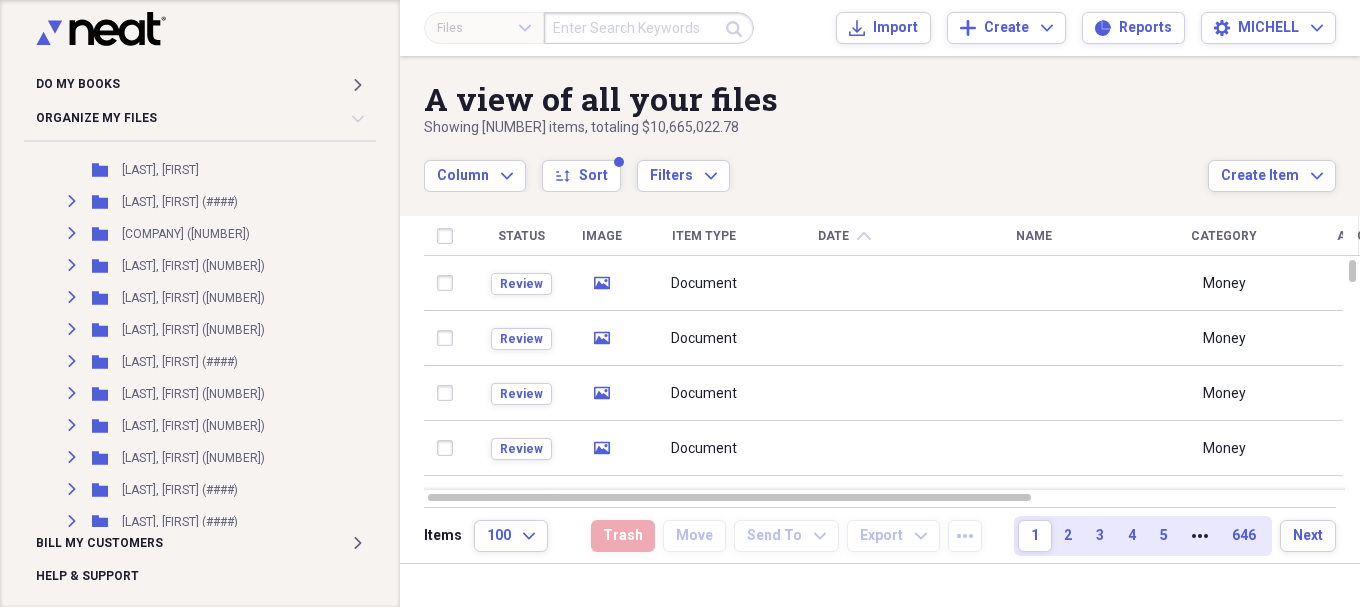 scroll, scrollTop: 1167, scrollLeft: 0, axis: vertical 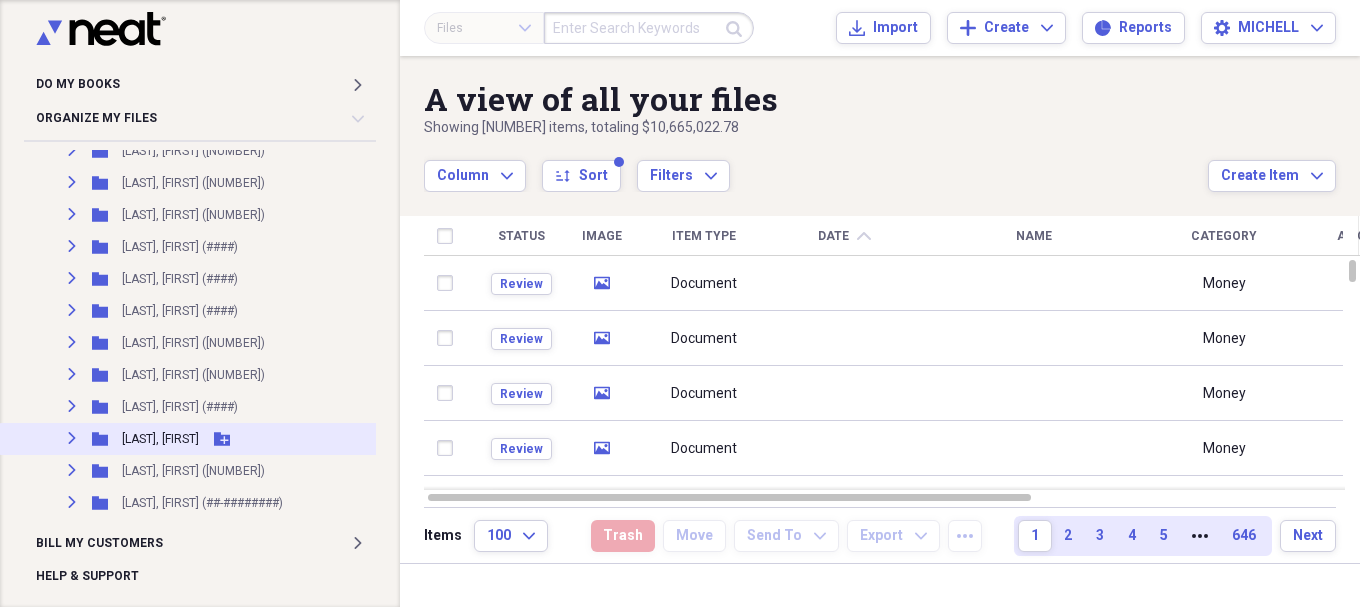 click on "Expand" 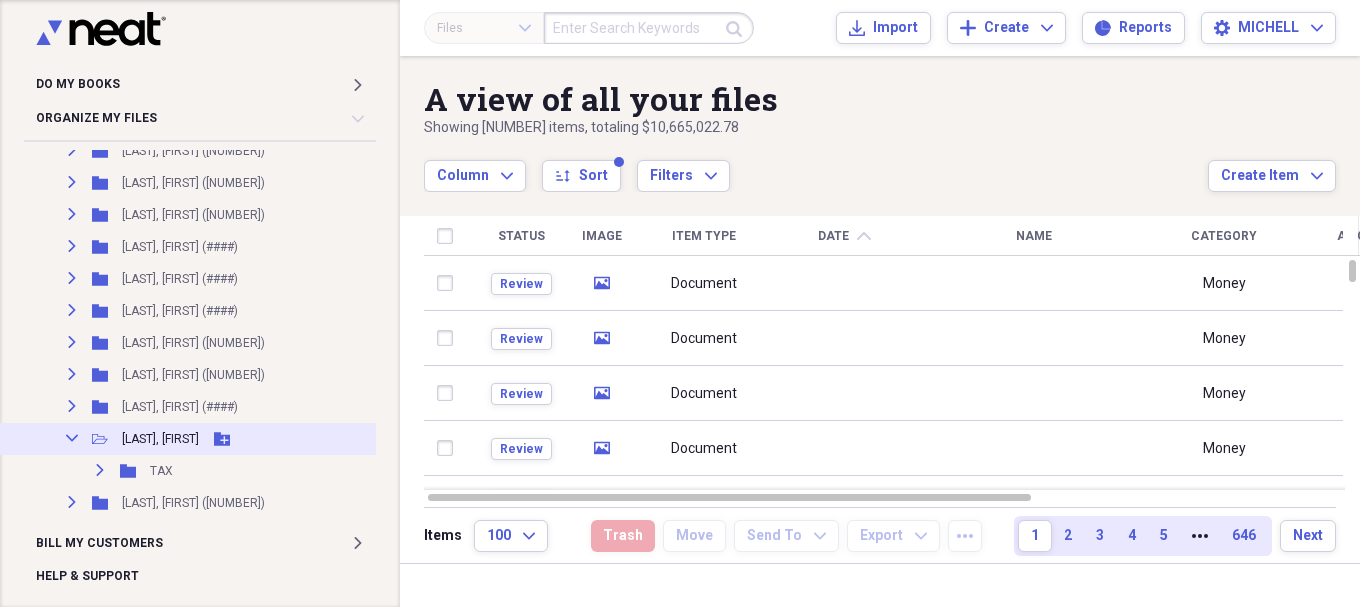 drag, startPoint x: 101, startPoint y: 466, endPoint x: 107, endPoint y: 446, distance: 20.880613 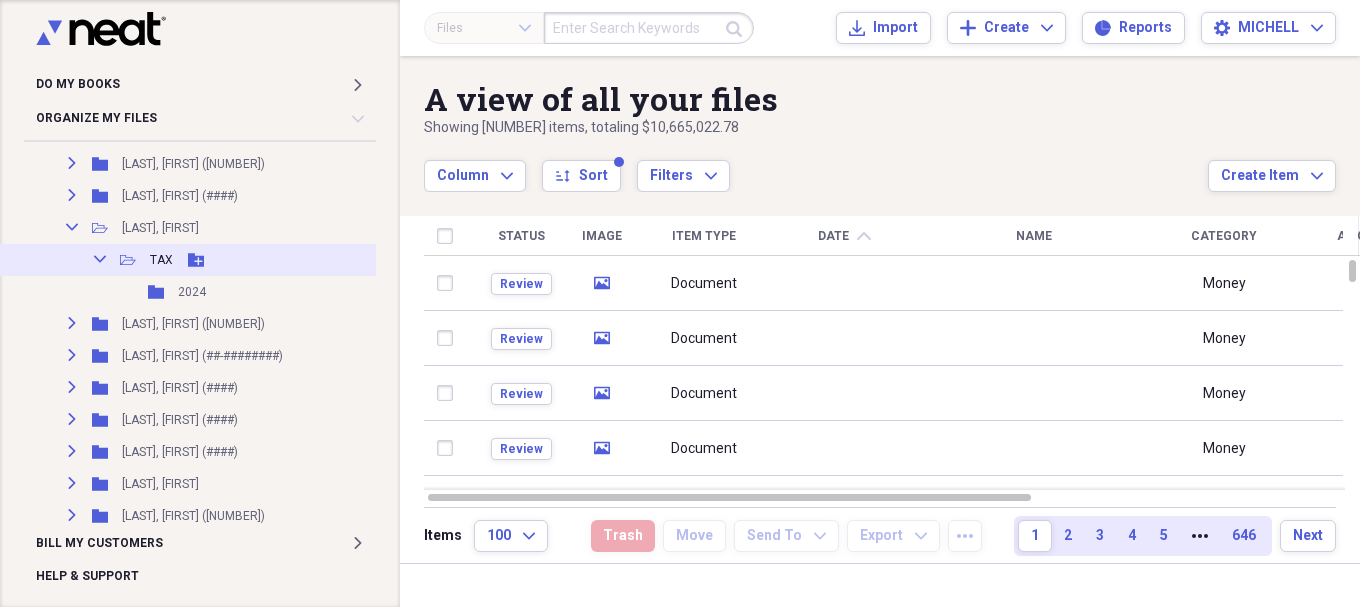 scroll, scrollTop: 1333, scrollLeft: 0, axis: vertical 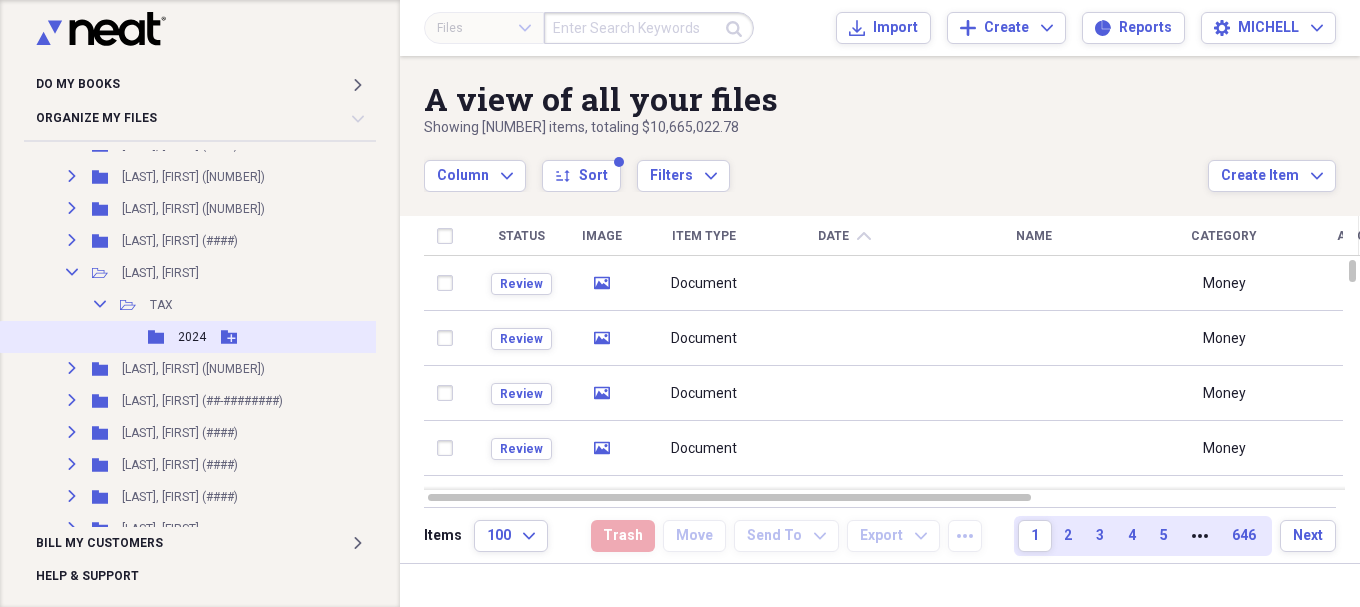 click on "2024" at bounding box center (192, 337) 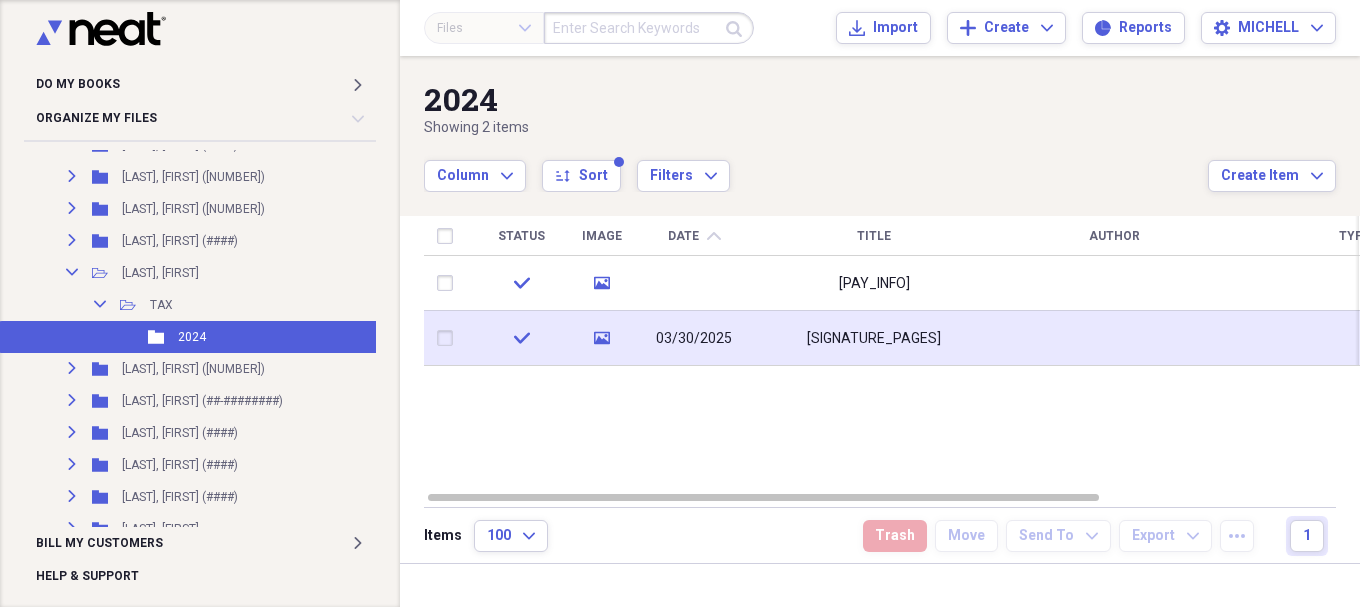 click on "03/30/2025" at bounding box center (694, 338) 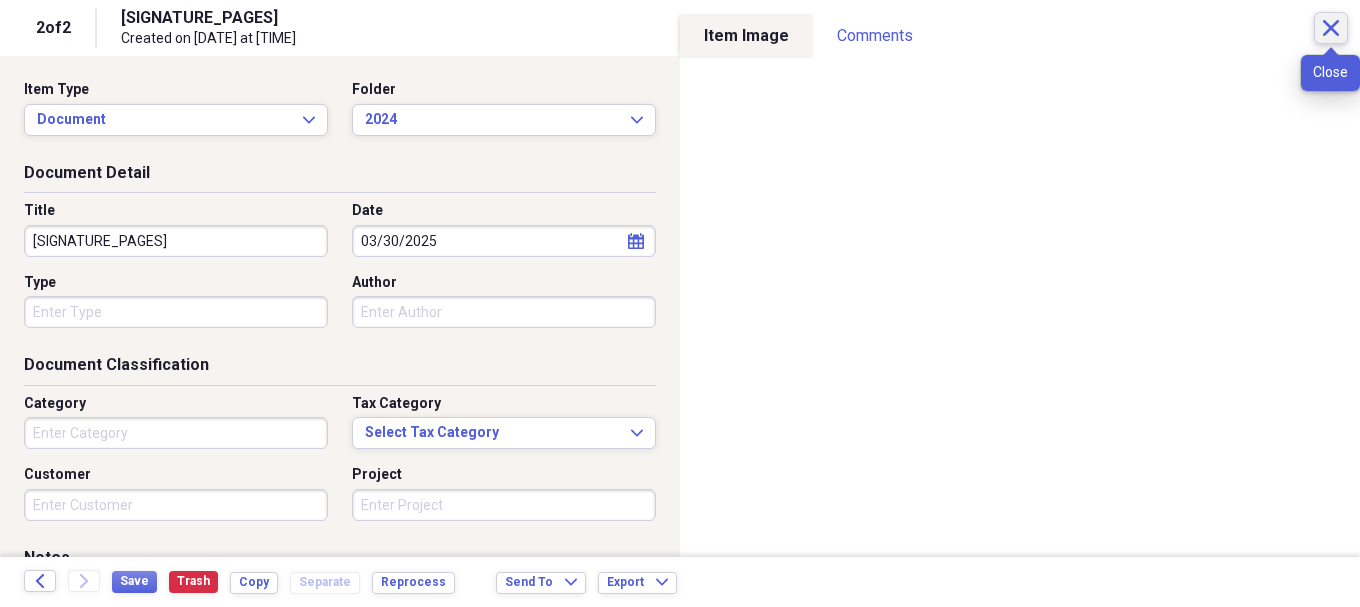 click 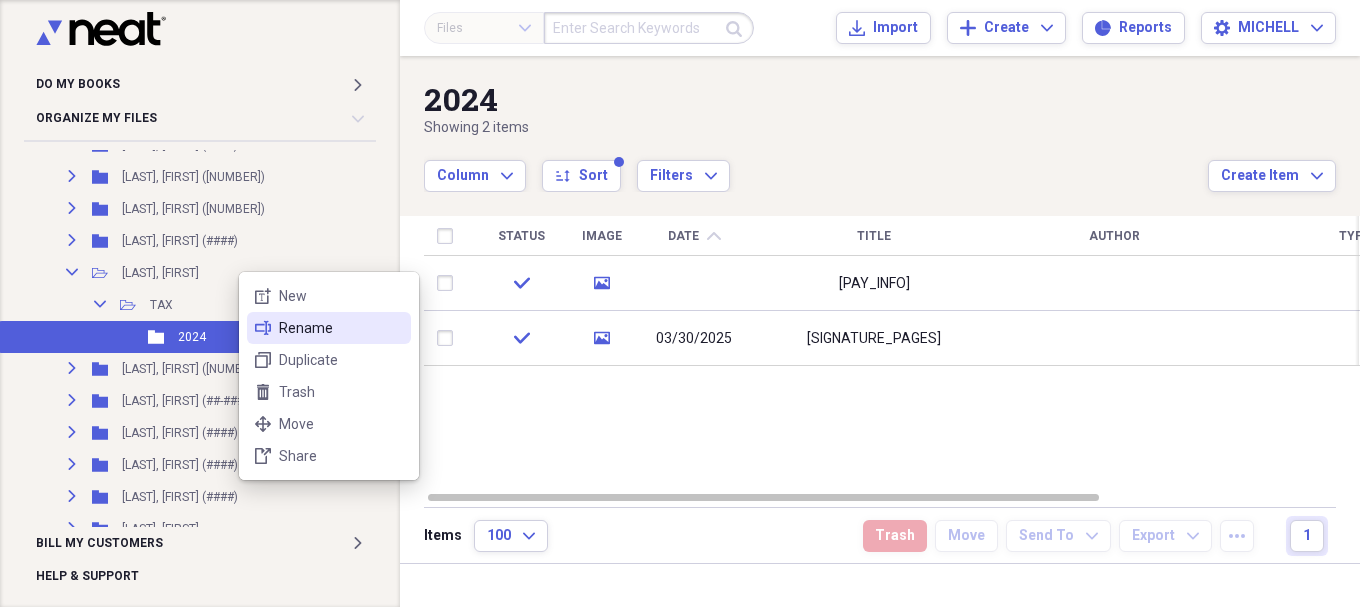 click on "Rename" at bounding box center [341, 328] 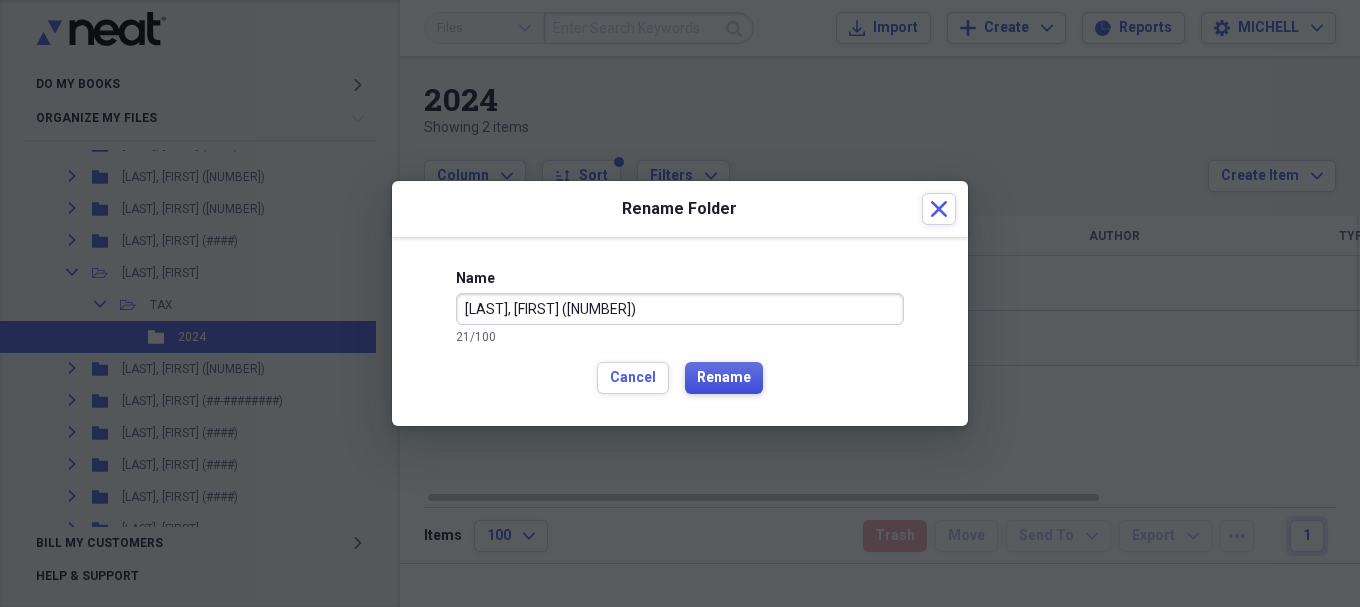 type on "[LAST], [FIRST] ([NUMBER])" 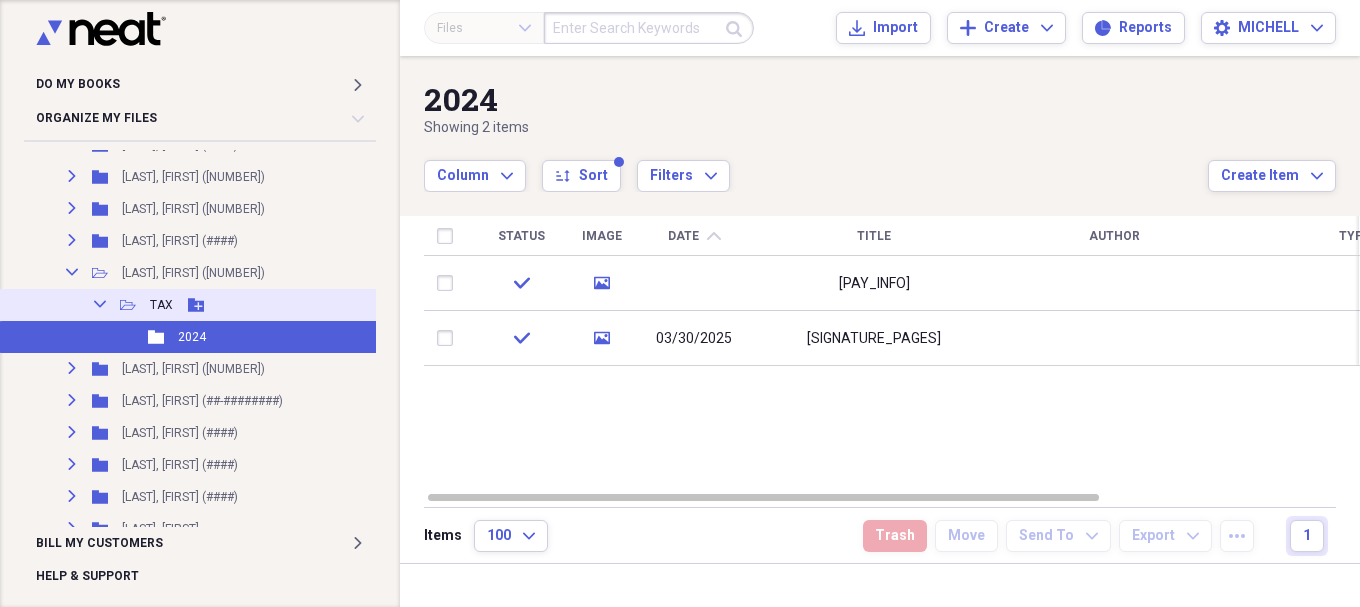 click on "Collapse" 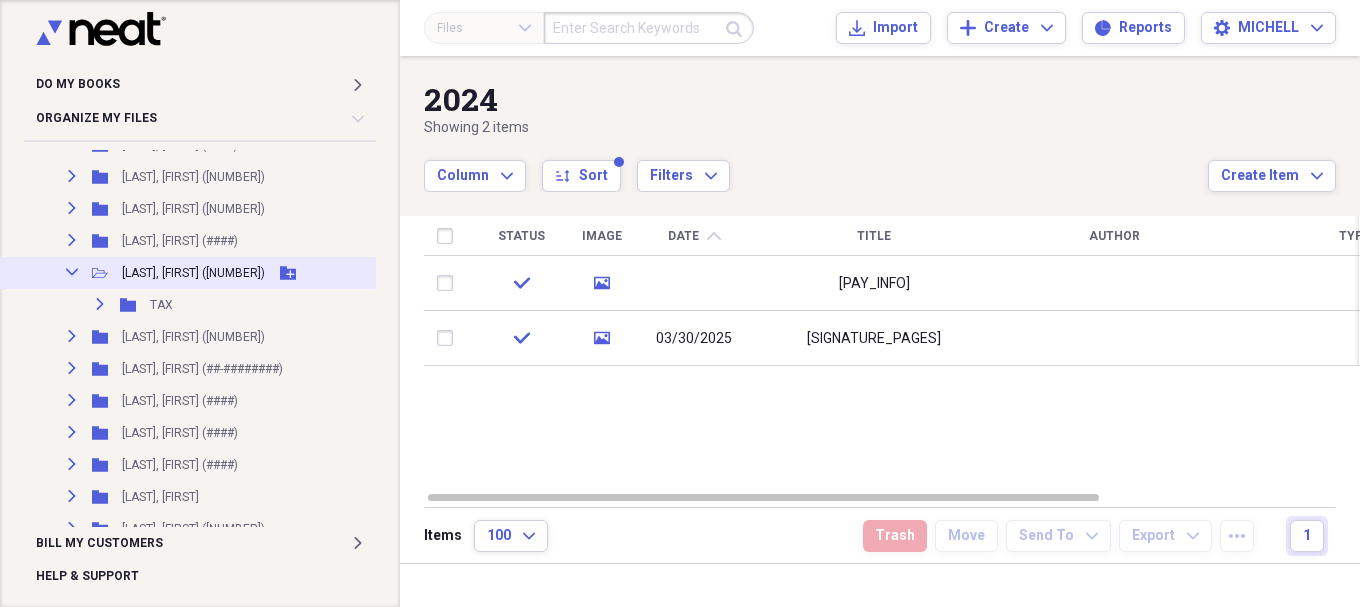 click on "Collapse" 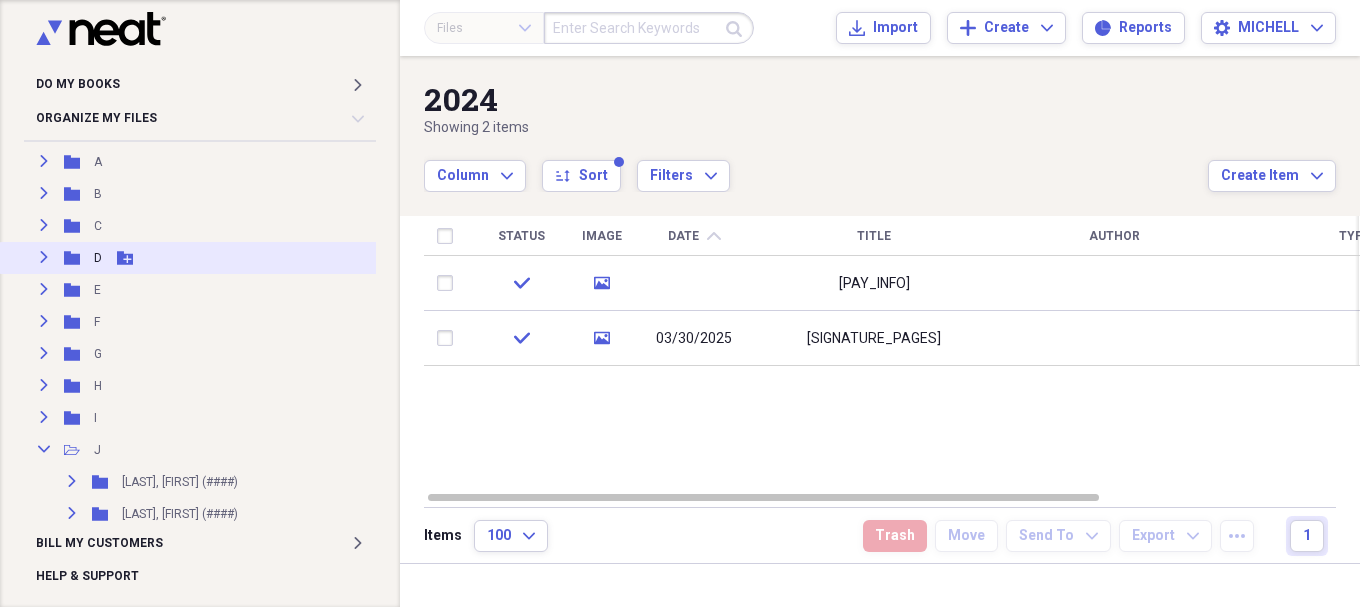scroll, scrollTop: 500, scrollLeft: 0, axis: vertical 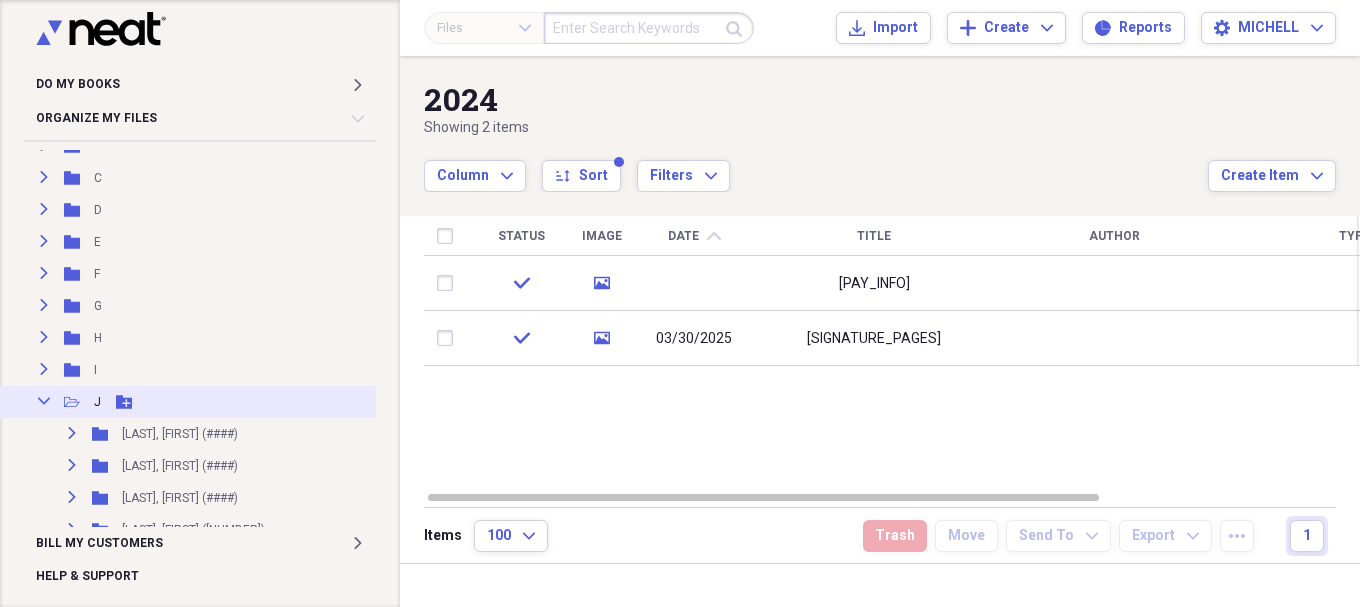 click on "Collapse" 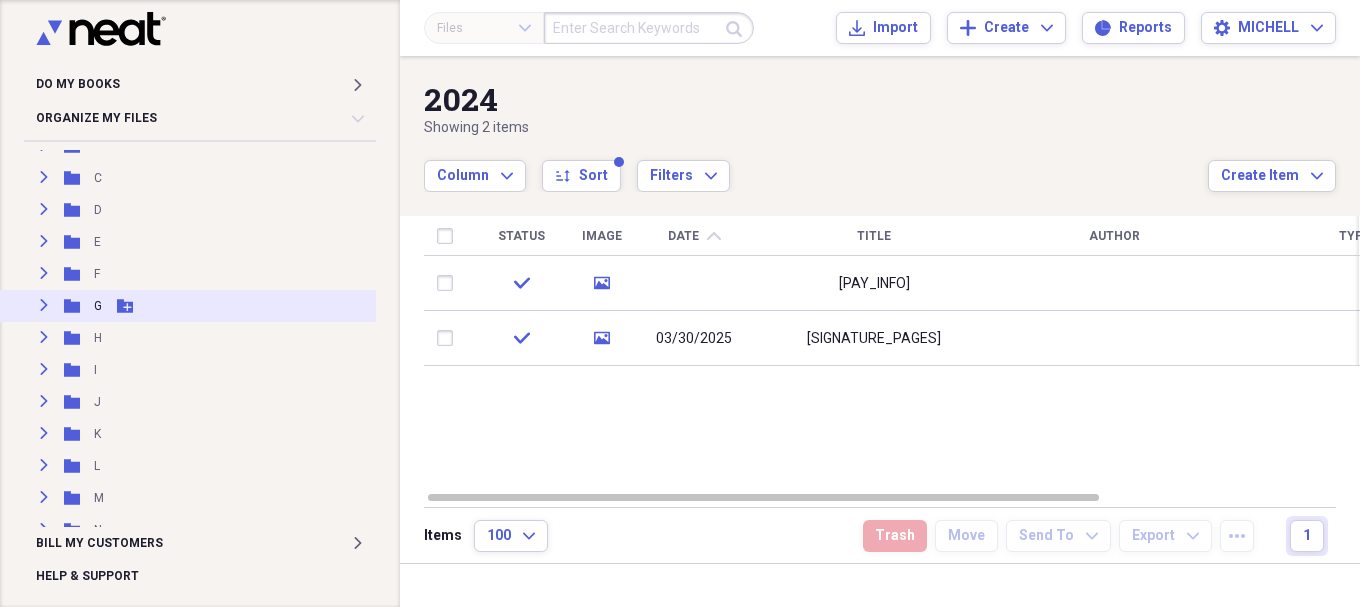 click 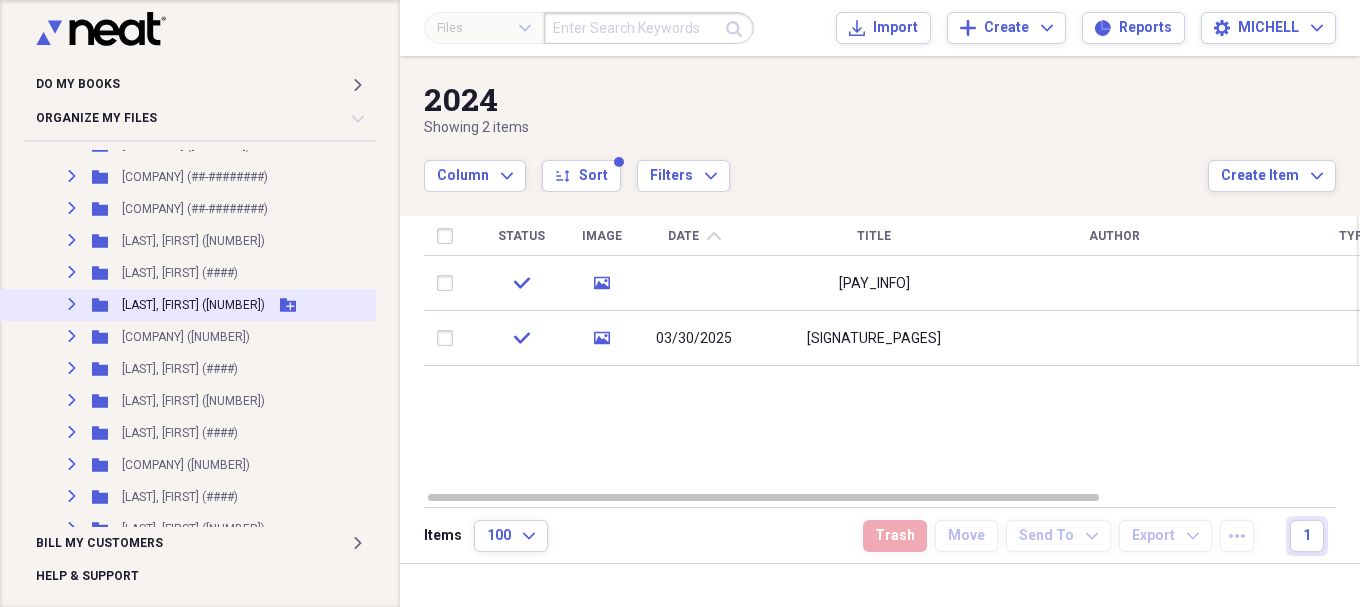 scroll, scrollTop: 1167, scrollLeft: 0, axis: vertical 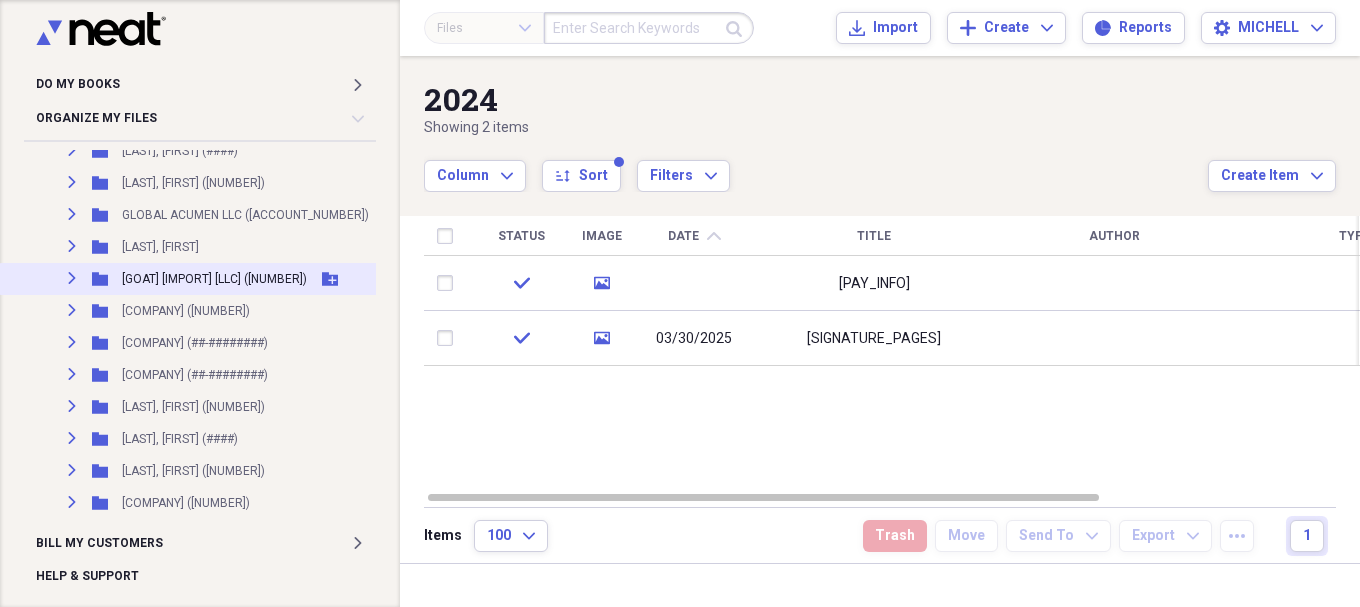 click on "Expand" 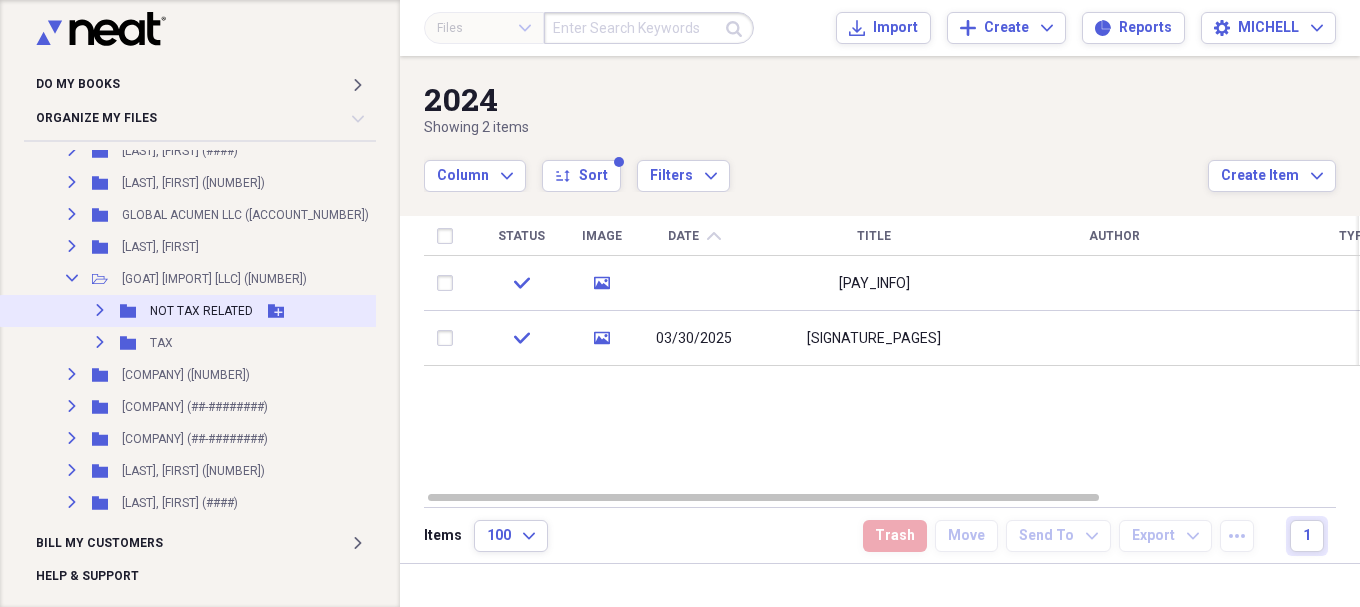 click 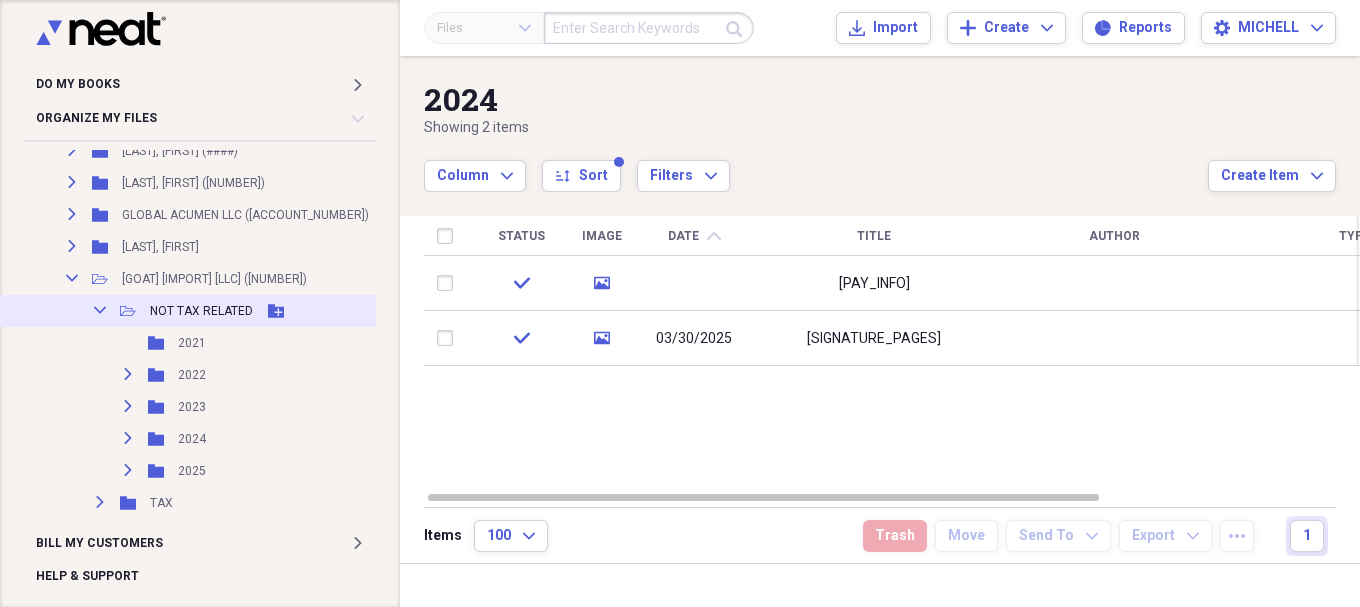 click on "Collapse" 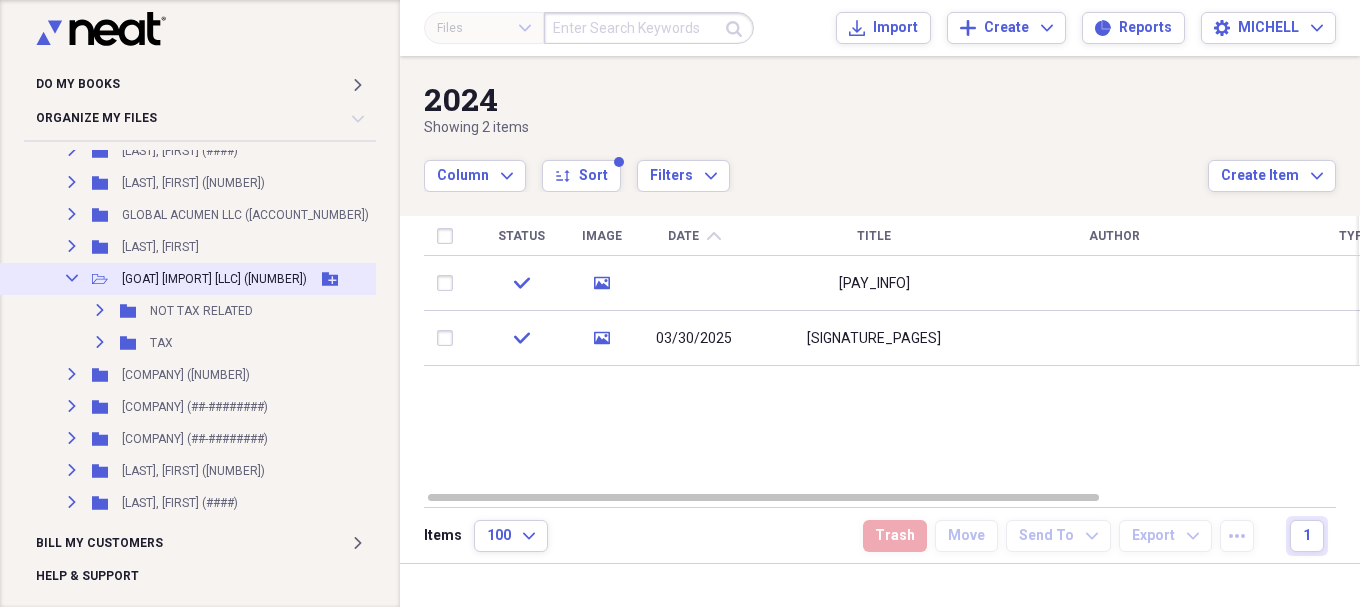 click on "Collapse" 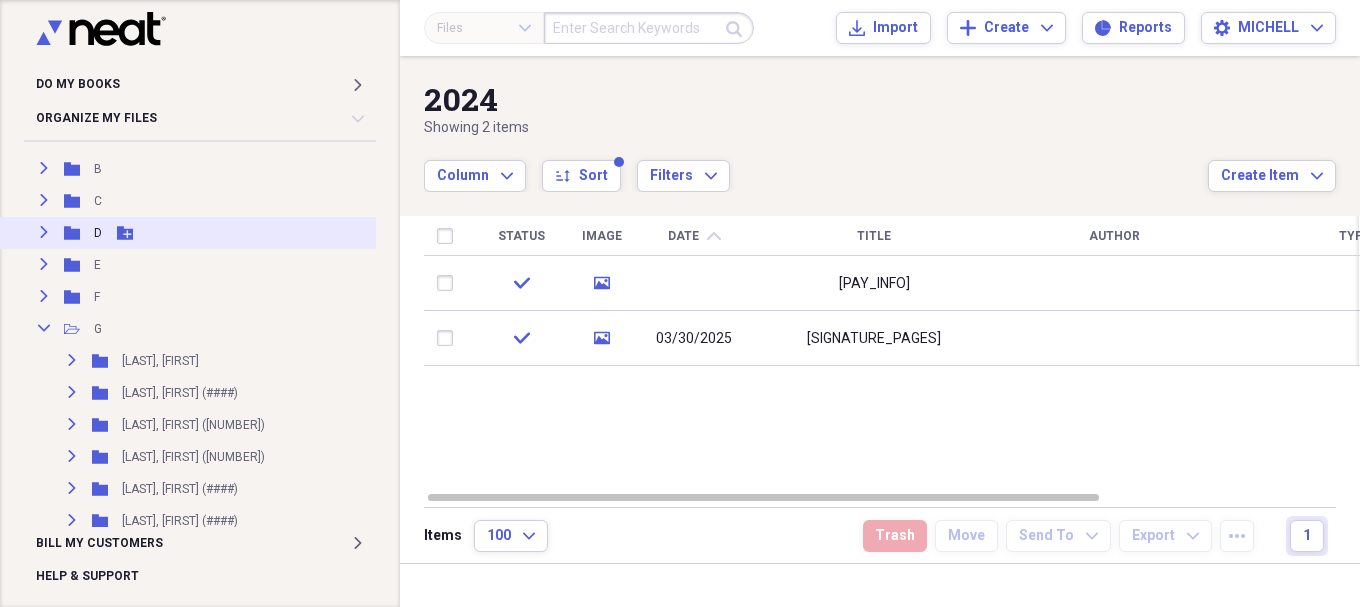scroll, scrollTop: 500, scrollLeft: 0, axis: vertical 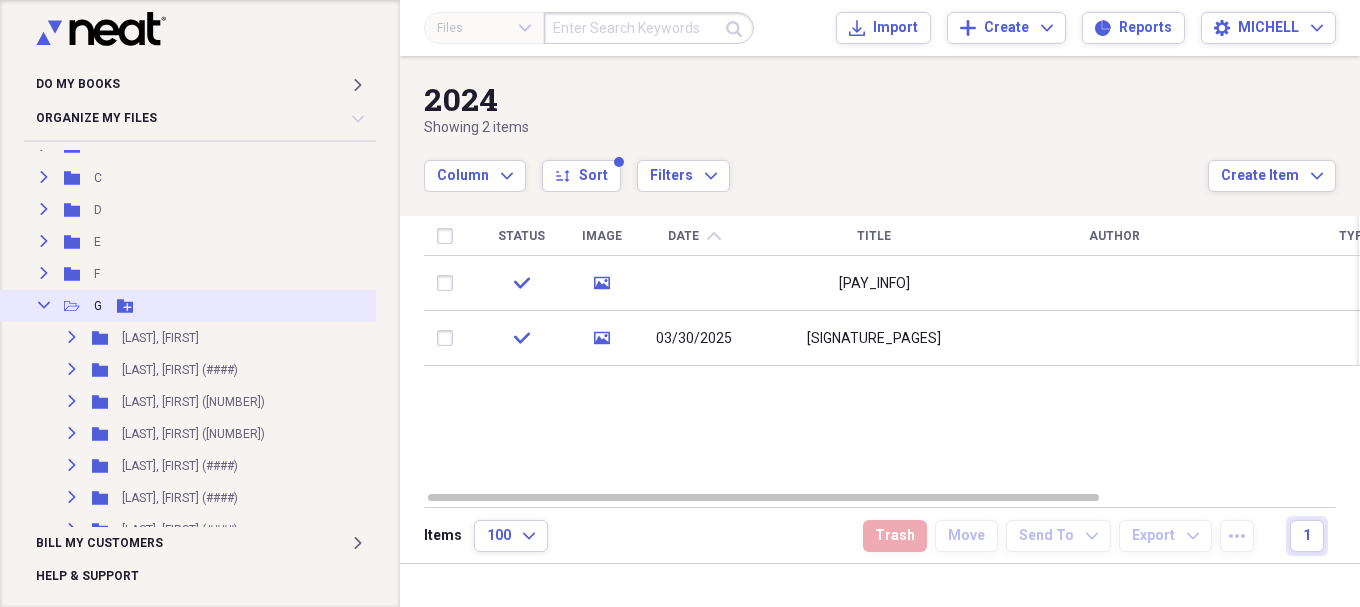 click 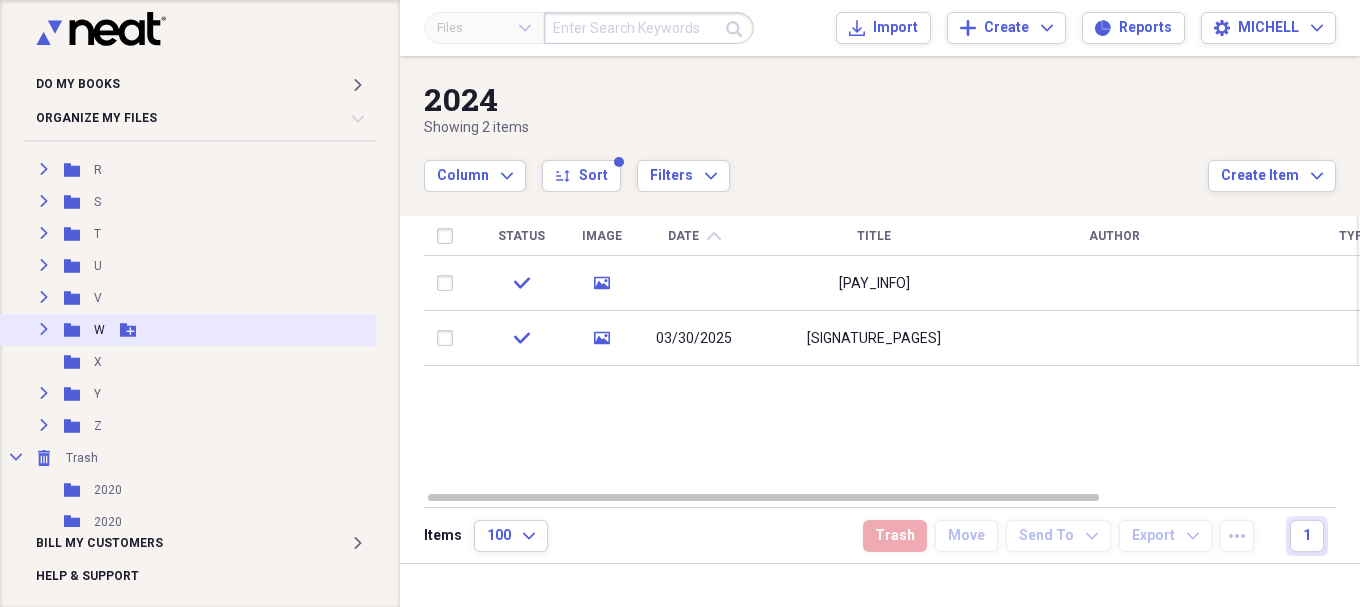 scroll, scrollTop: 1000, scrollLeft: 0, axis: vertical 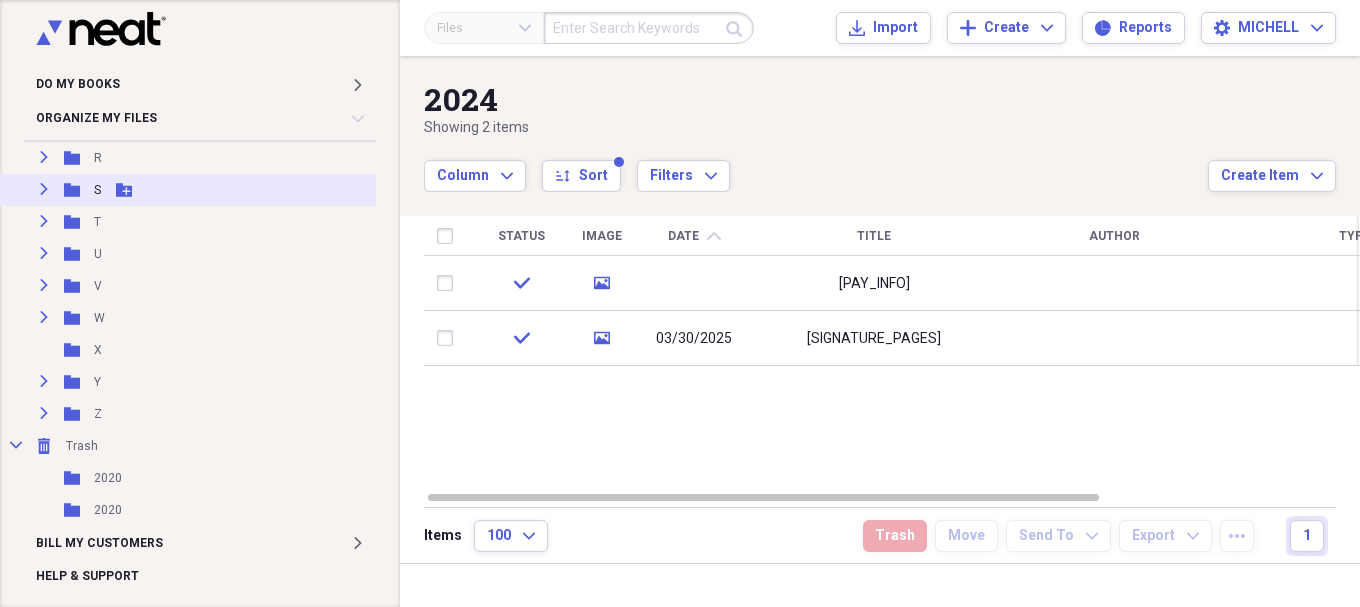 click 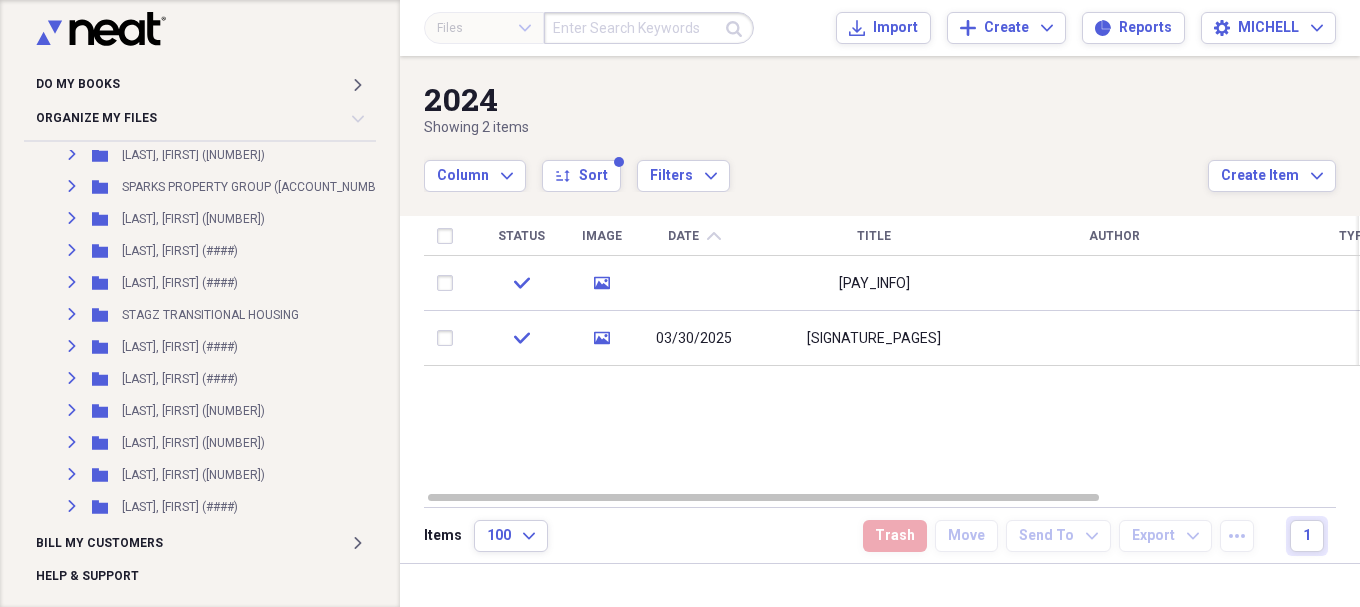 scroll, scrollTop: 2833, scrollLeft: 0, axis: vertical 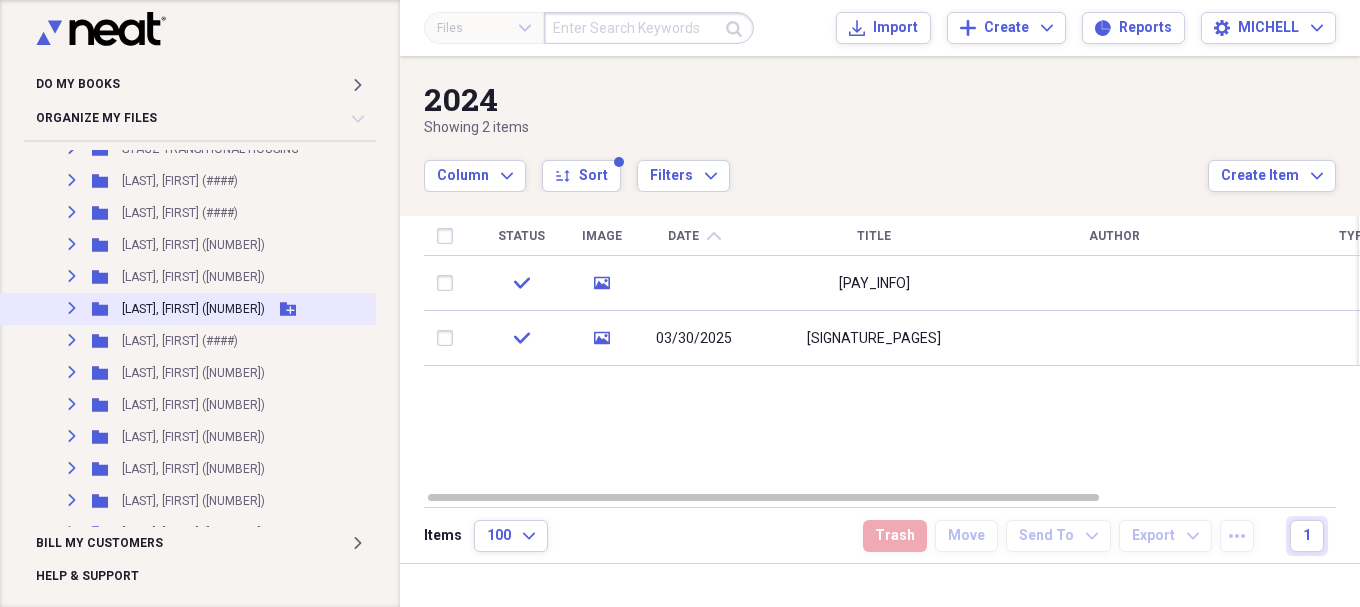 click on "Expand" 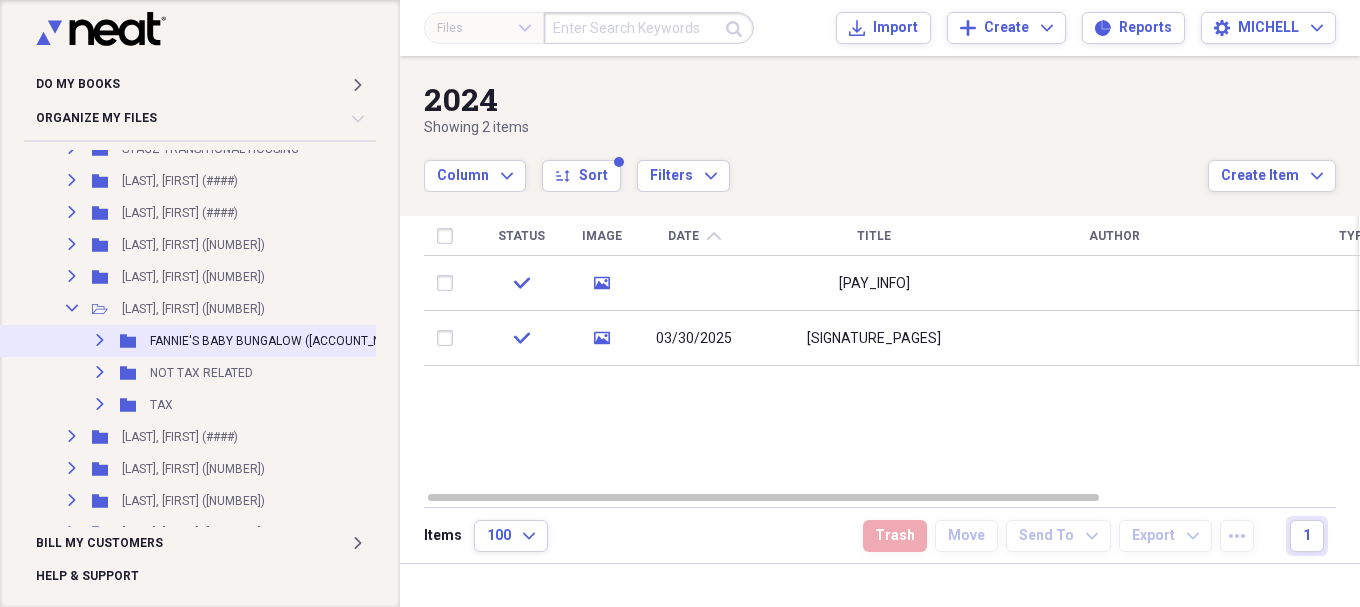 click 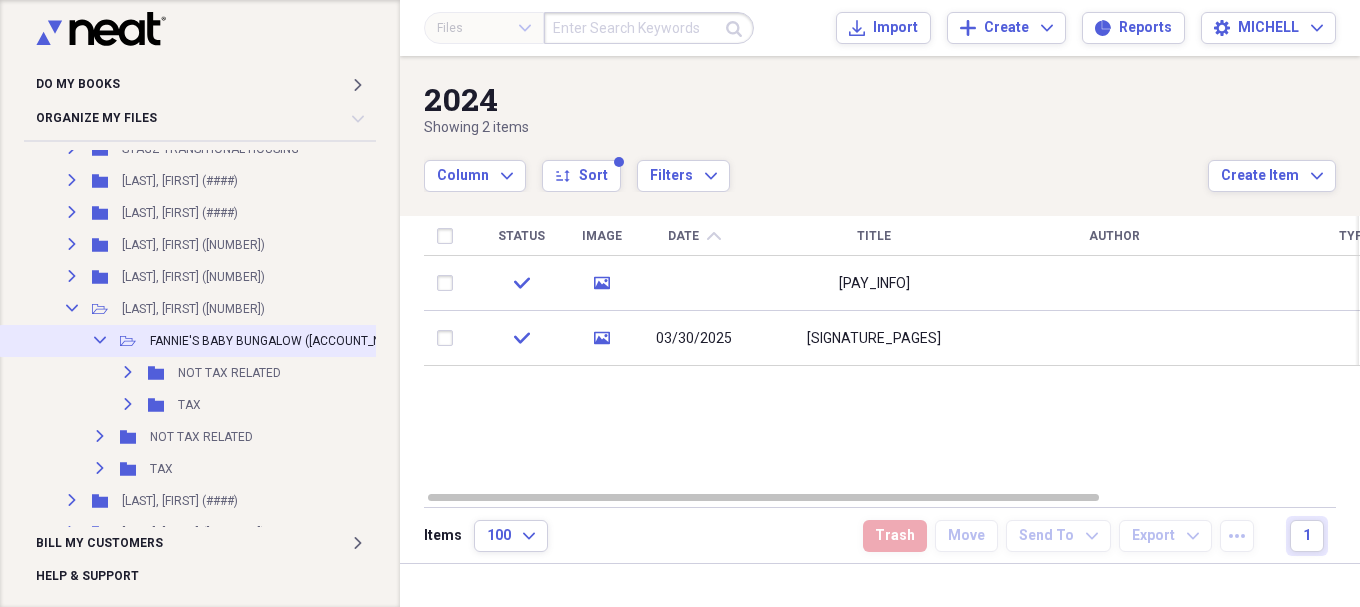 click 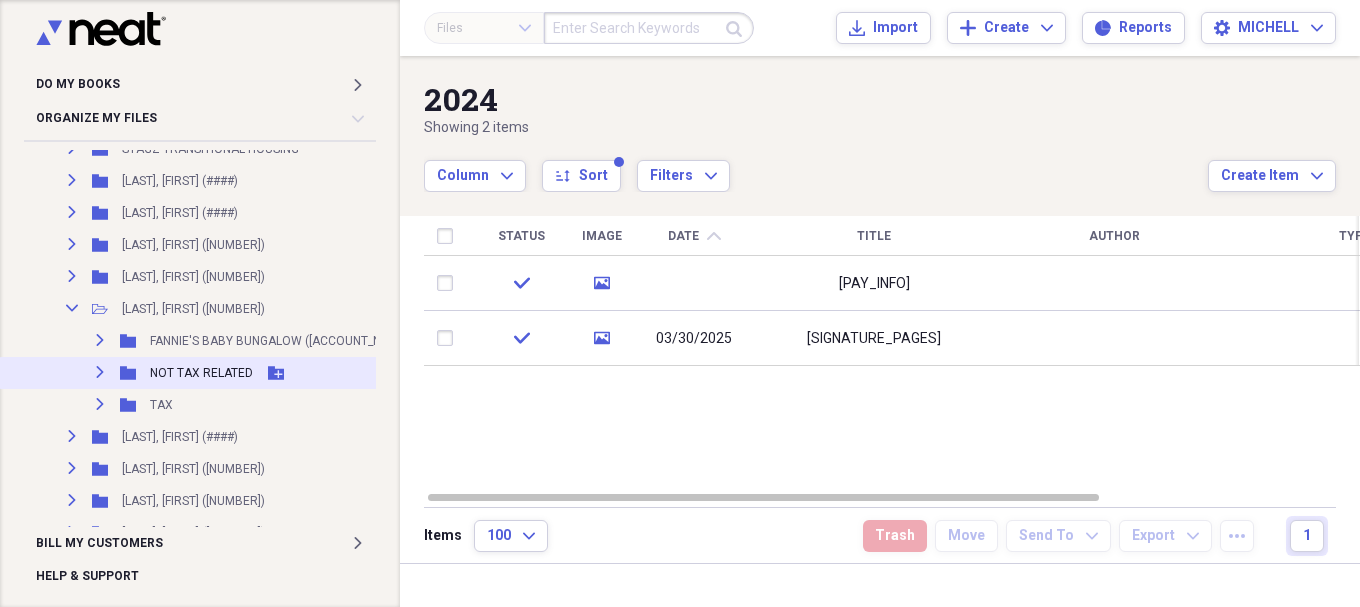 click on "Expand" 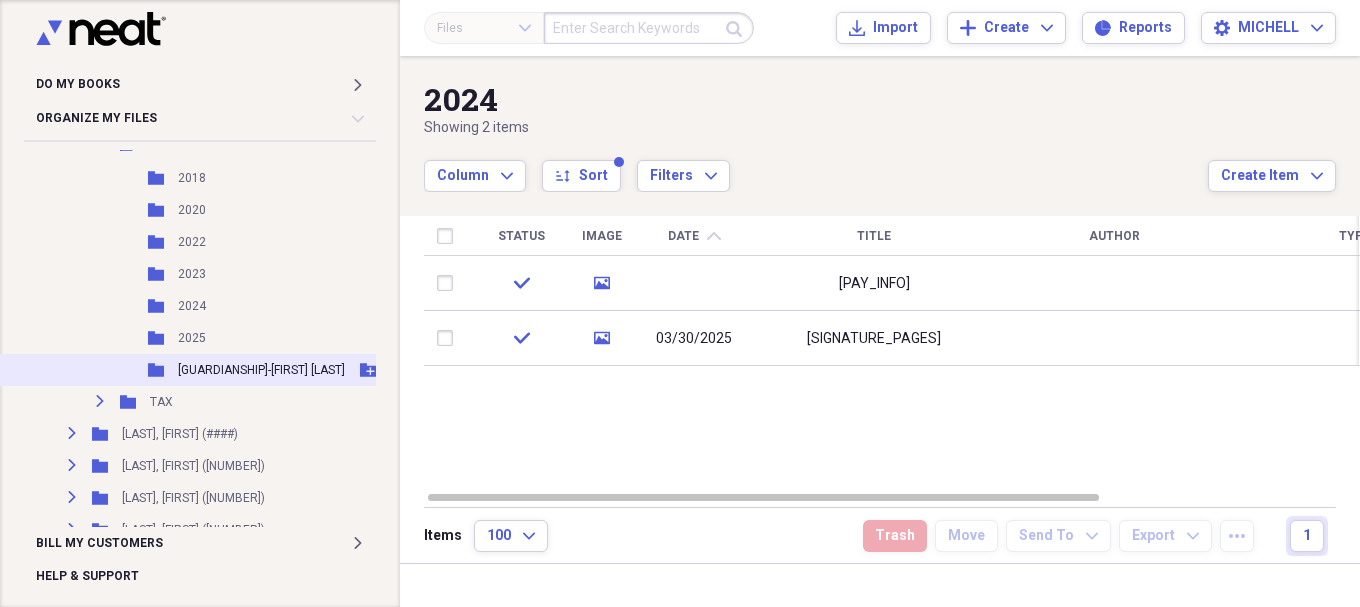 scroll, scrollTop: 3000, scrollLeft: 0, axis: vertical 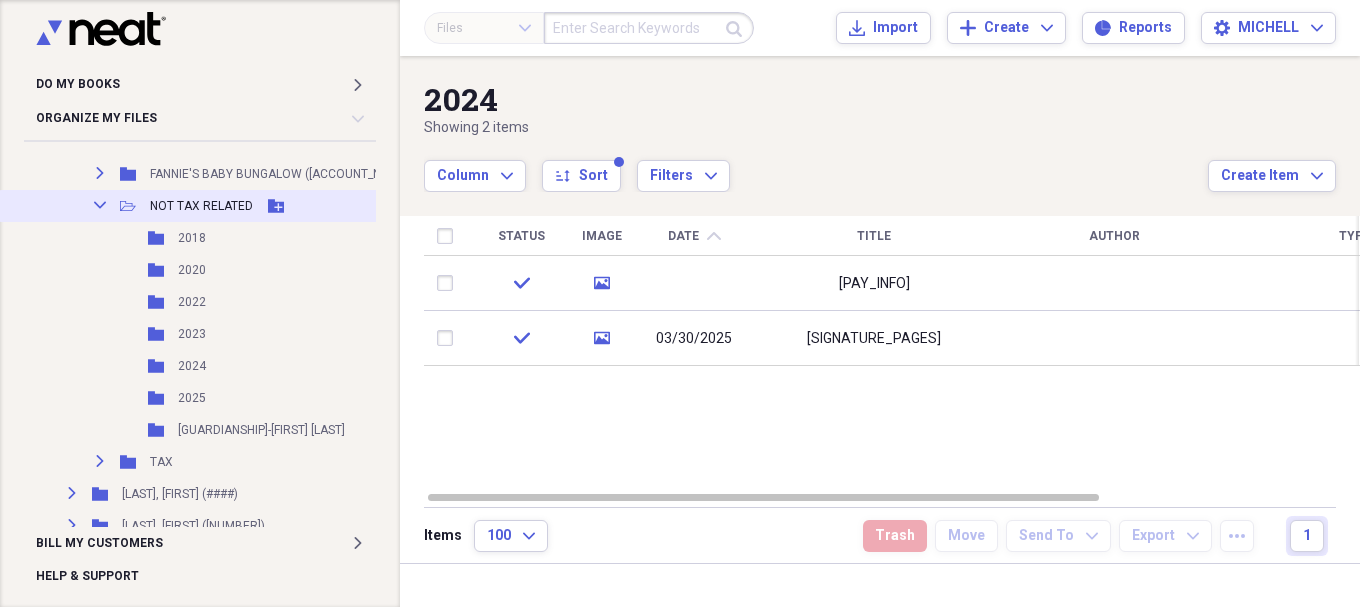 click on "Collapse" 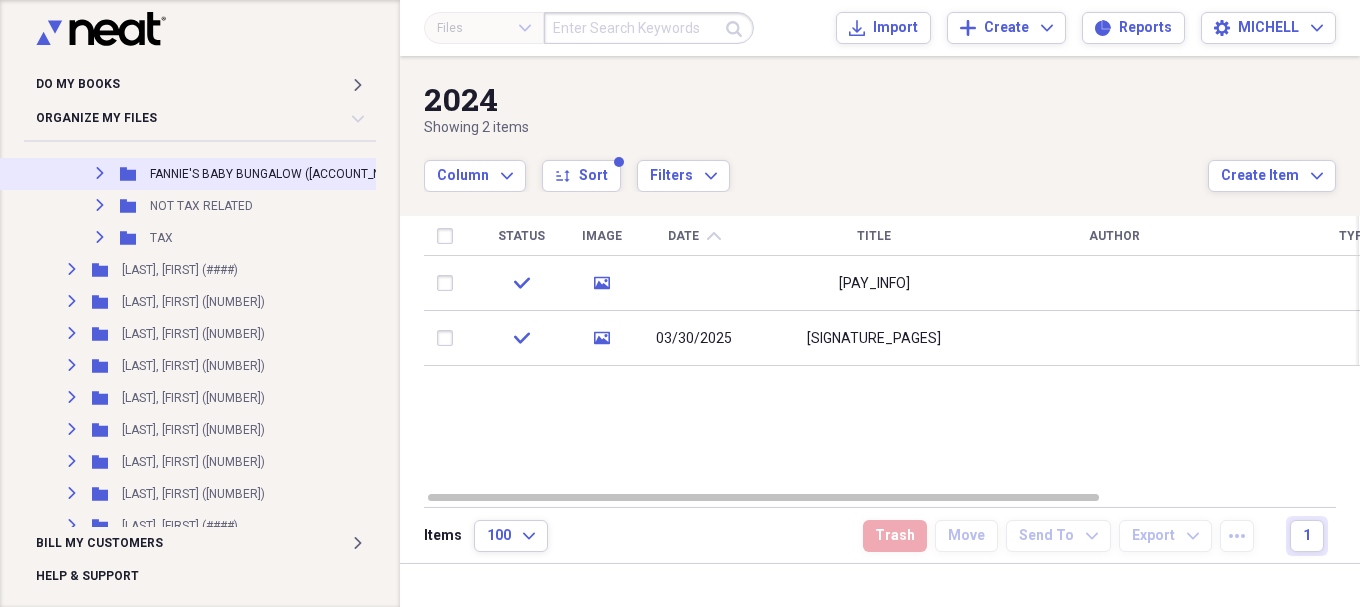 click on "Expand" 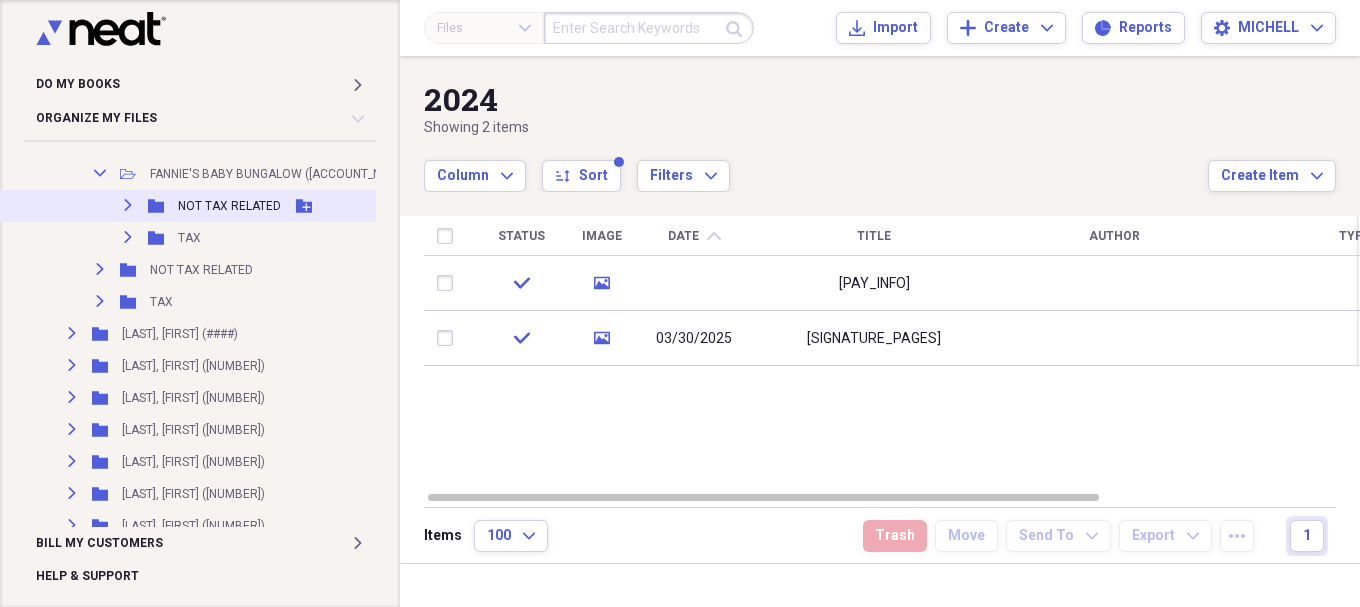 click on "Expand" 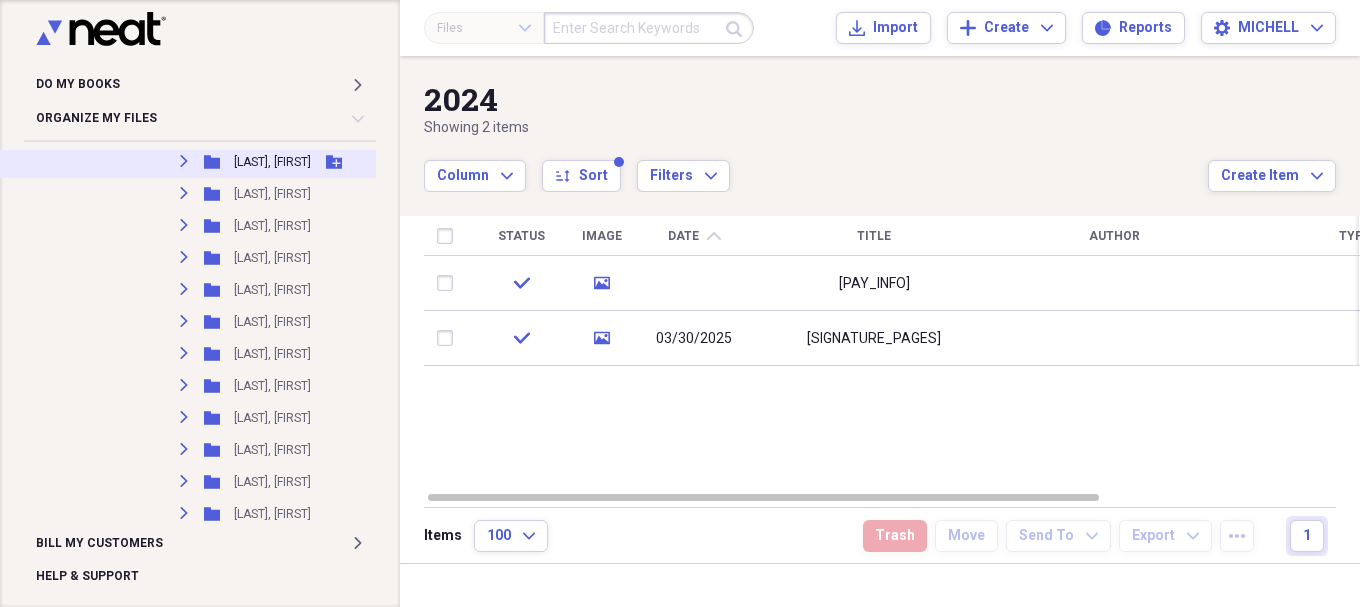 scroll, scrollTop: 10333, scrollLeft: 0, axis: vertical 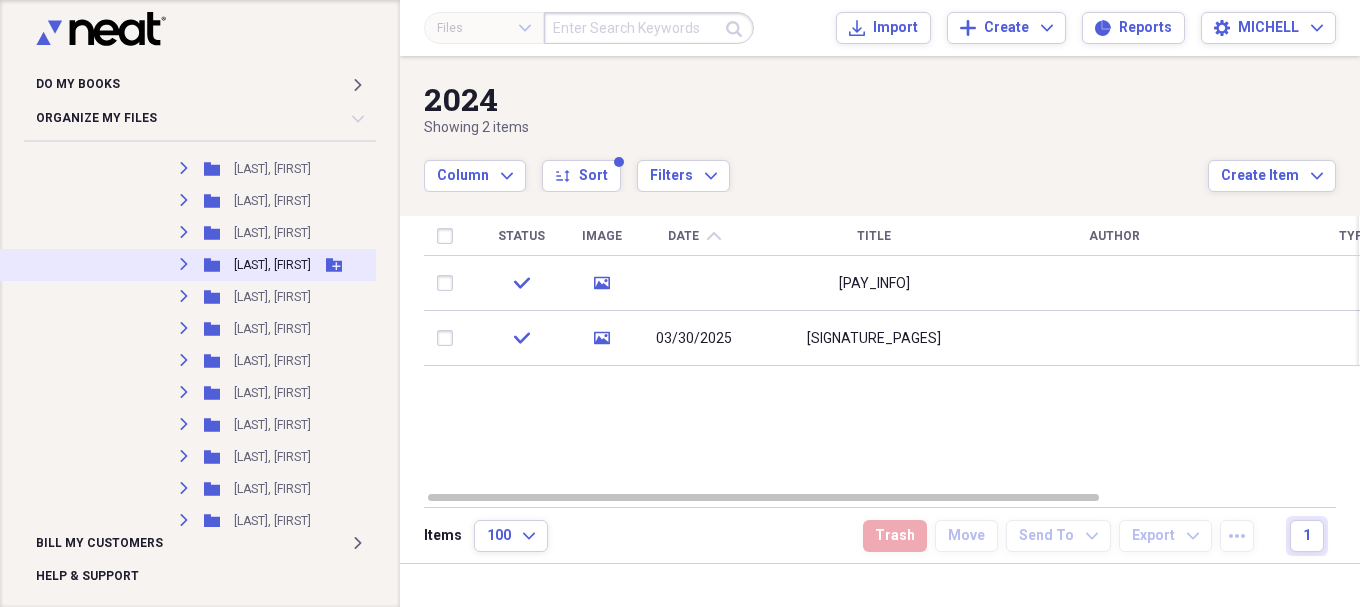 click on "Expand" 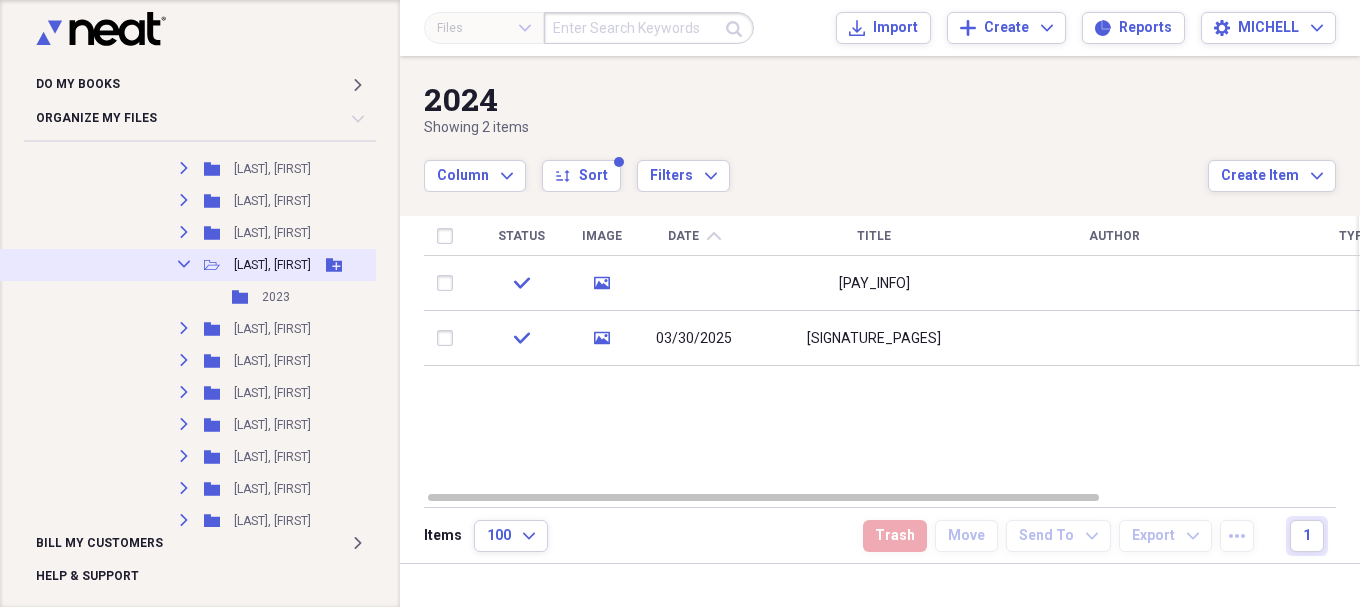 click 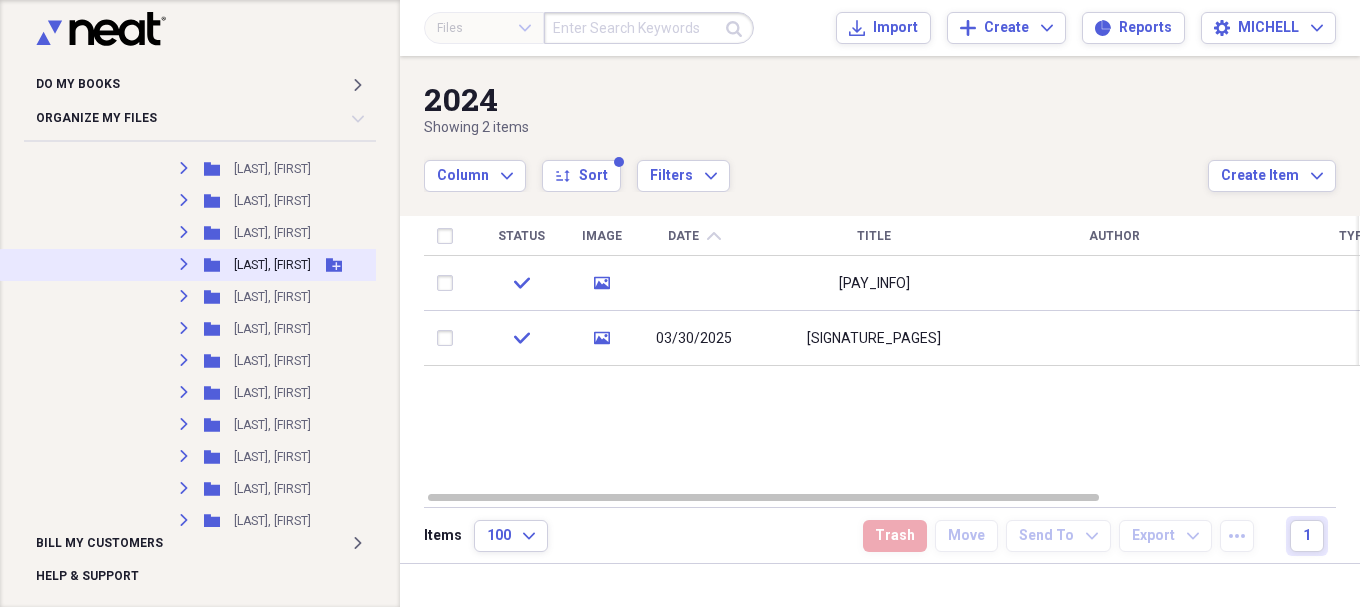 click on "[LAST], [FIRST]" at bounding box center (272, 265) 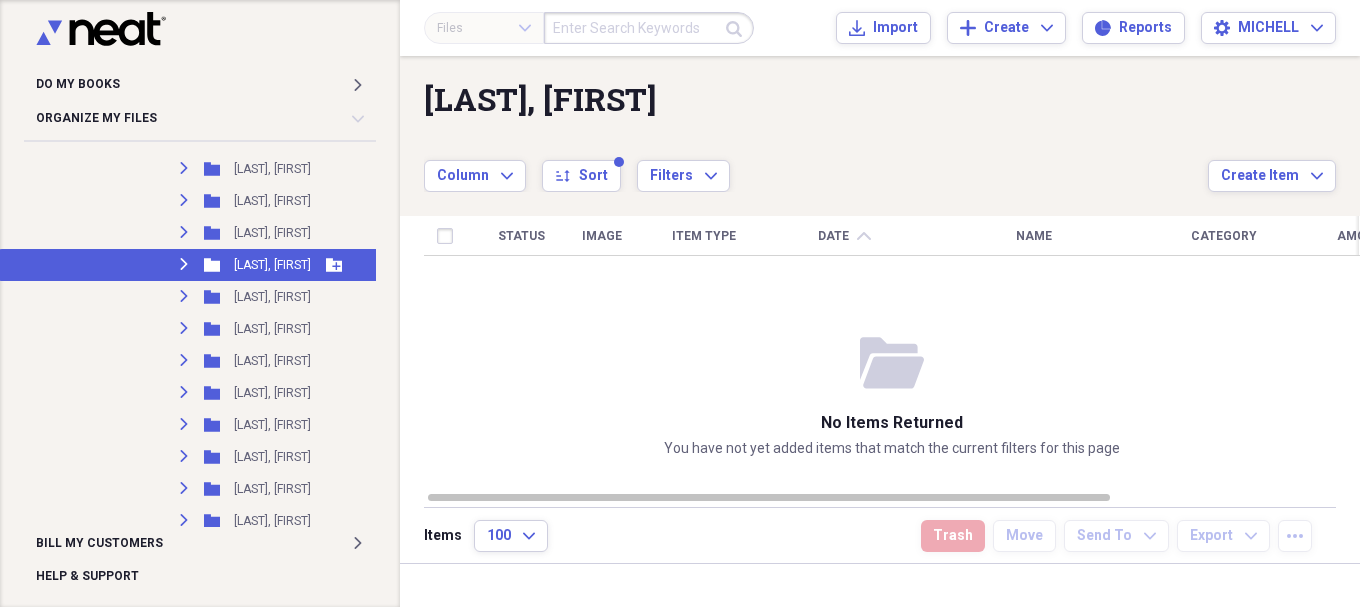 click on "Expand" 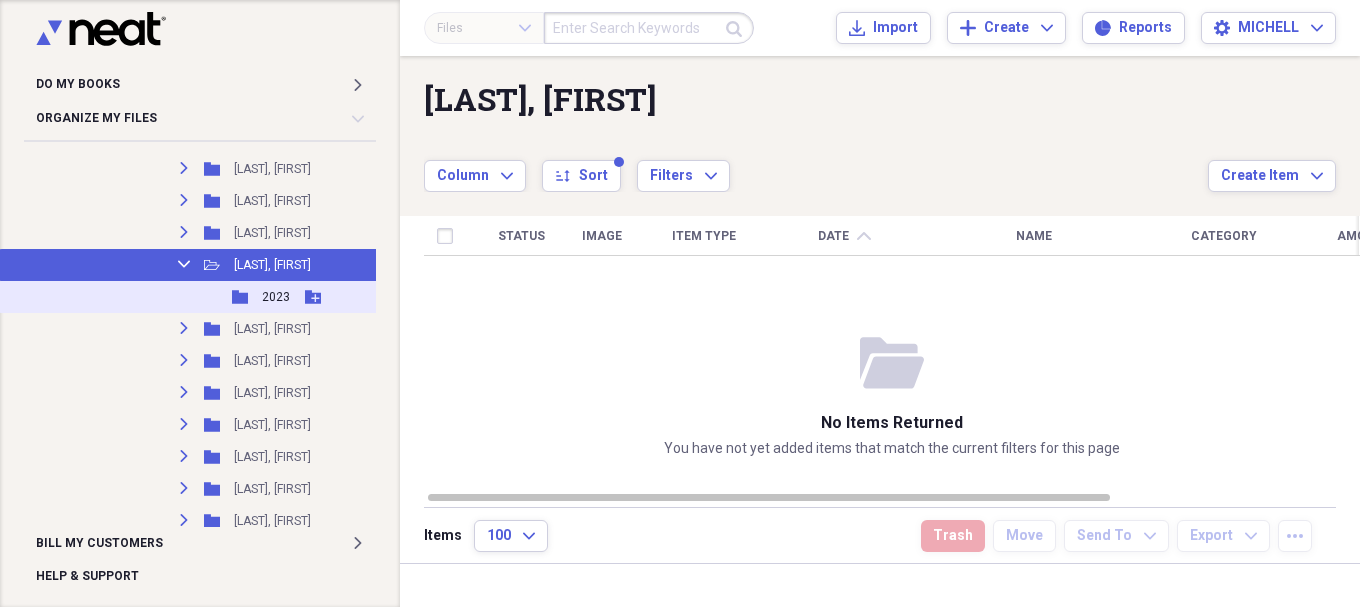 click on "2023" at bounding box center (276, 297) 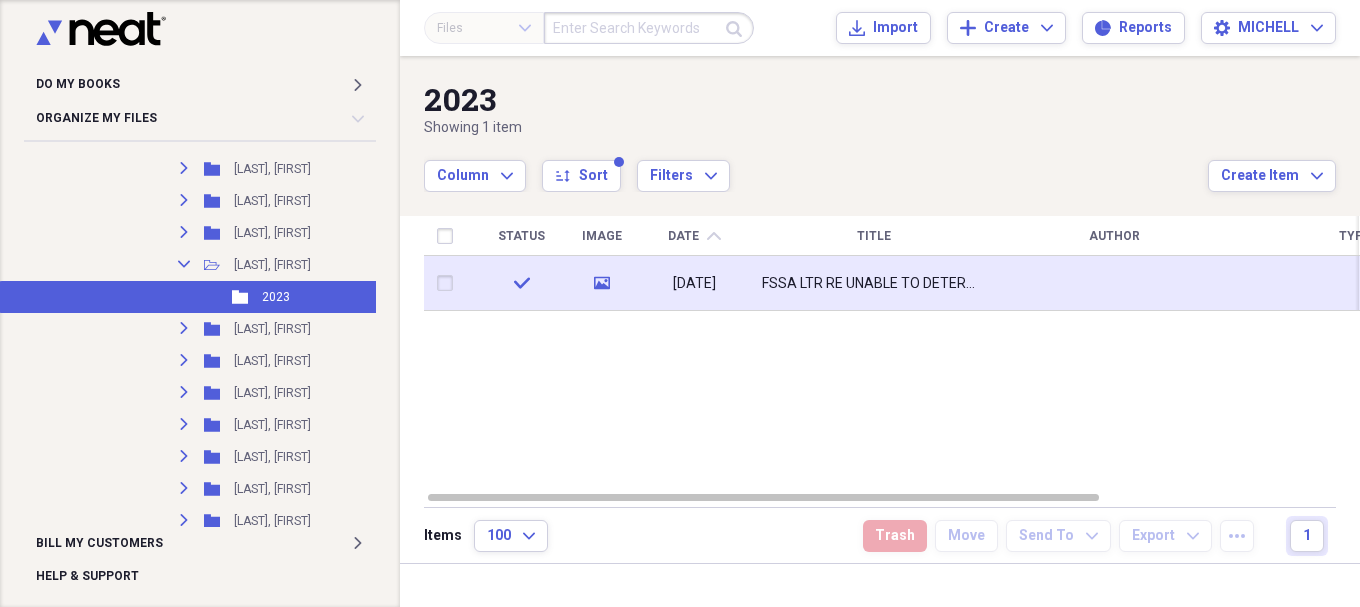 click 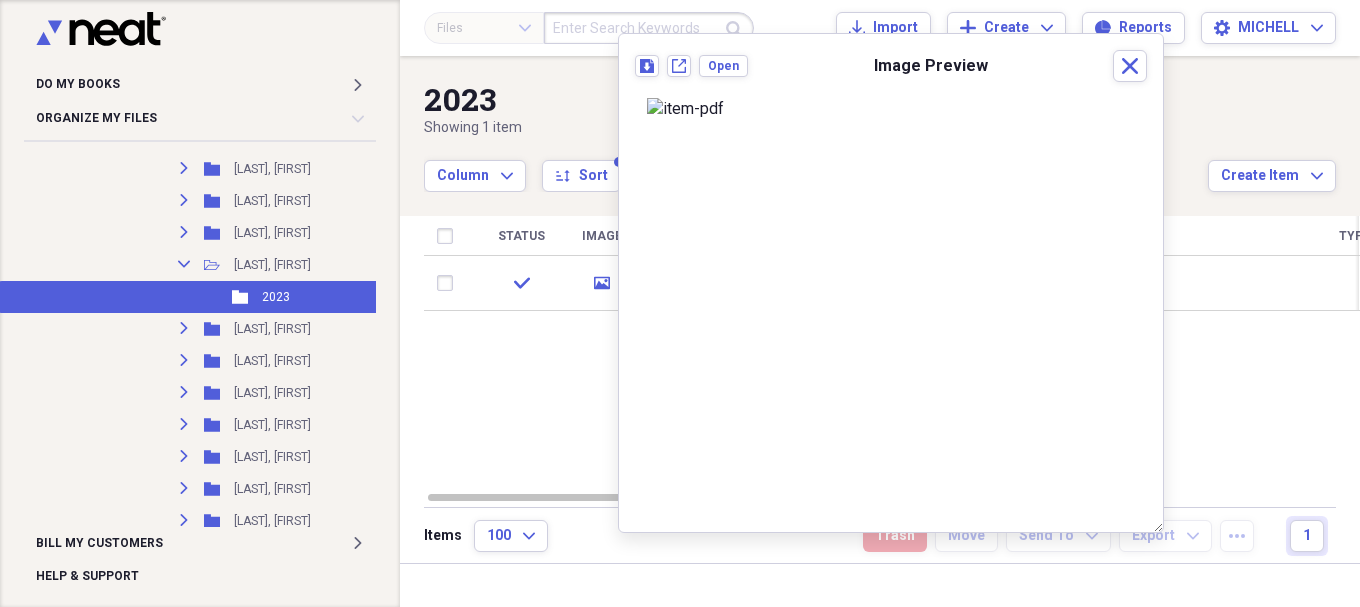 scroll, scrollTop: 0, scrollLeft: 0, axis: both 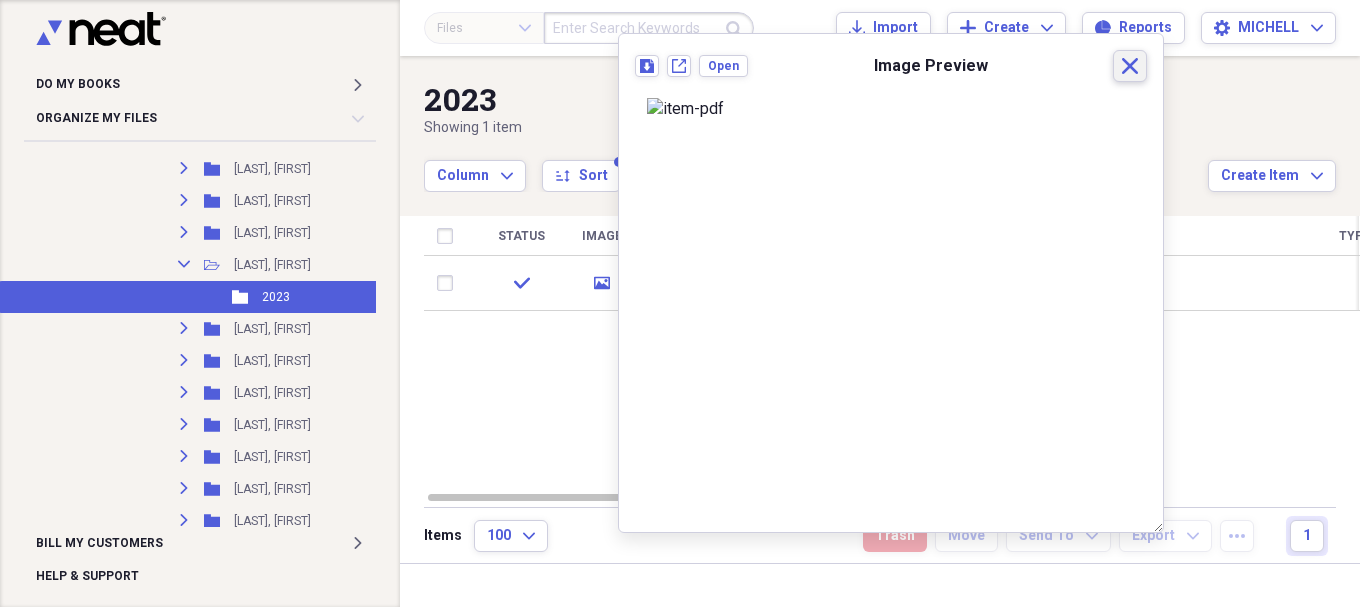 click on "Close" 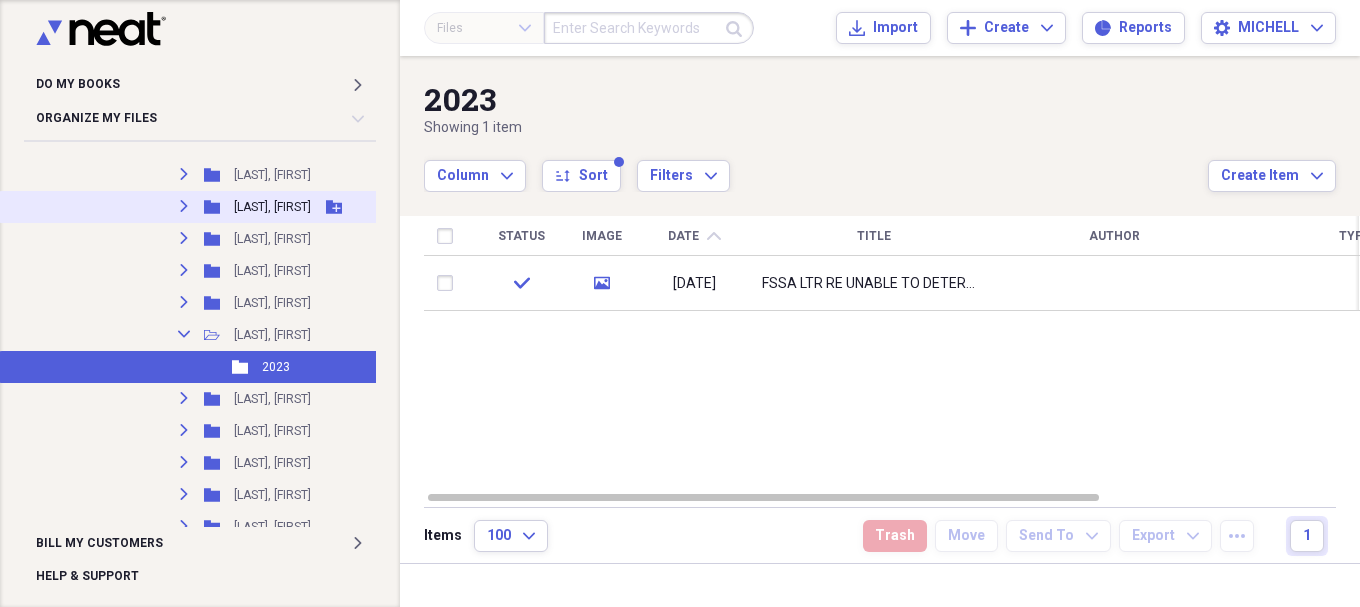 scroll, scrollTop: 10333, scrollLeft: 0, axis: vertical 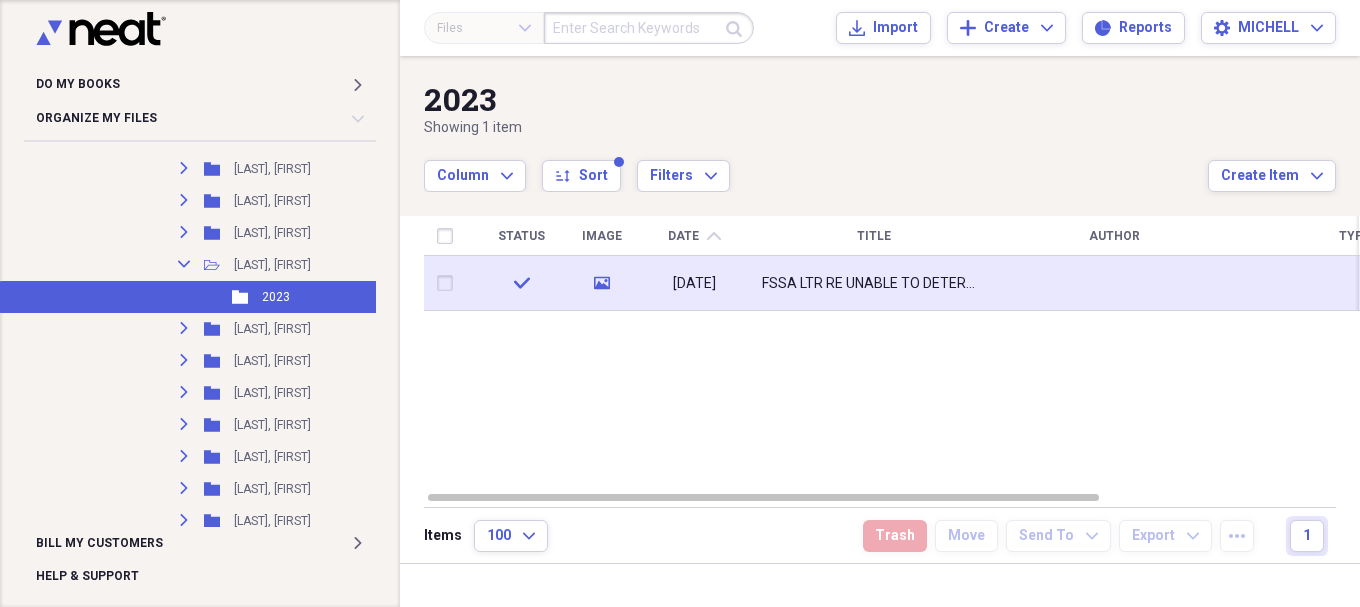 click on "[DATE]" at bounding box center (694, 284) 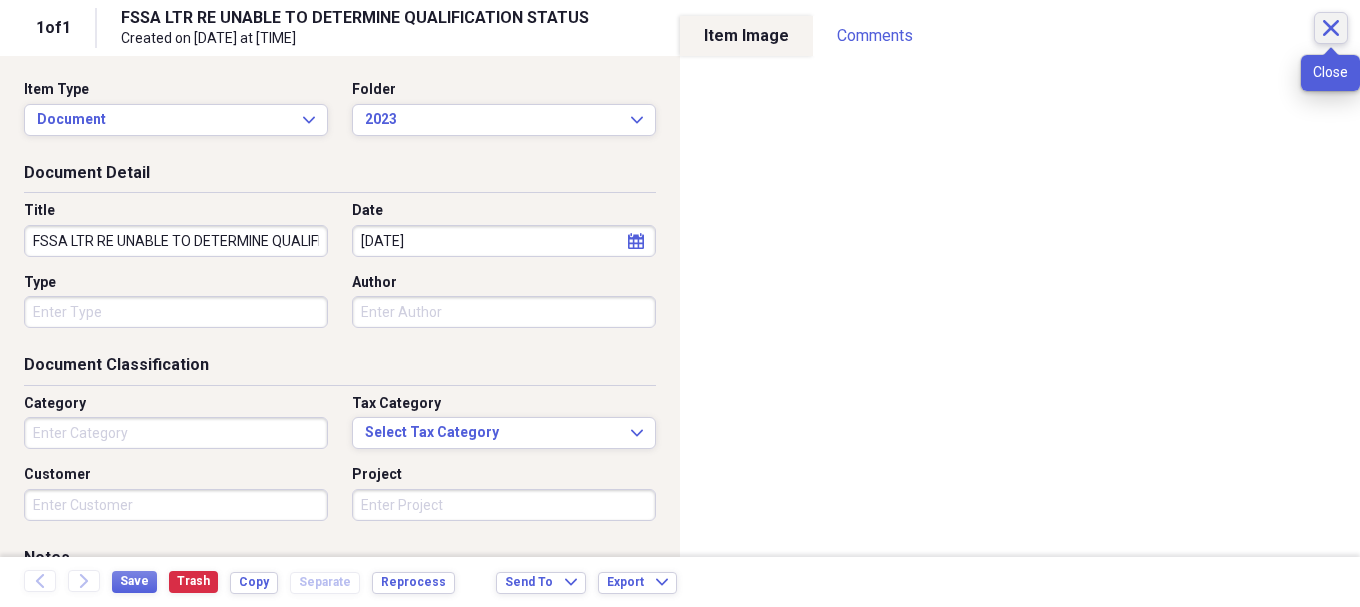 click on "Close" 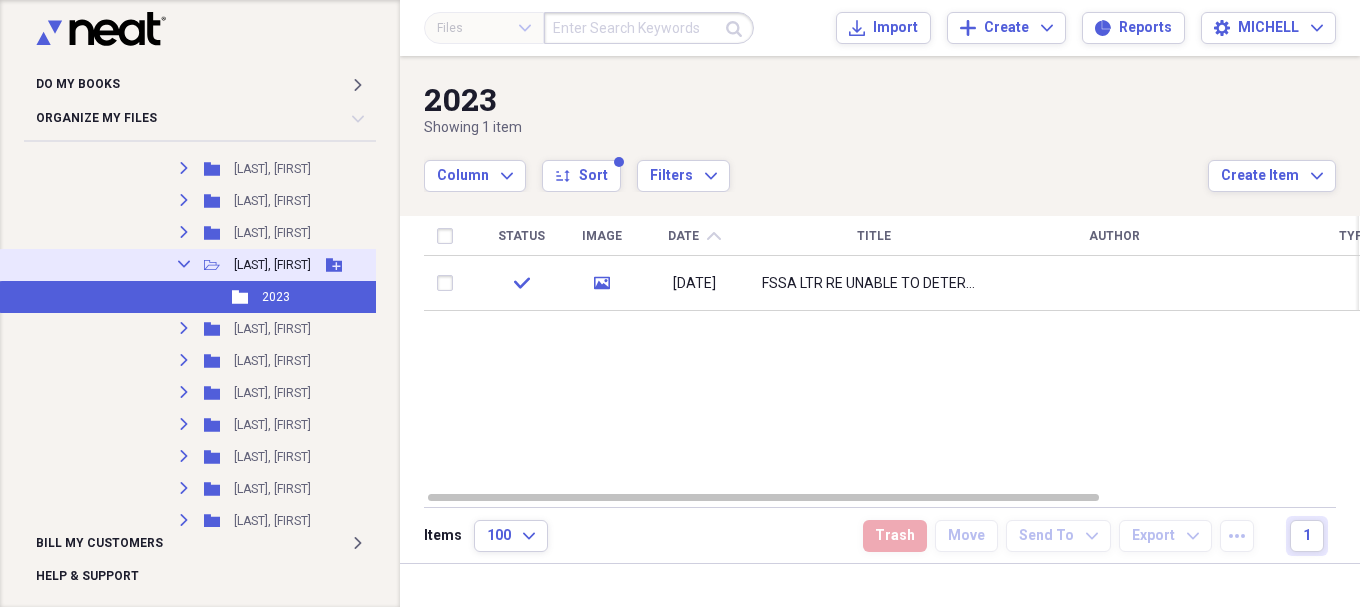 click on "Collapse" 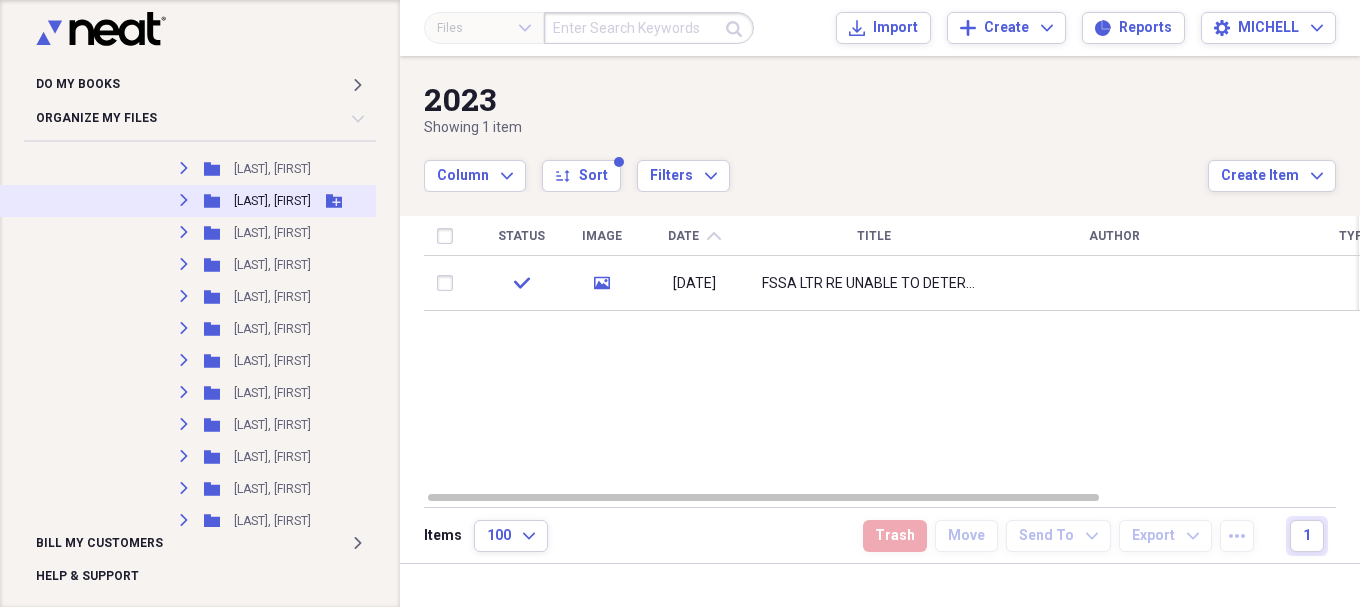 click on "Expand" 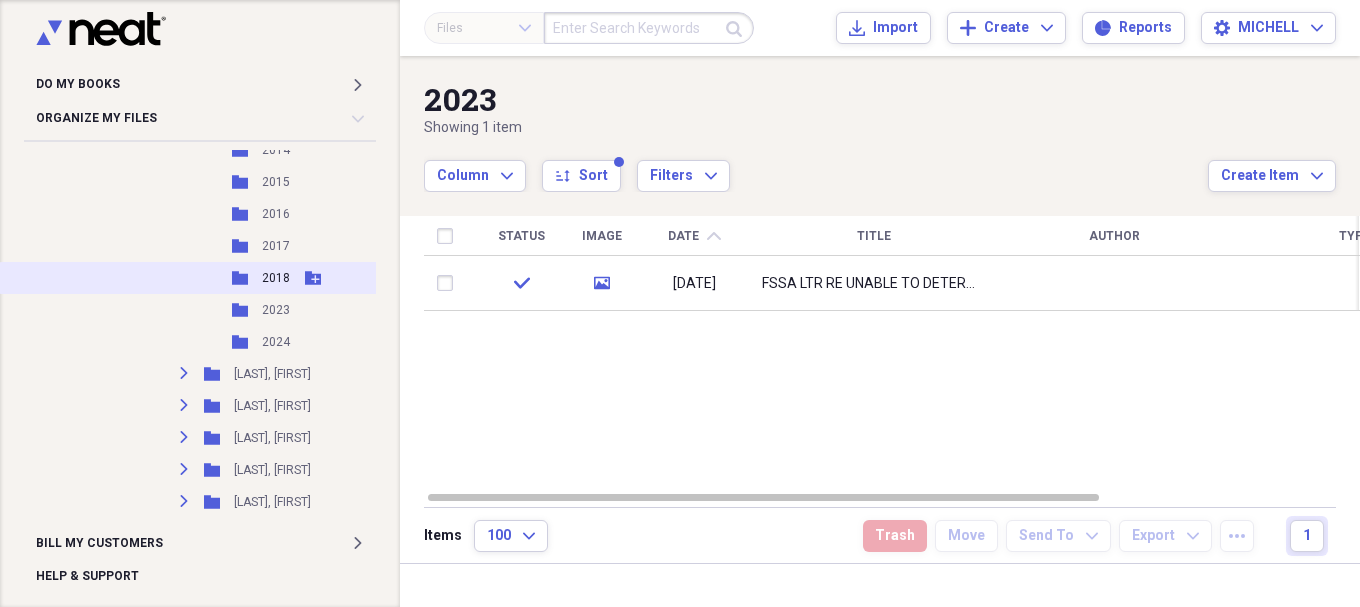 scroll, scrollTop: 10500, scrollLeft: 0, axis: vertical 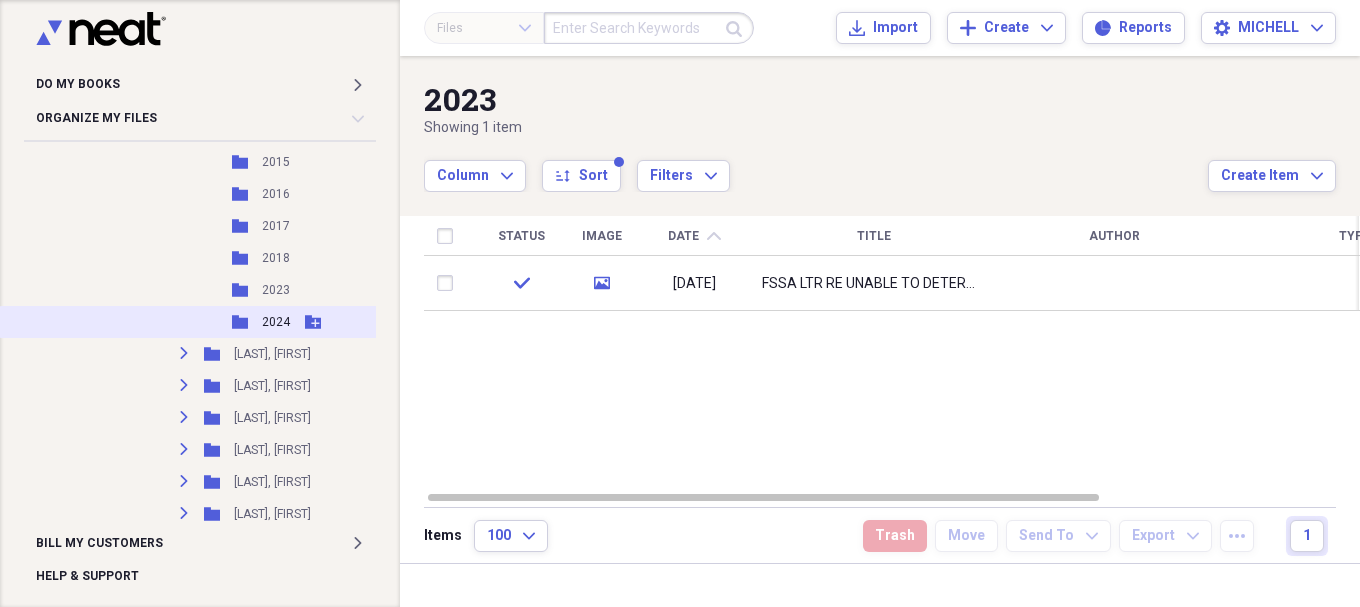 click on "2024" at bounding box center (276, 322) 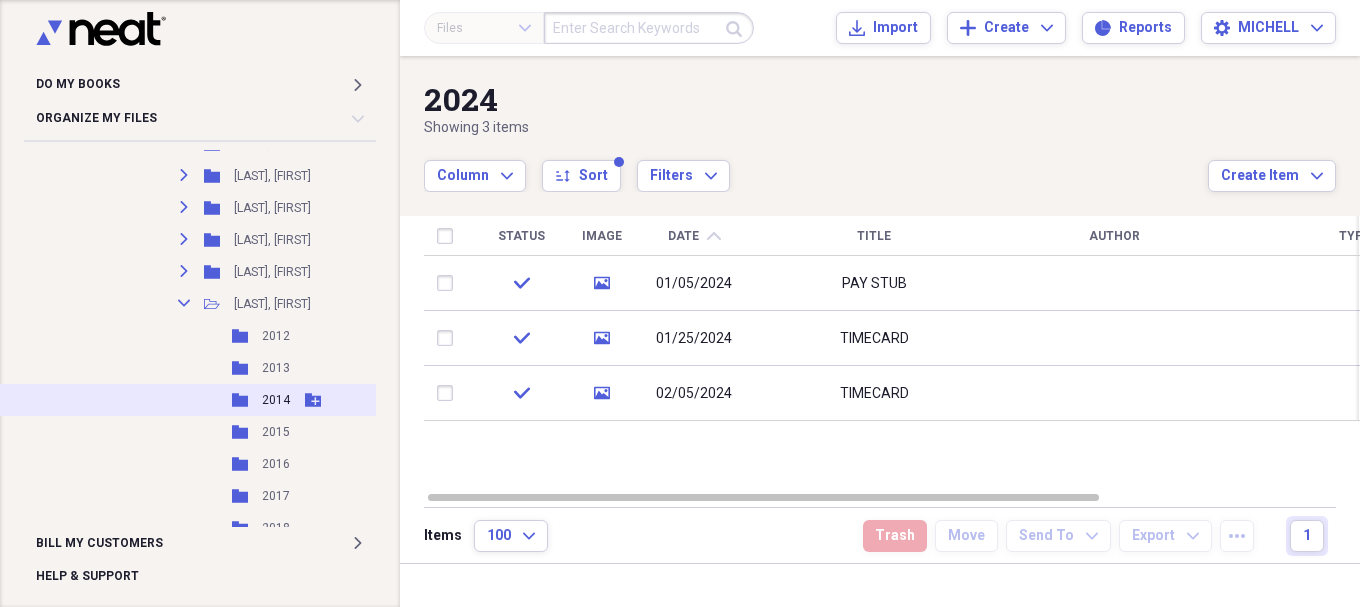 scroll, scrollTop: 10167, scrollLeft: 0, axis: vertical 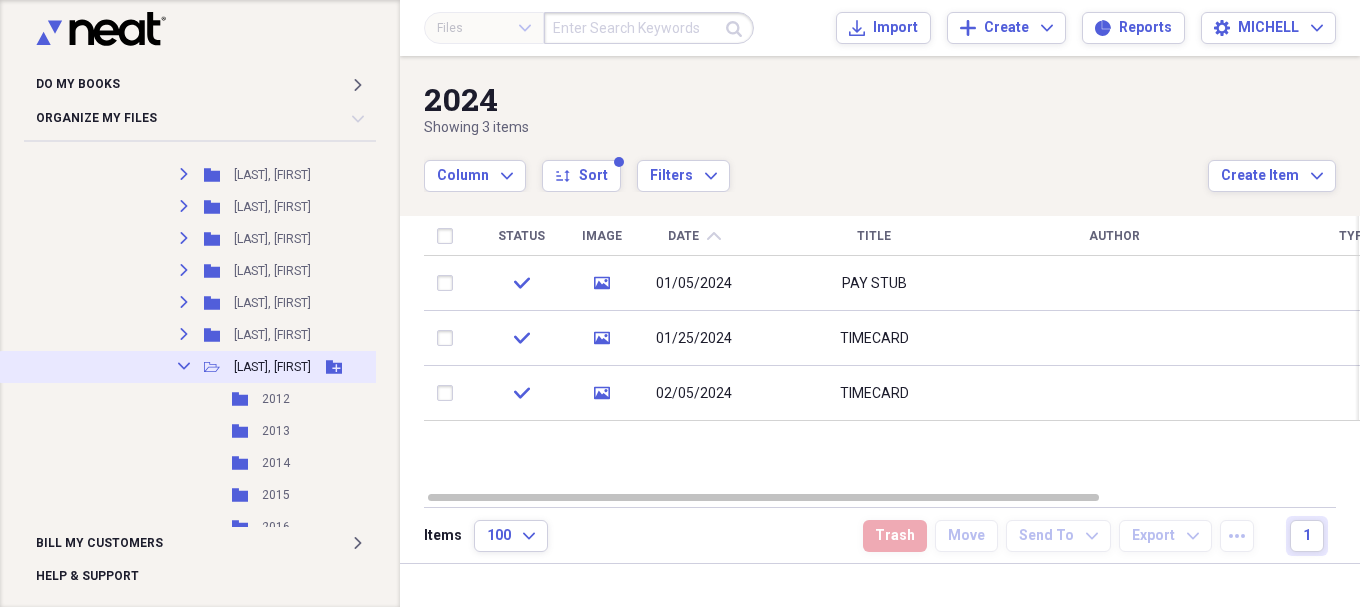 click on "Collapse" 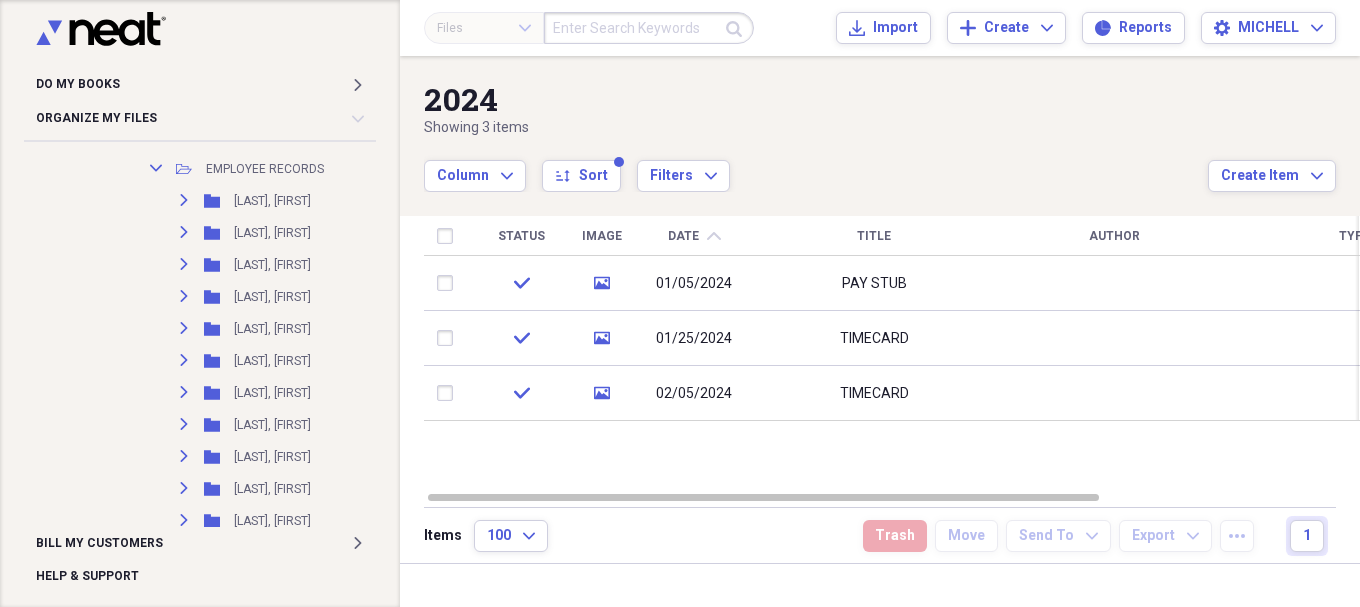 scroll, scrollTop: 3667, scrollLeft: 0, axis: vertical 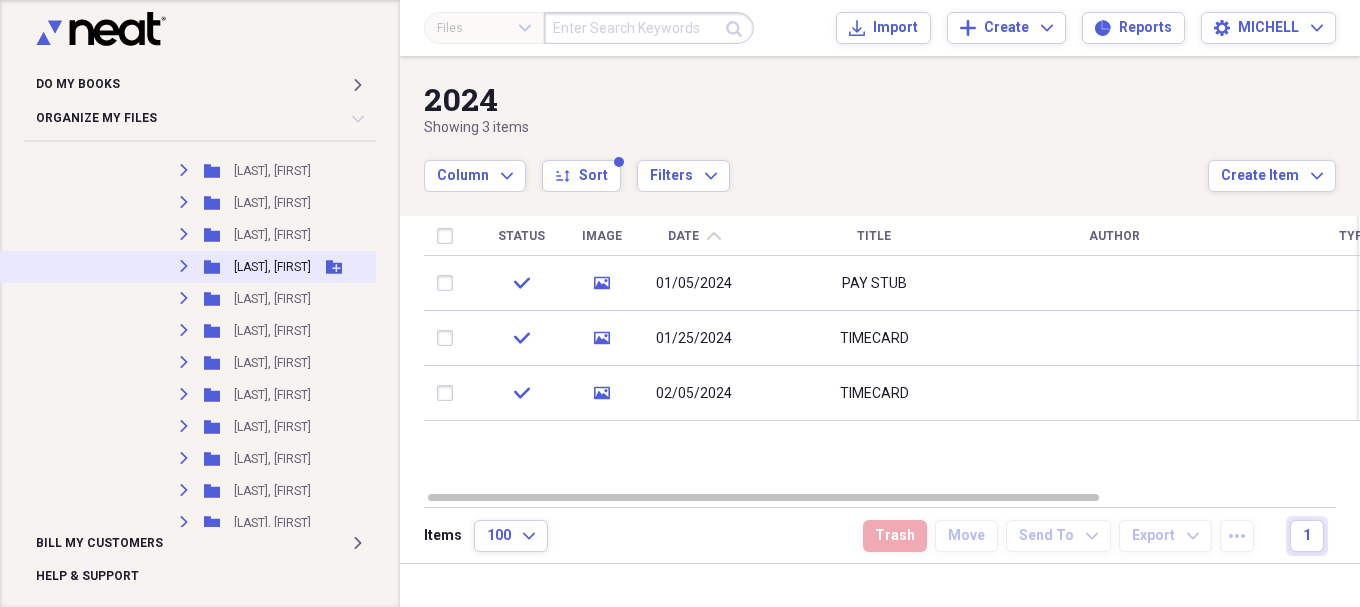 click on "Expand" 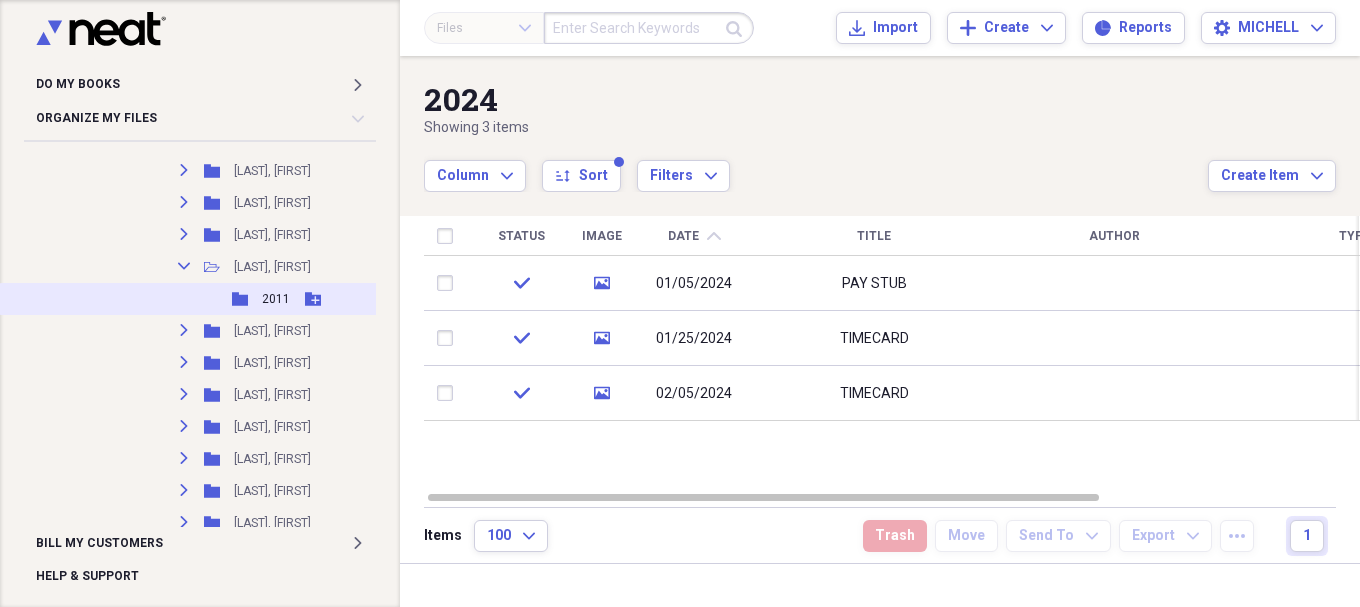 click on "2011" at bounding box center (276, 299) 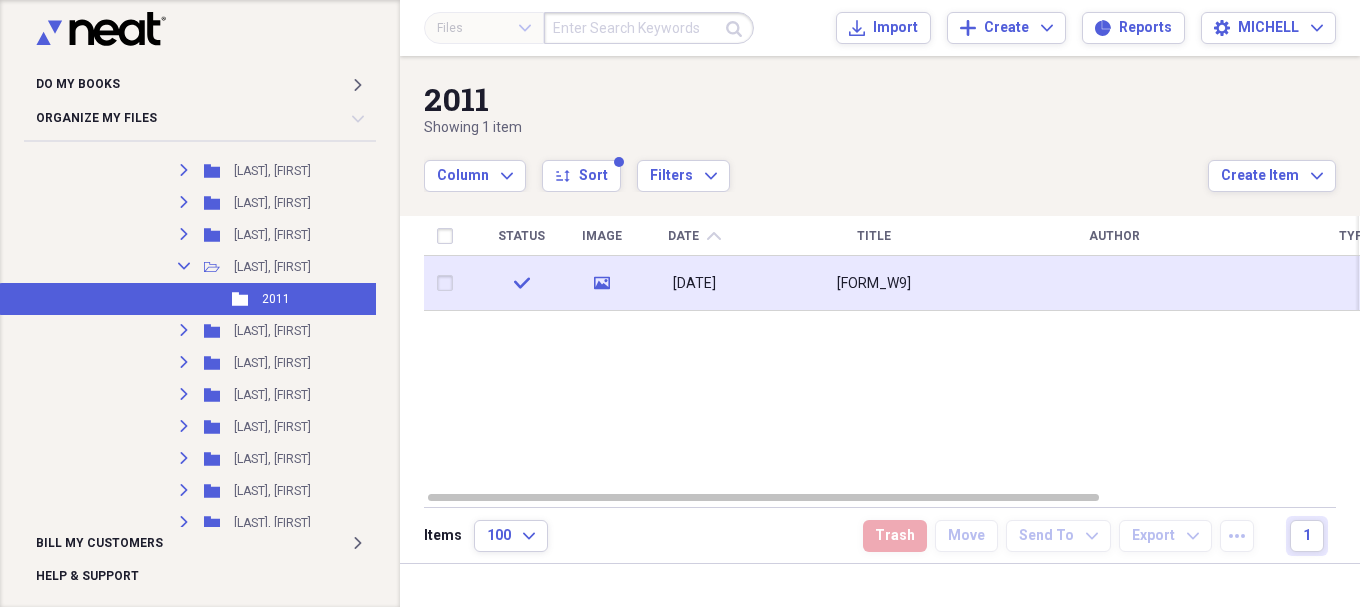 click on "[FORM_W9]" at bounding box center (874, 284) 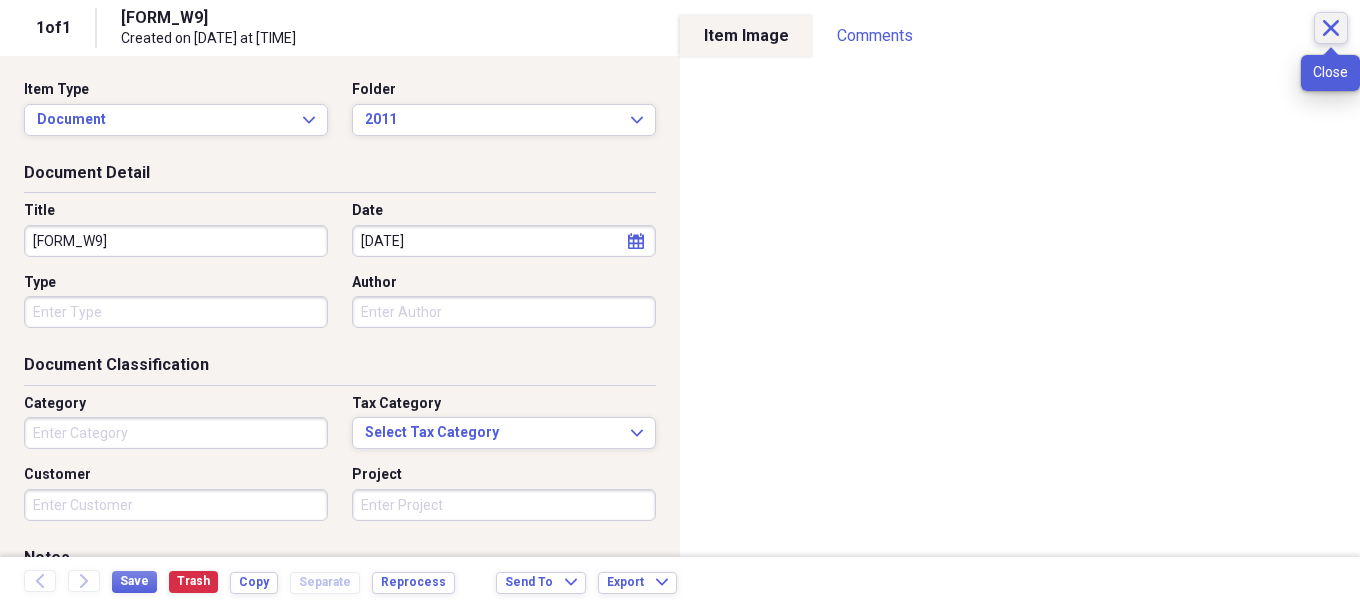 click 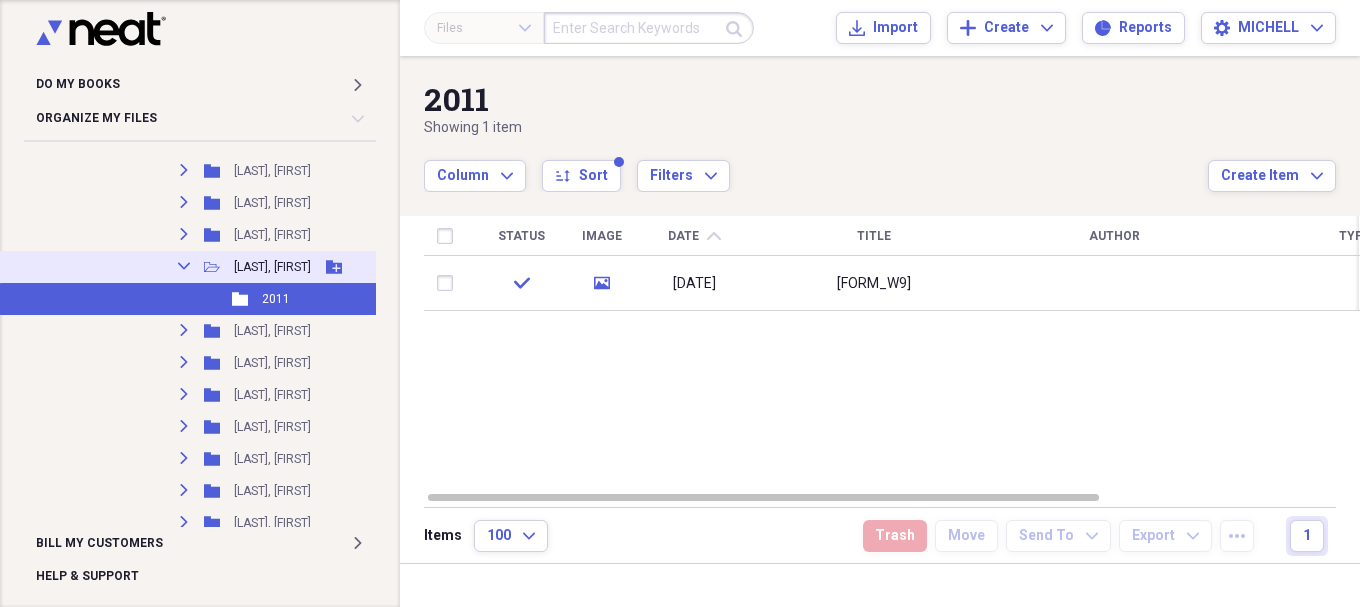 click on "Collapse" 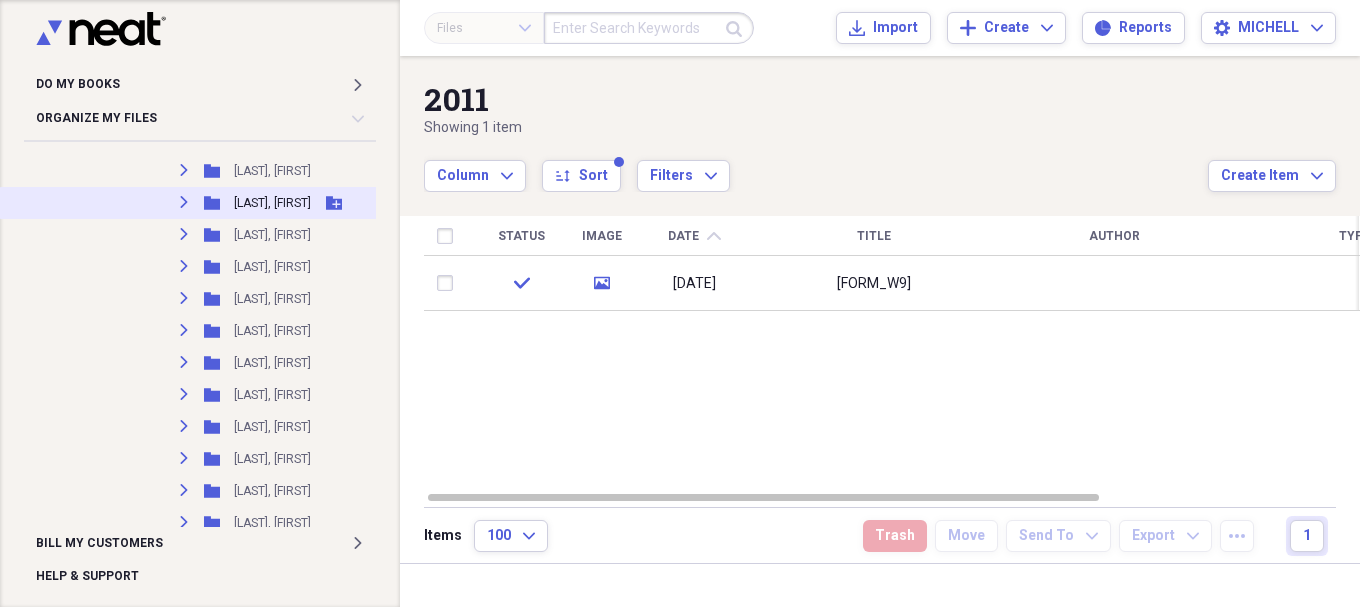 scroll, scrollTop: 7627, scrollLeft: 0, axis: vertical 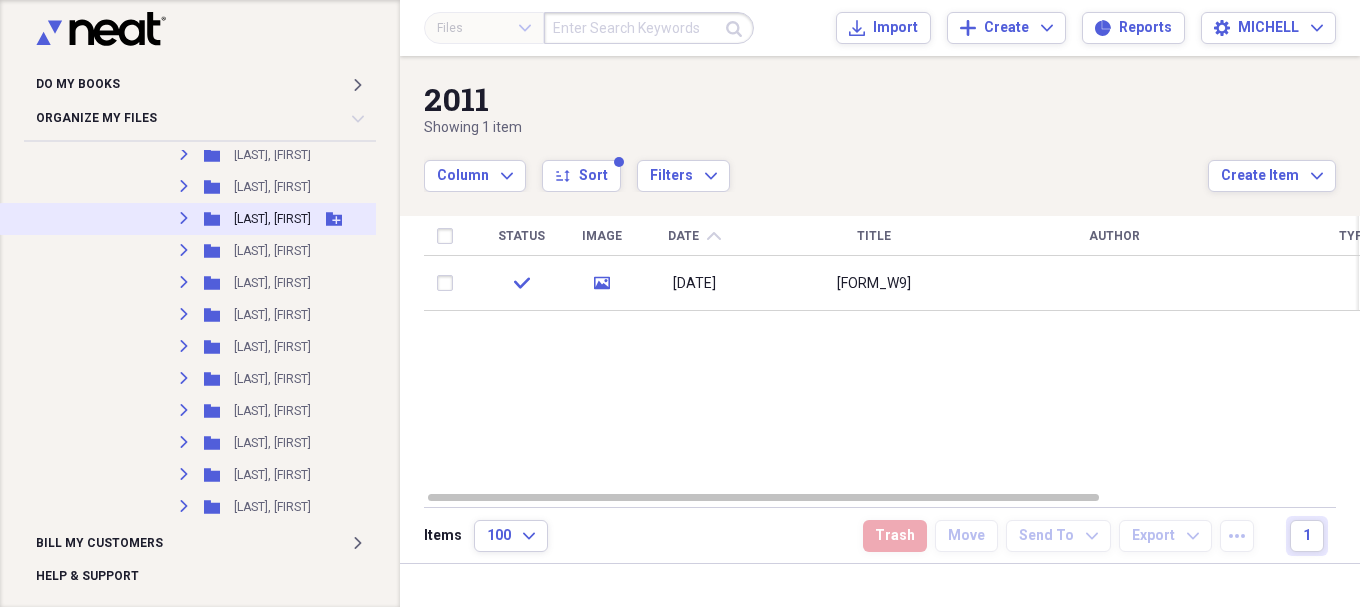click 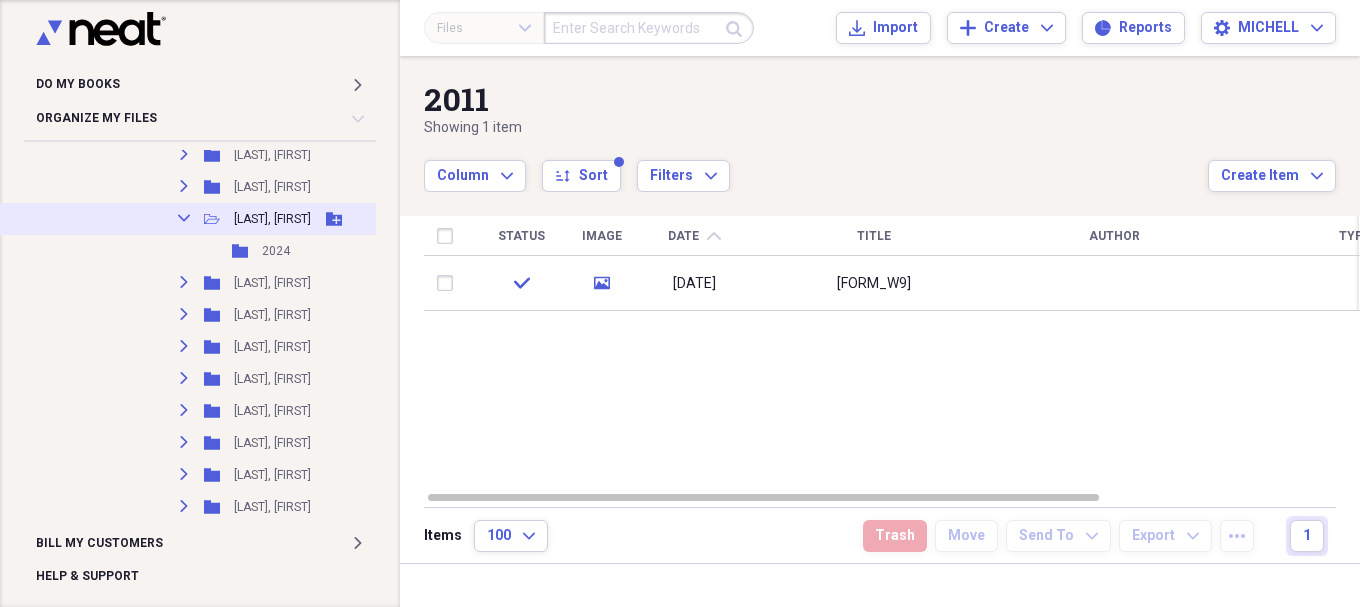 click 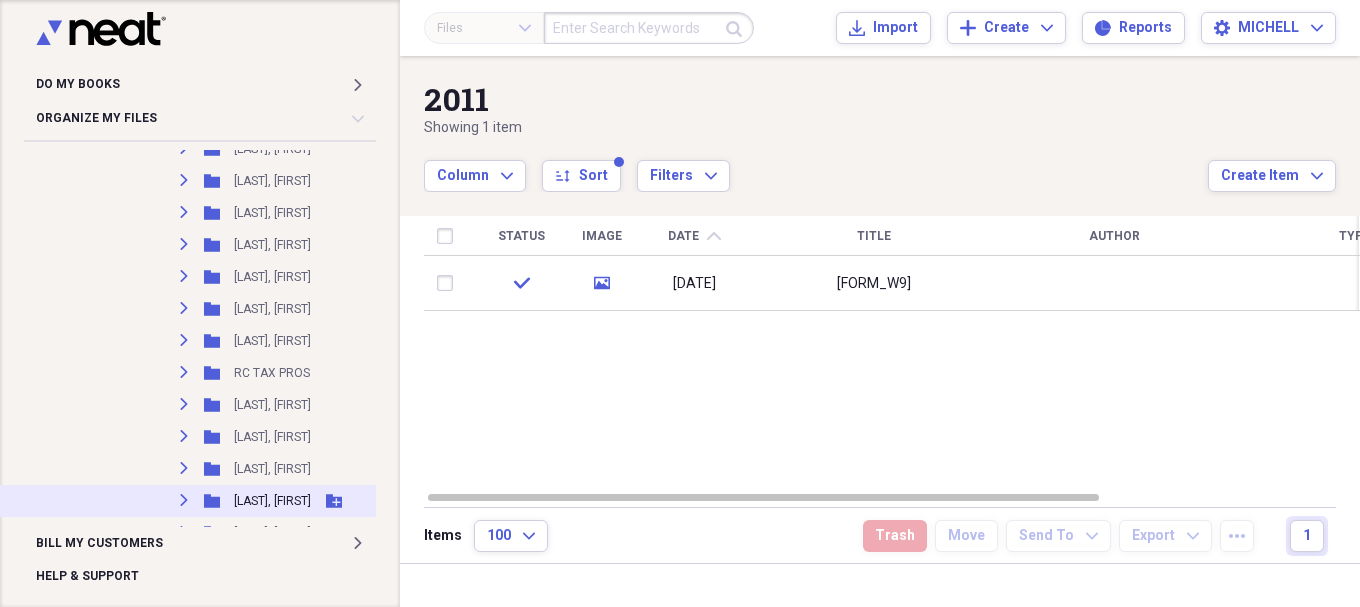 scroll, scrollTop: 9127, scrollLeft: 0, axis: vertical 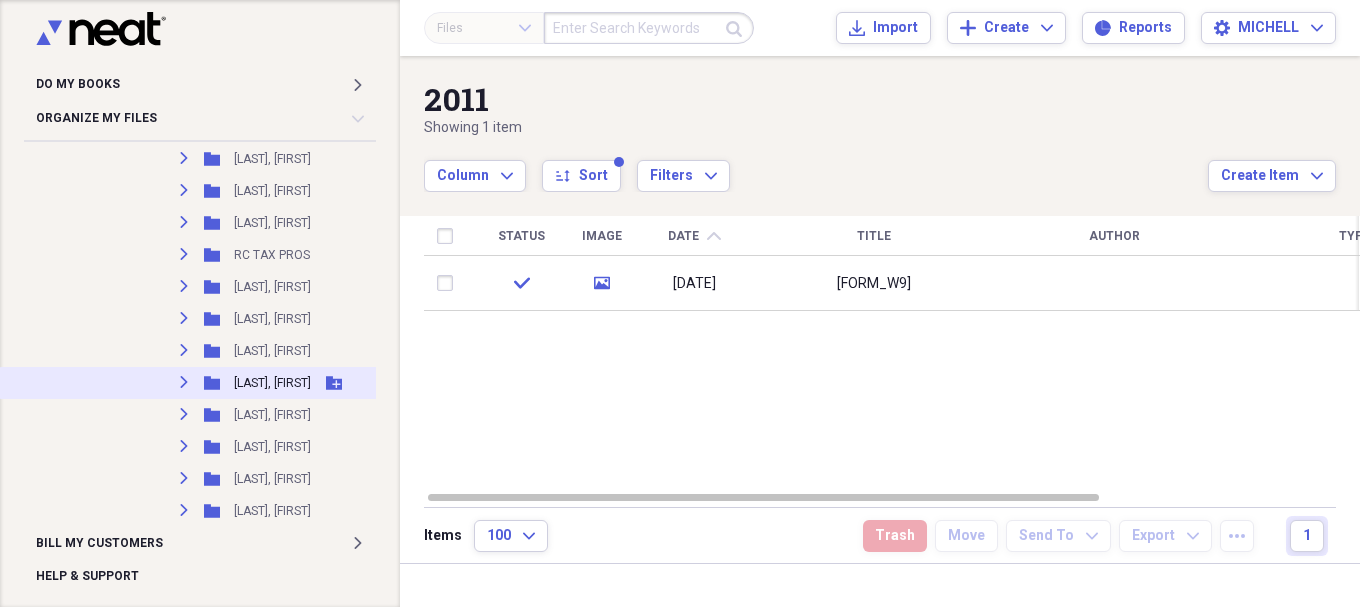 click on "Expand" 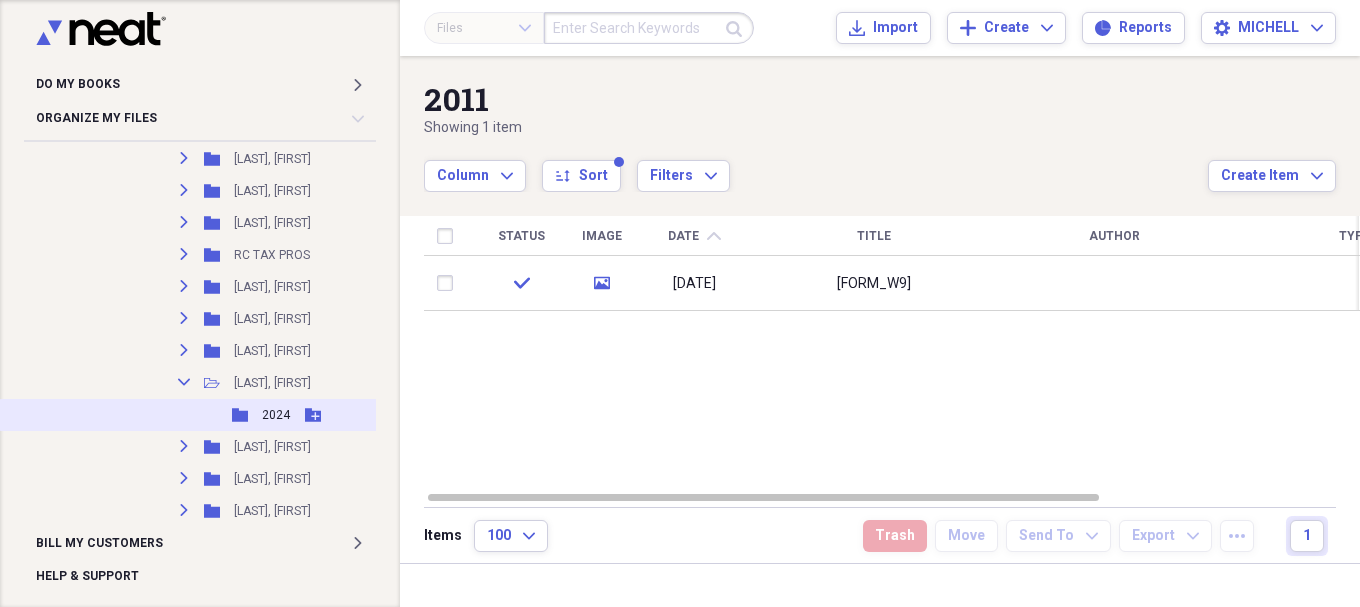 click on "2024" at bounding box center [276, 415] 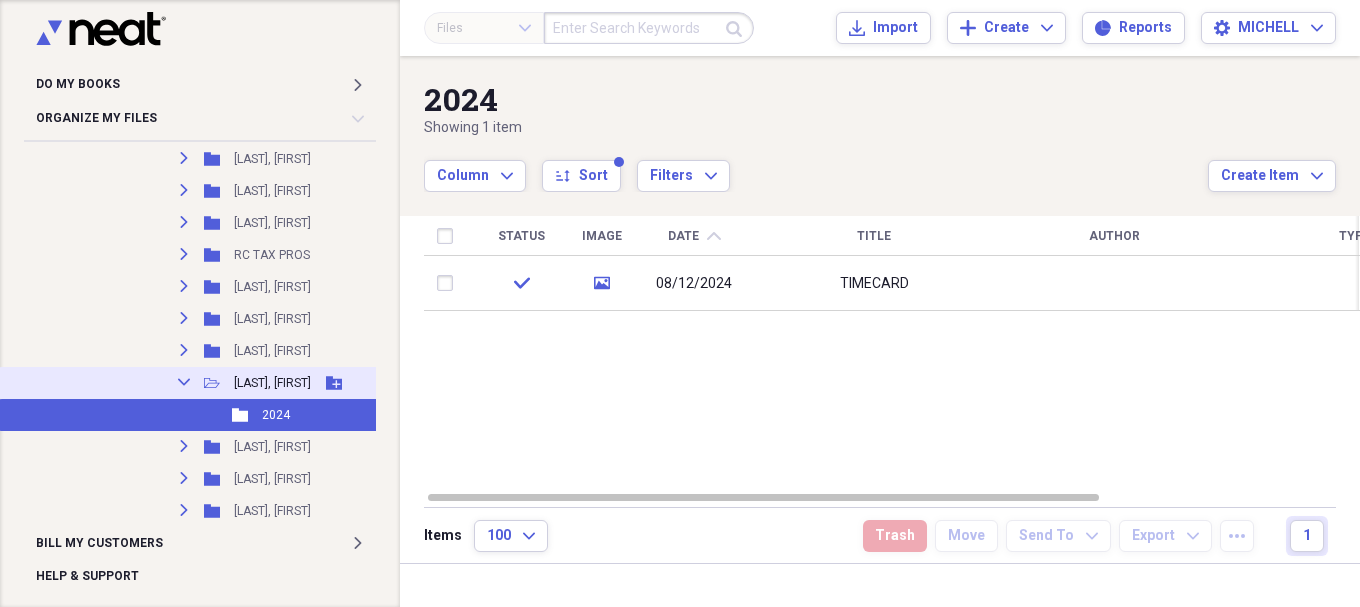 click on "Collapse" 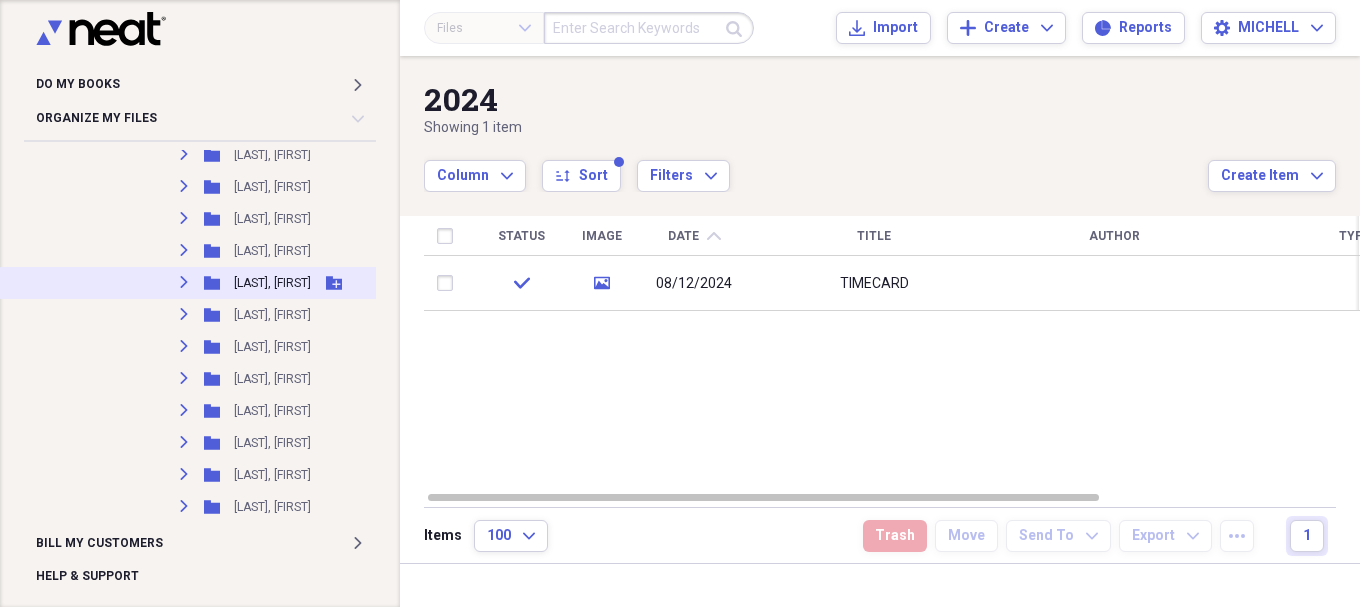 scroll, scrollTop: 10627, scrollLeft: 0, axis: vertical 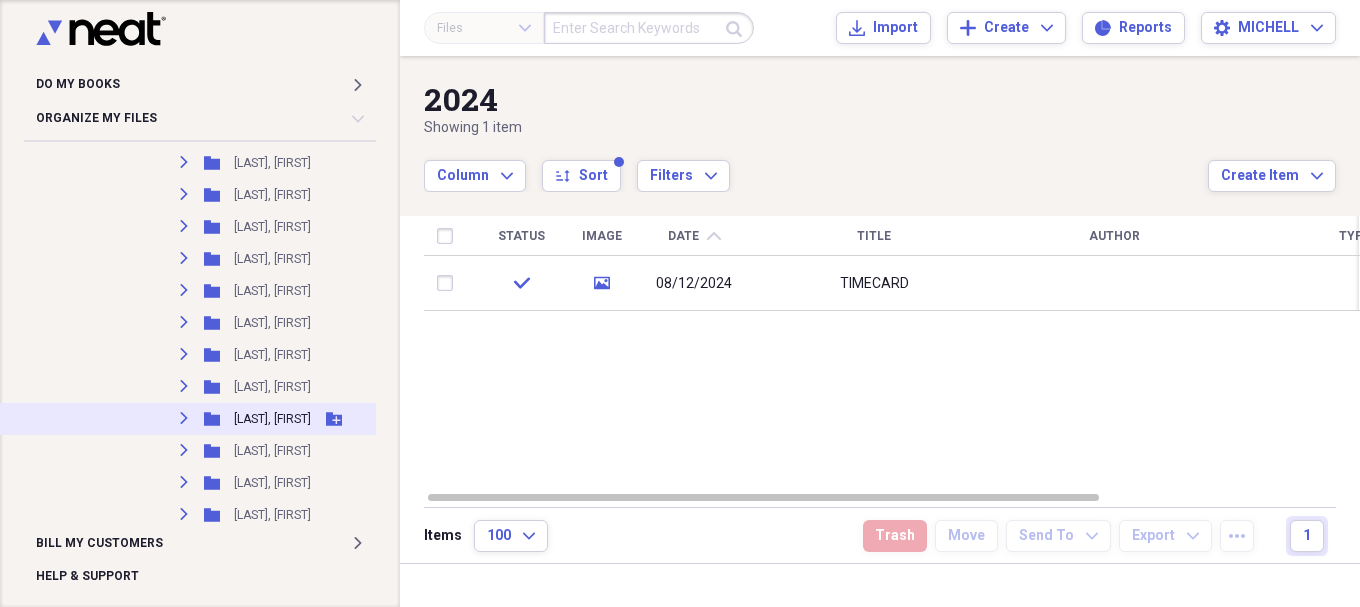 click 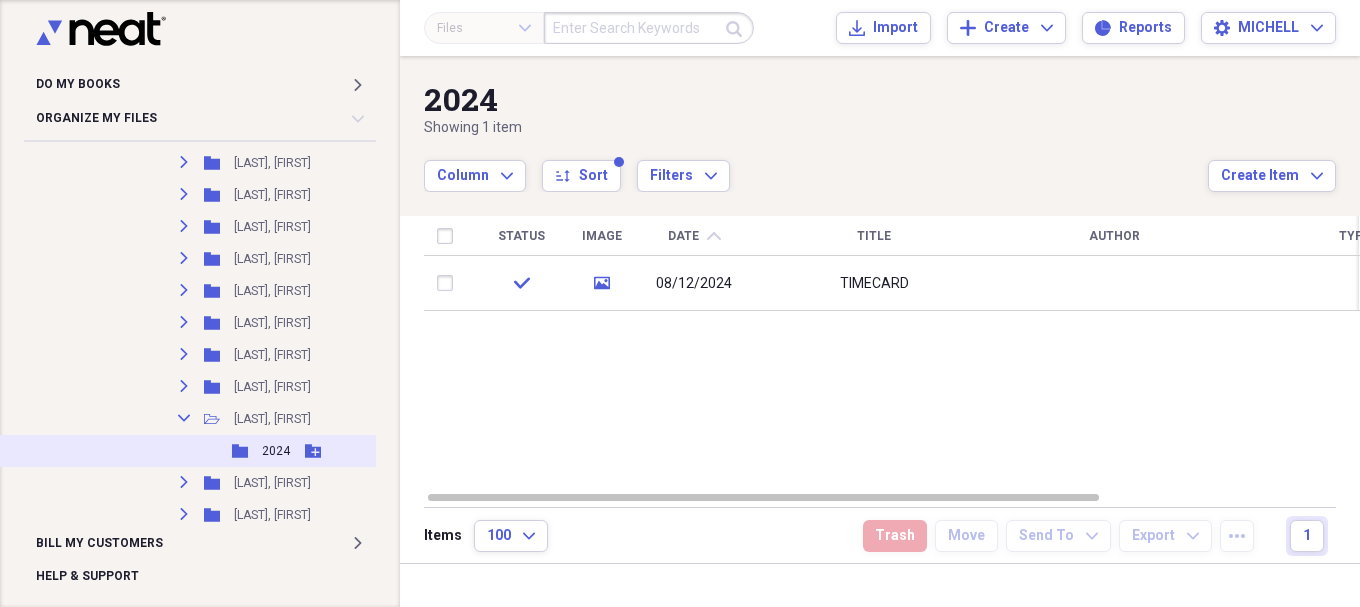 click on "2024" at bounding box center [276, 451] 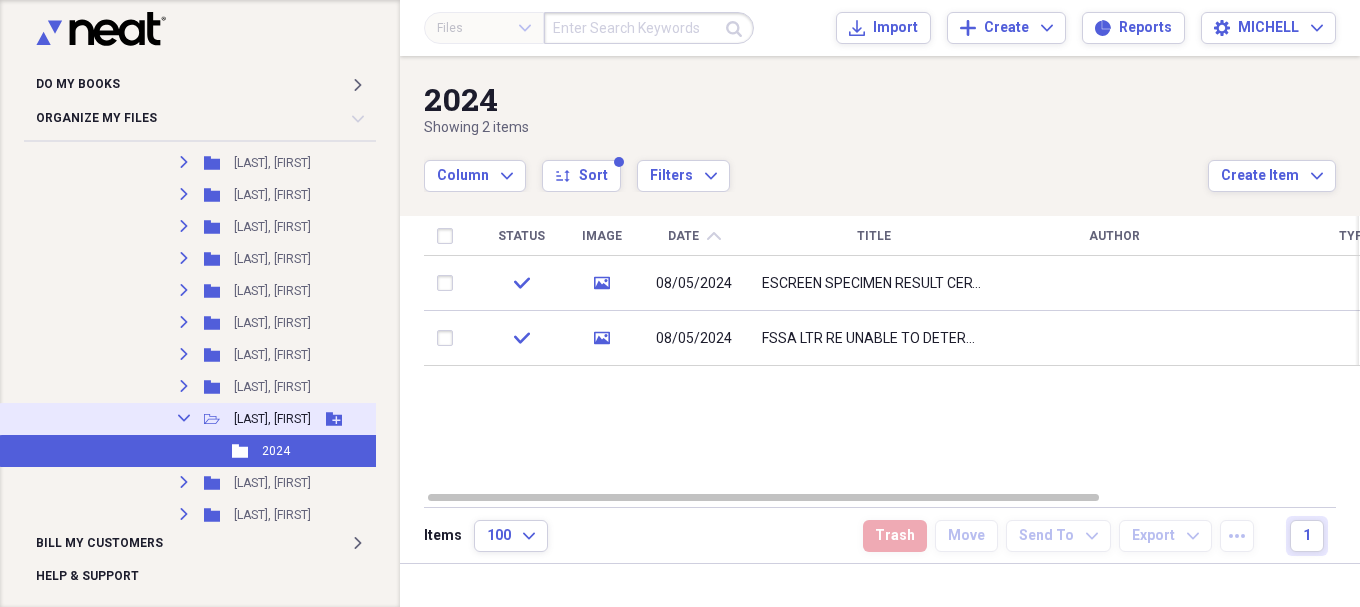 click 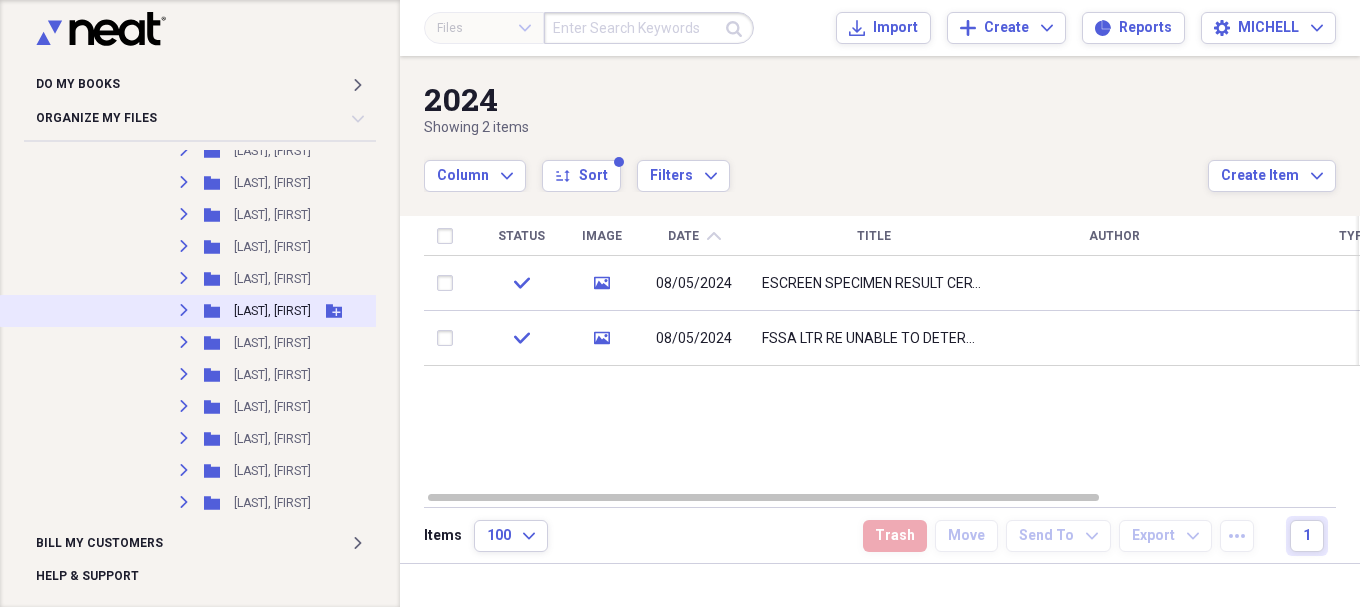 scroll, scrollTop: 10293, scrollLeft: 0, axis: vertical 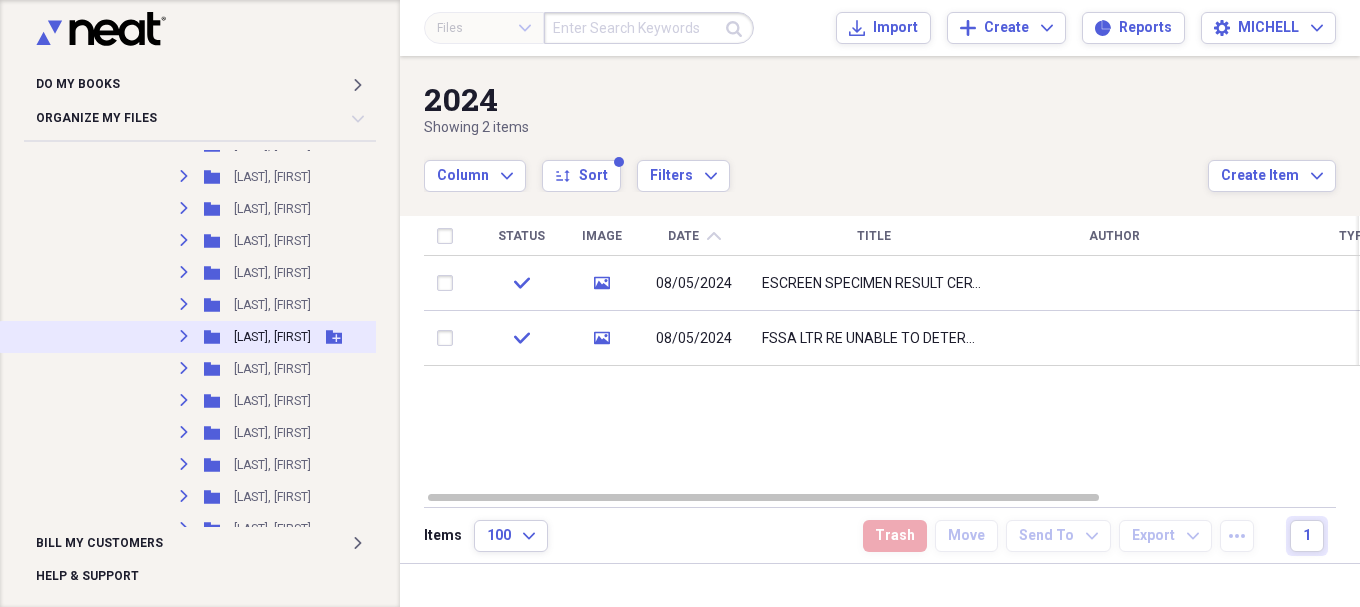 click 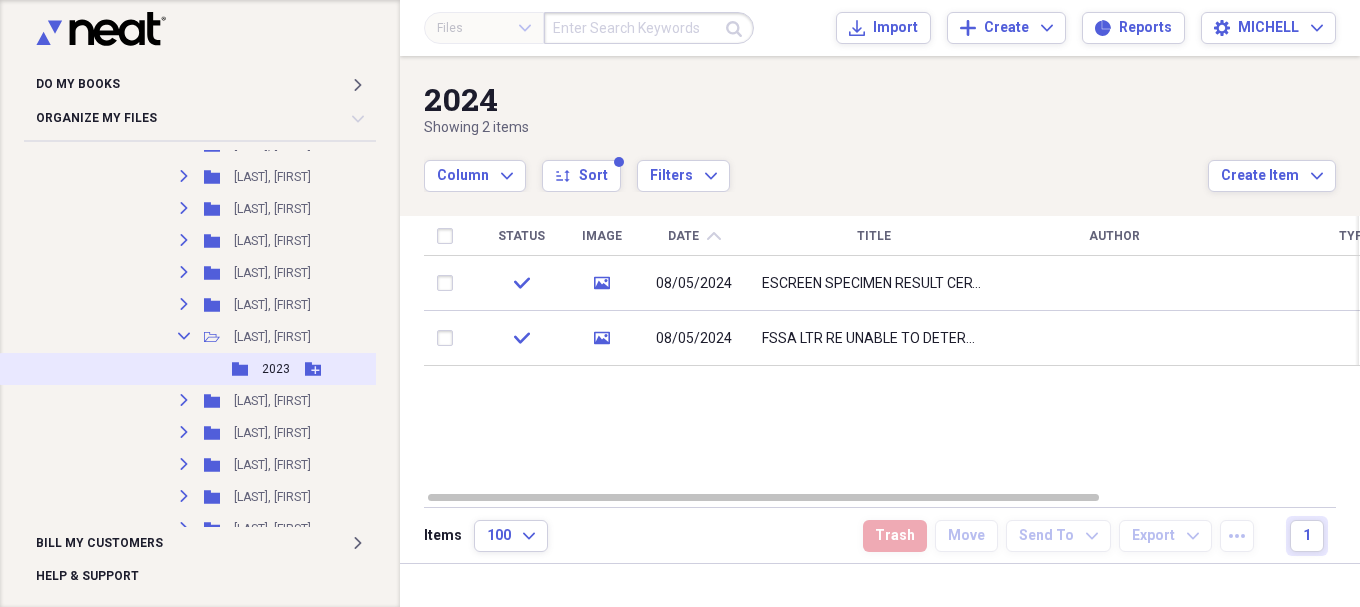 click on "2023" at bounding box center (276, 369) 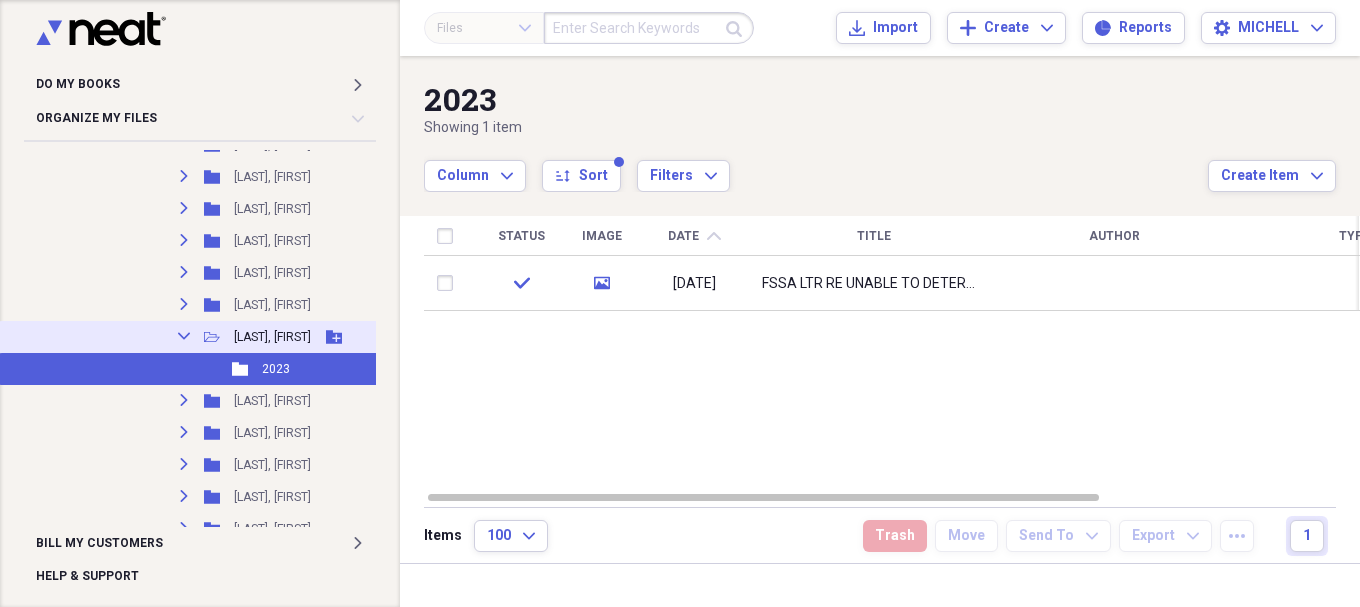 click 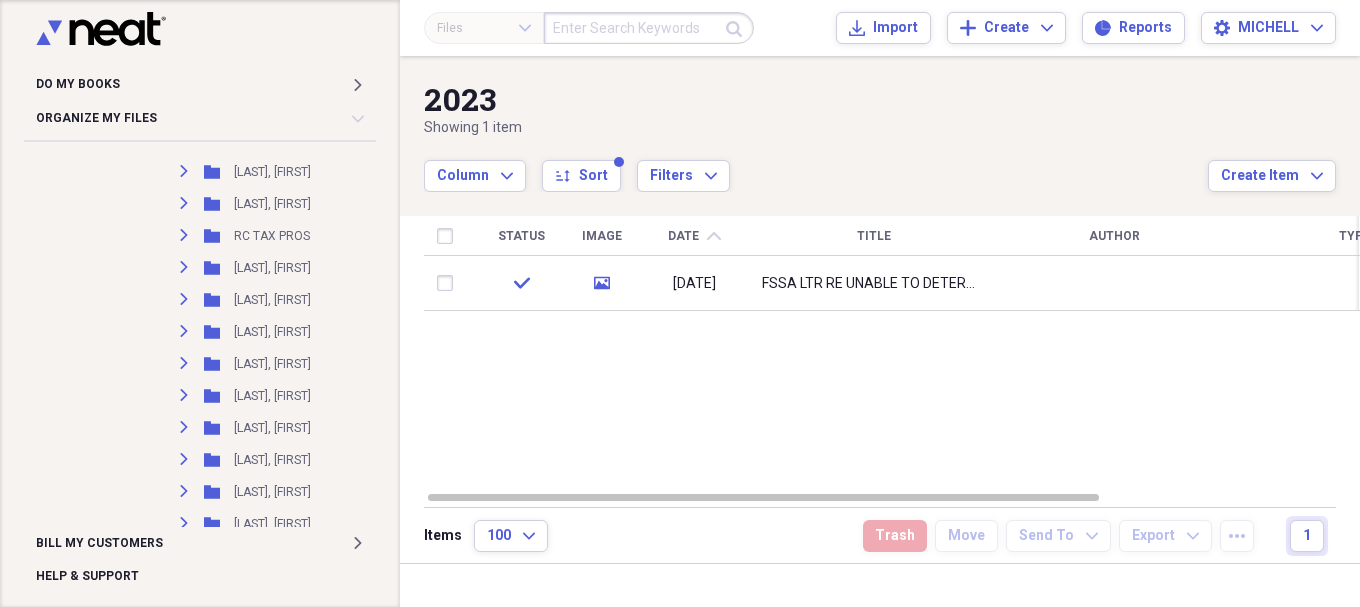 scroll, scrollTop: 9127, scrollLeft: 0, axis: vertical 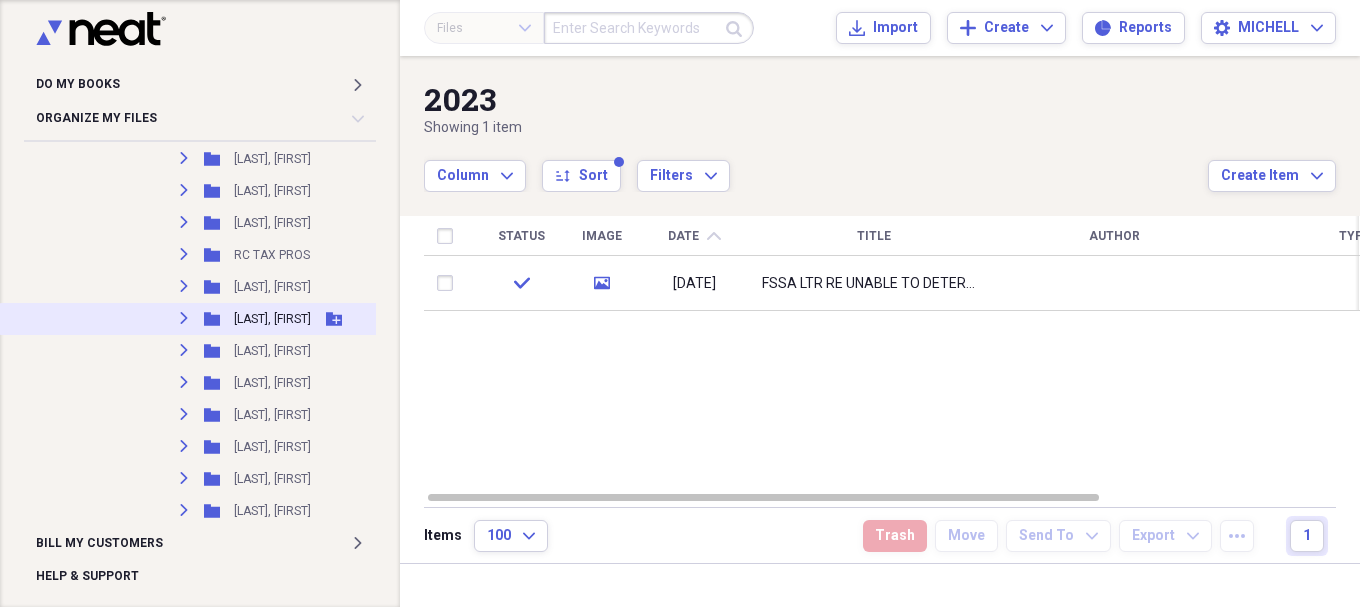 click on "Expand" 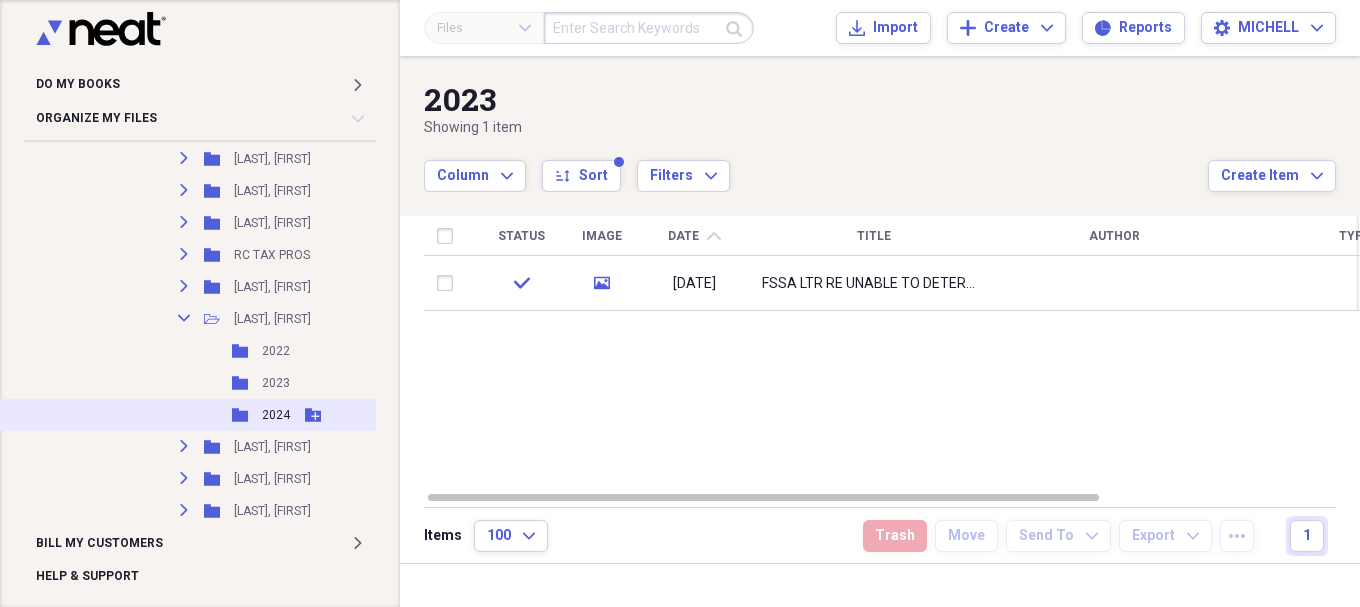 click on "2024" at bounding box center (276, 415) 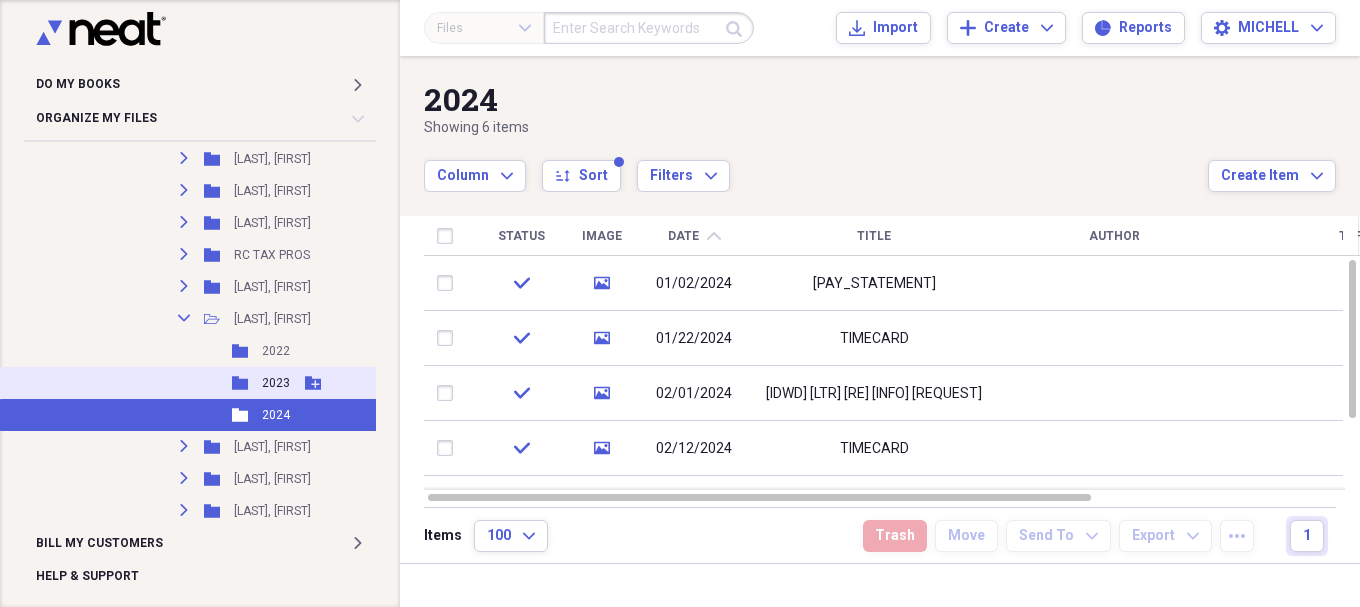 click on "Folder 2023 Add Folder" at bounding box center [245, 383] 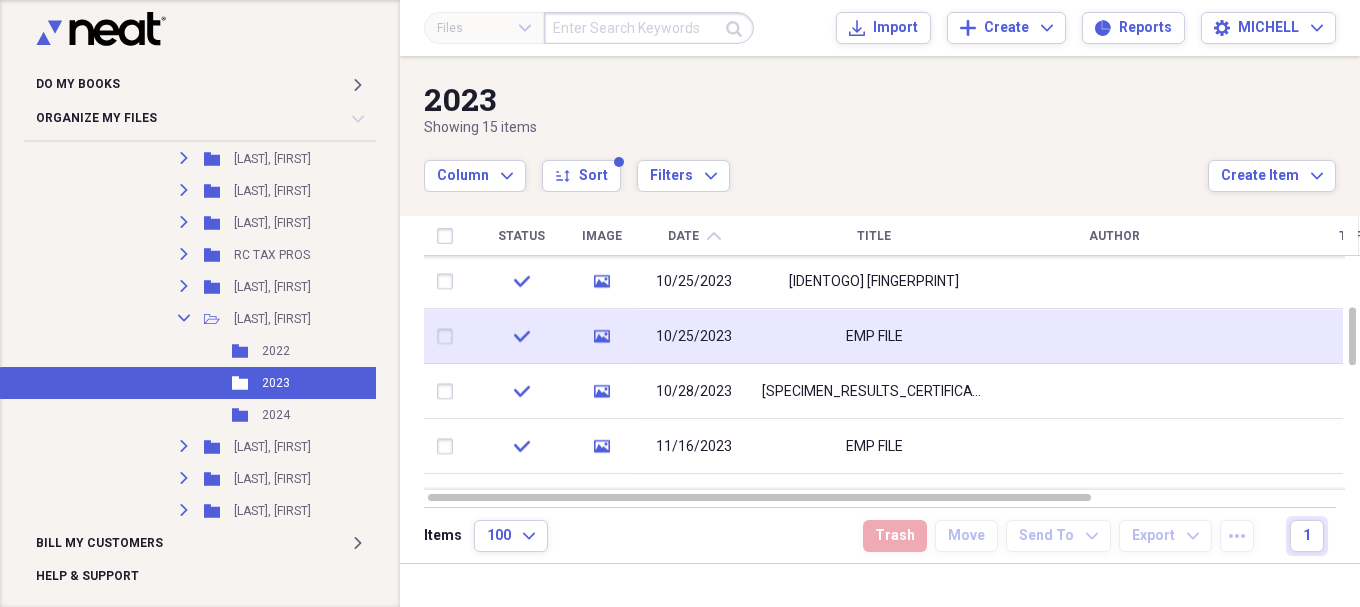 click on "media" 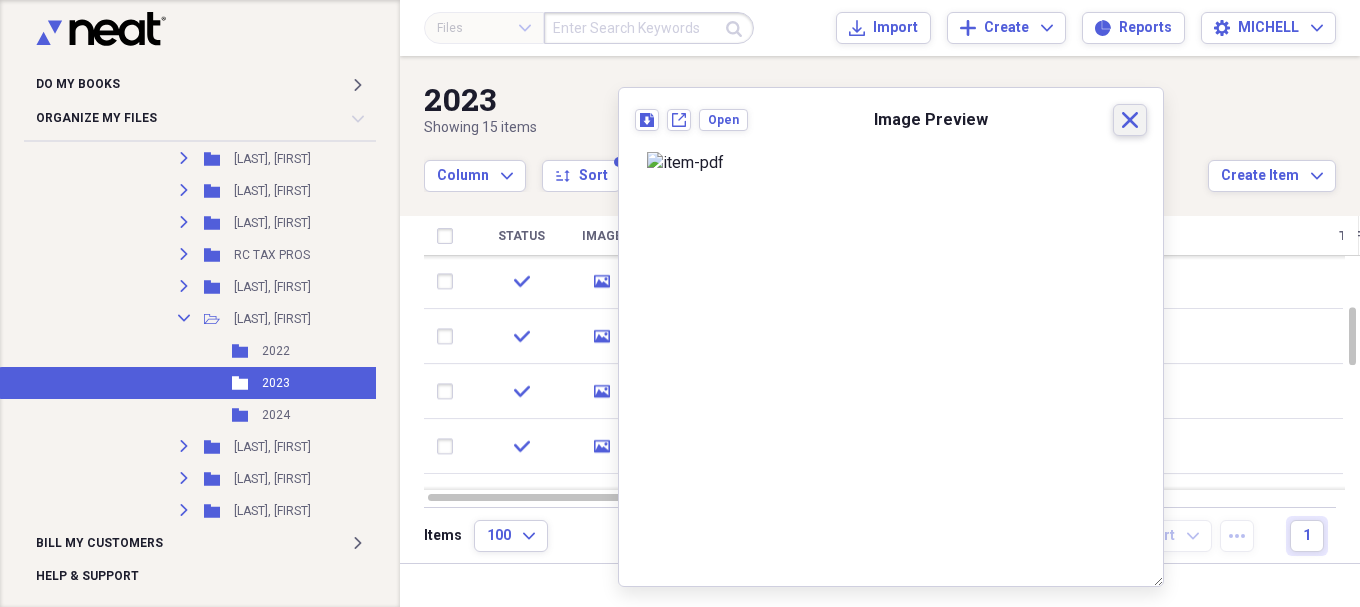click on "Close" 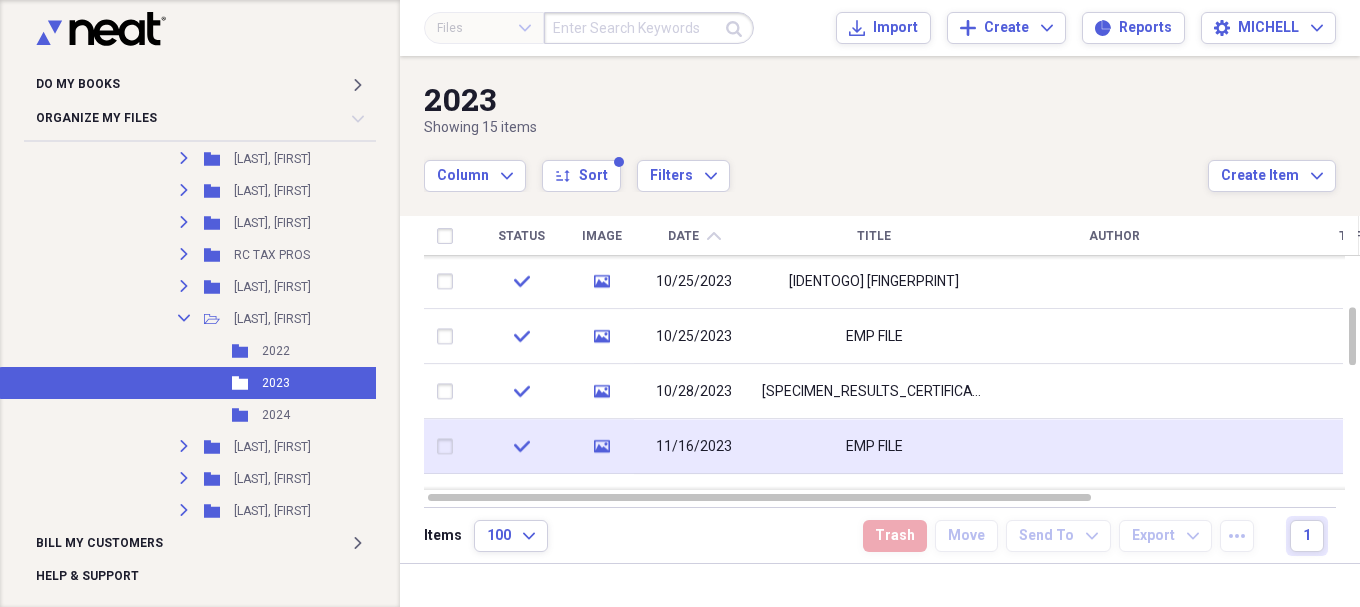 click on "EMP FILE" at bounding box center [874, 446] 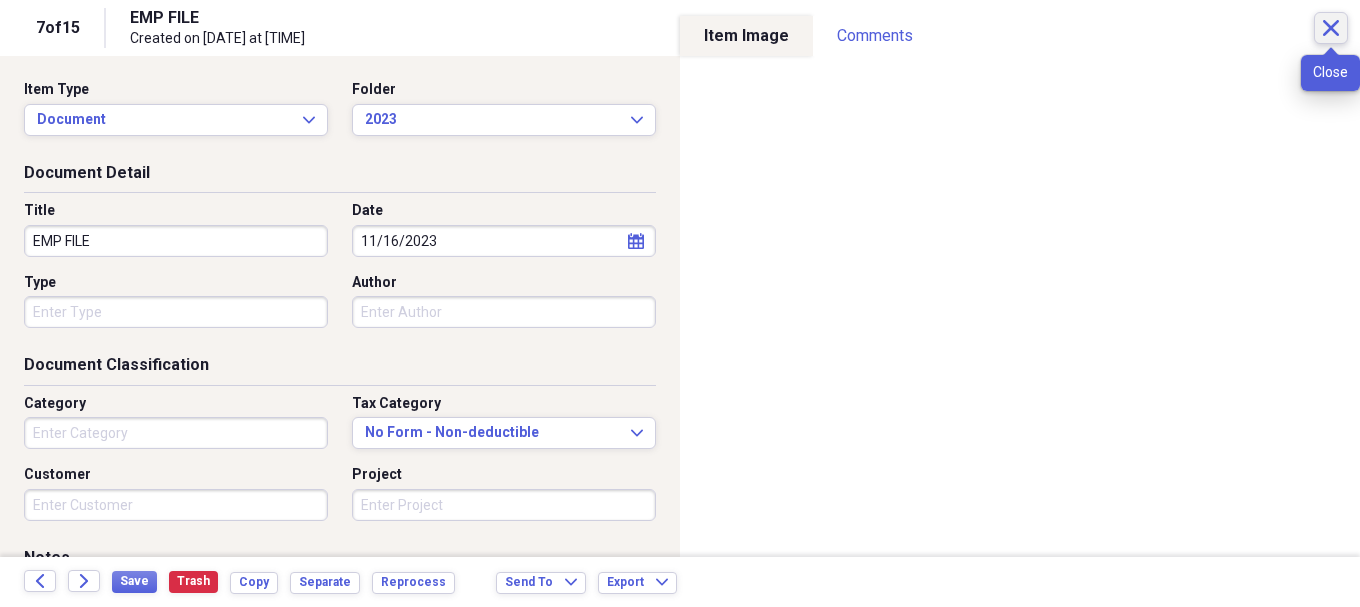 click on "Close" 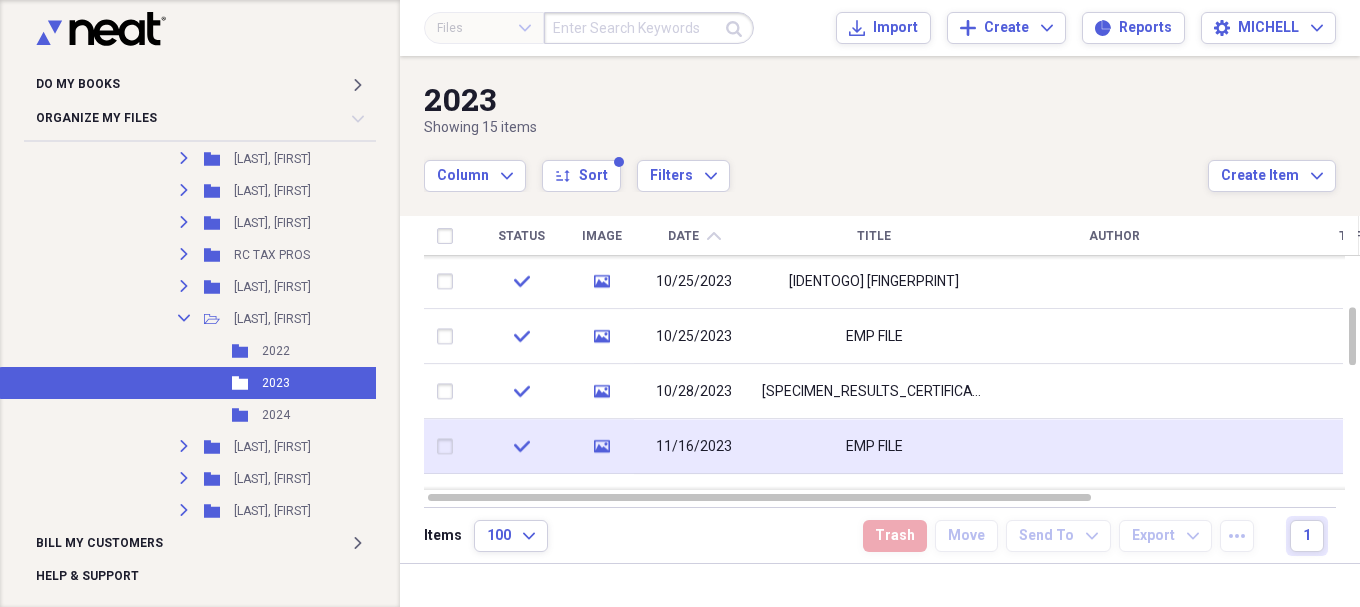 click on "media" at bounding box center [601, 446] 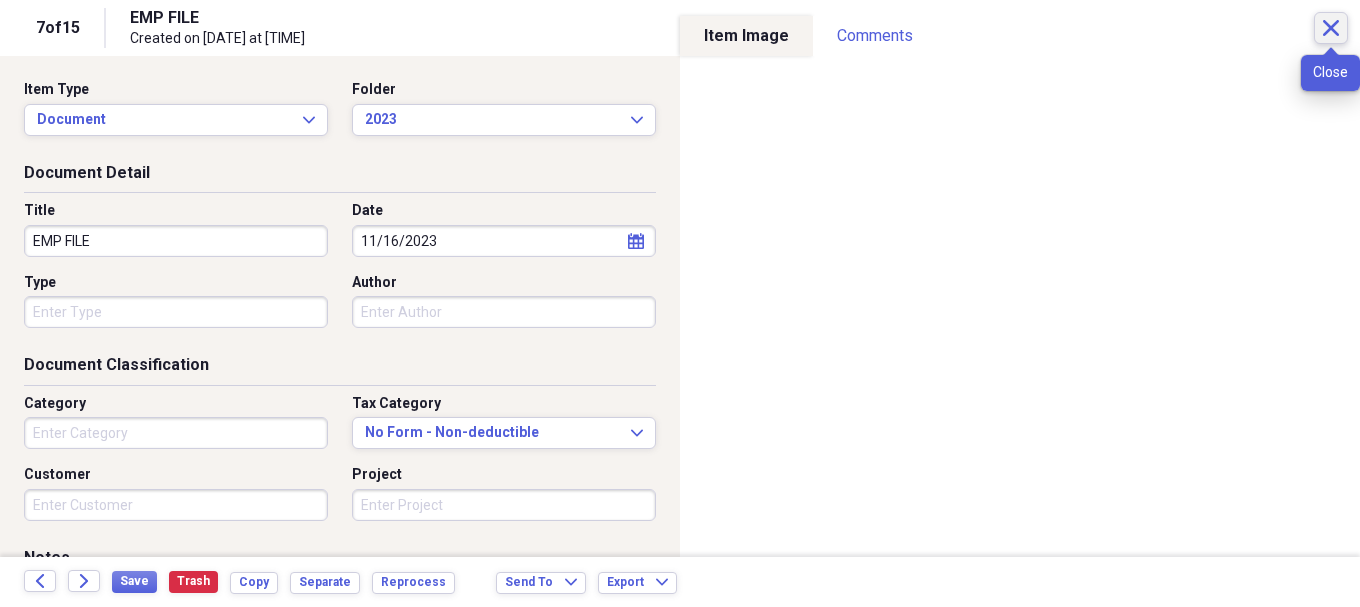 click on "Close" at bounding box center [1331, 28] 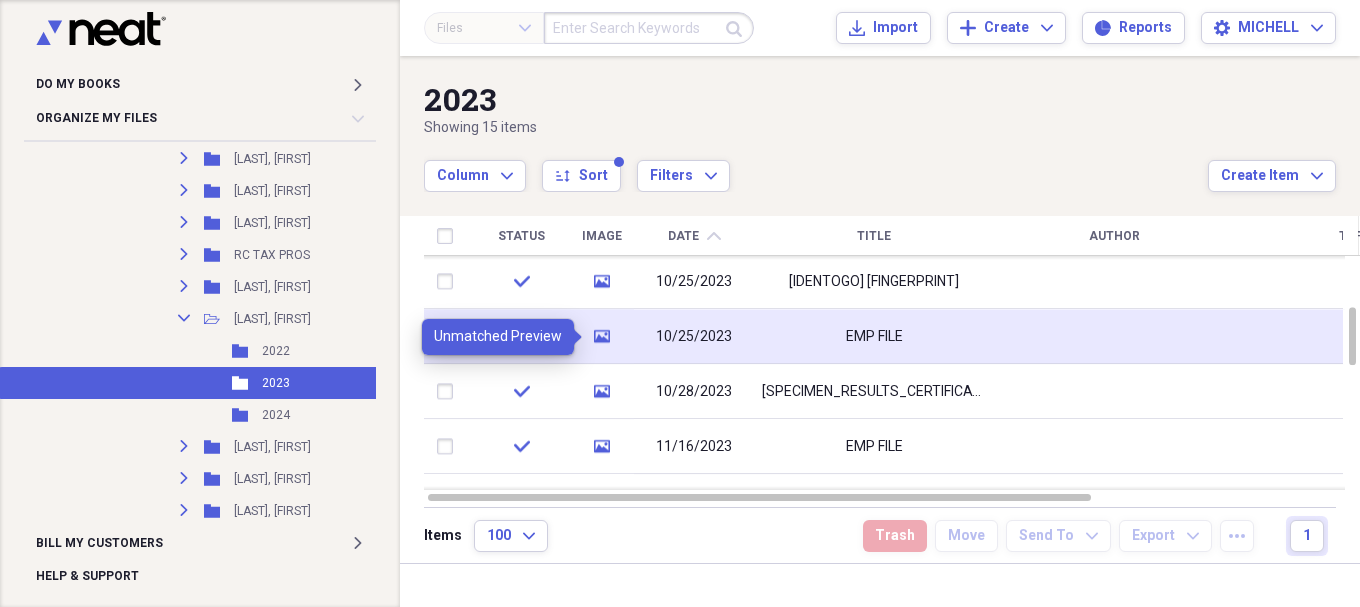 click 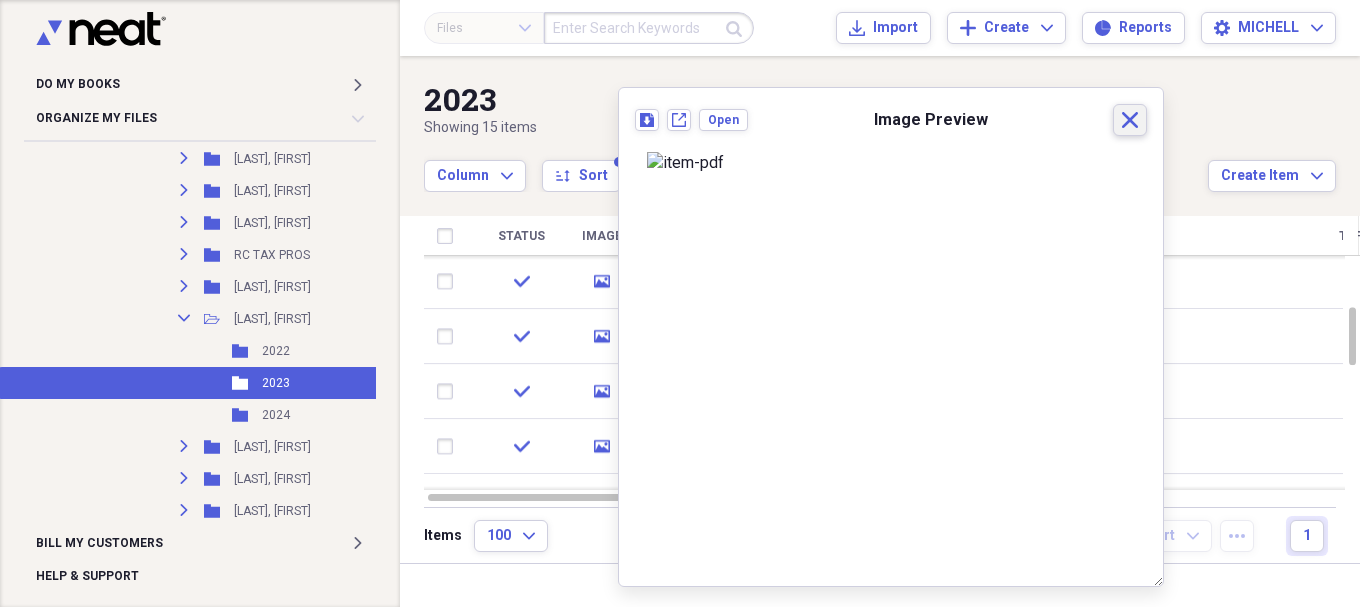 click on "Close" at bounding box center [1130, 120] 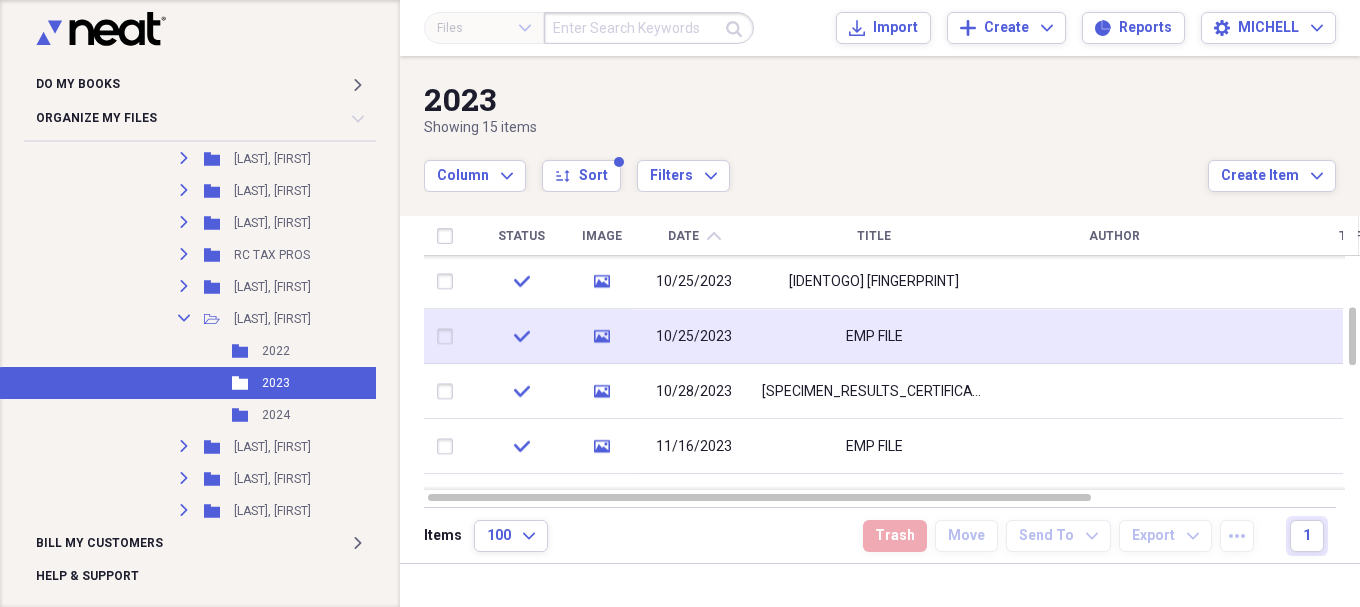 click on "media" 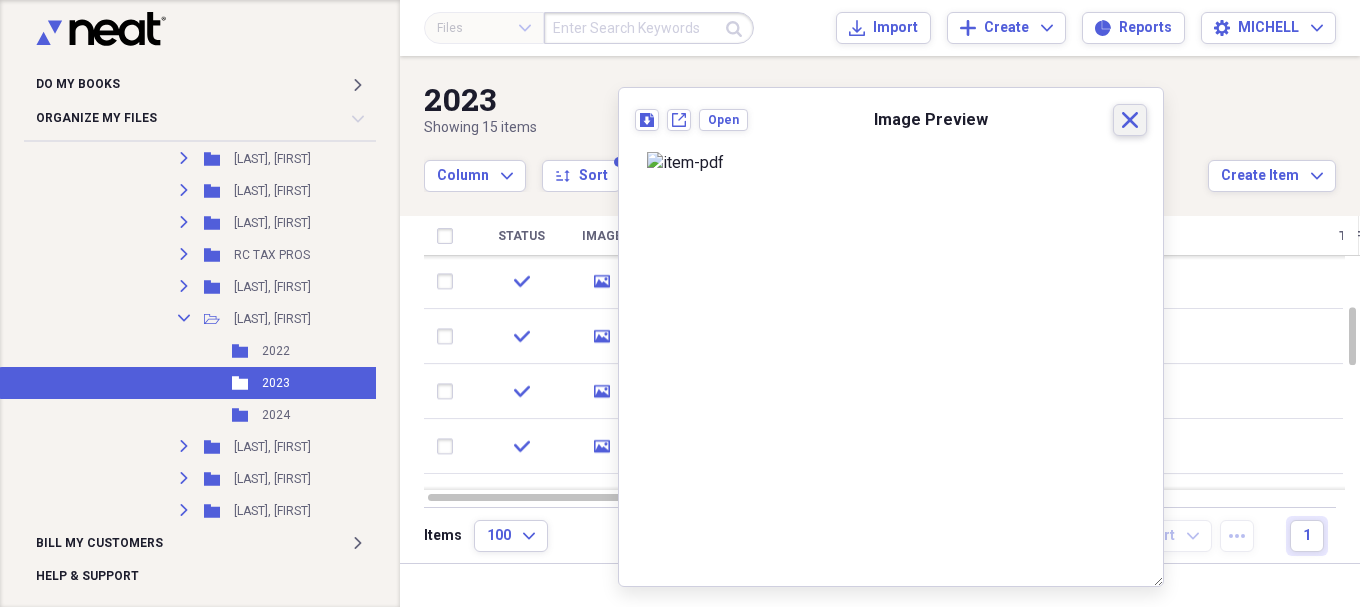 click on "Close" 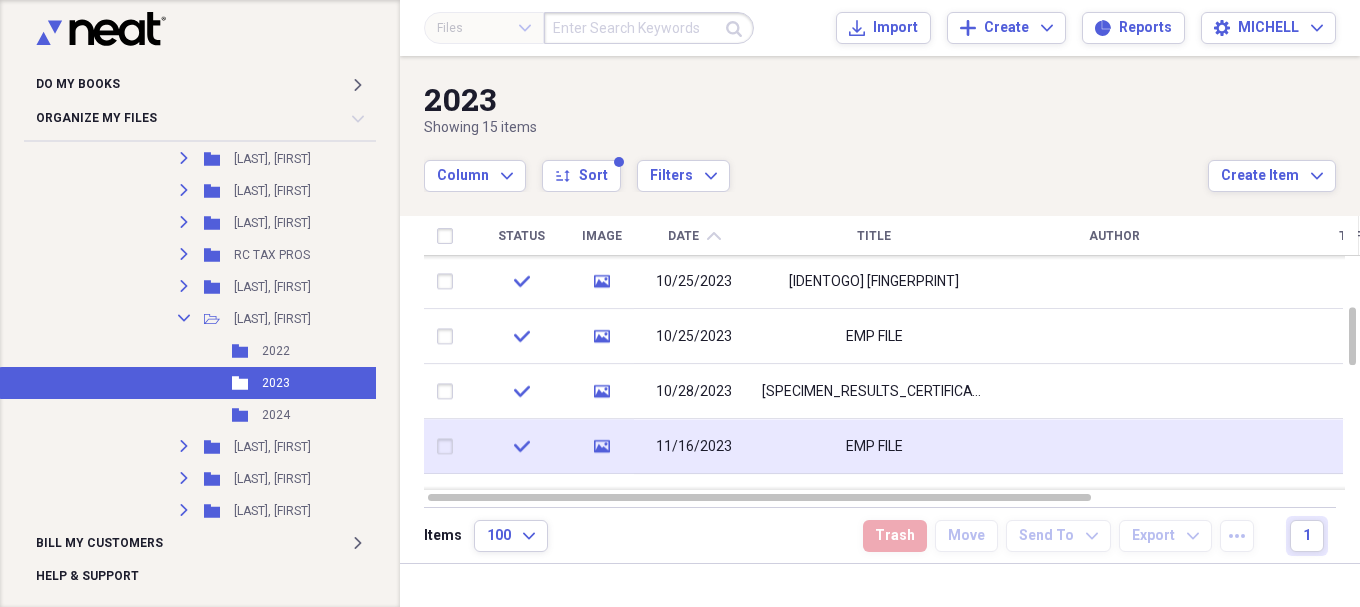 click on "EMP FILE" at bounding box center [874, 447] 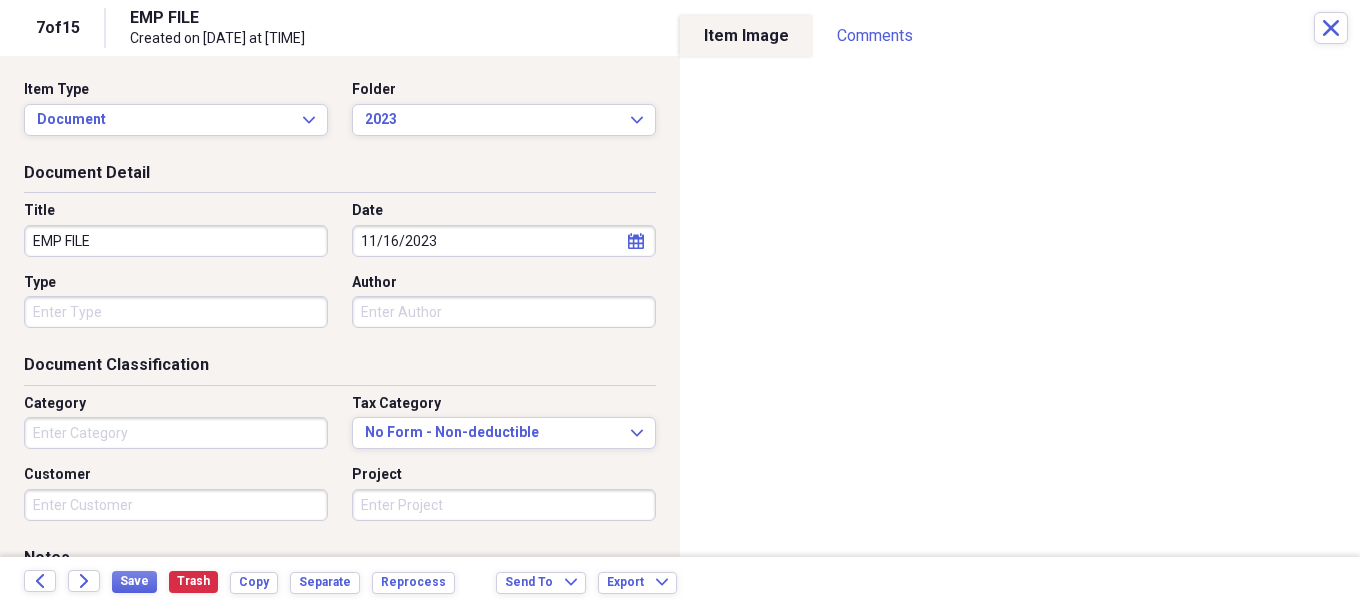 drag, startPoint x: 1, startPoint y: 260, endPoint x: 4, endPoint y: 270, distance: 10.440307 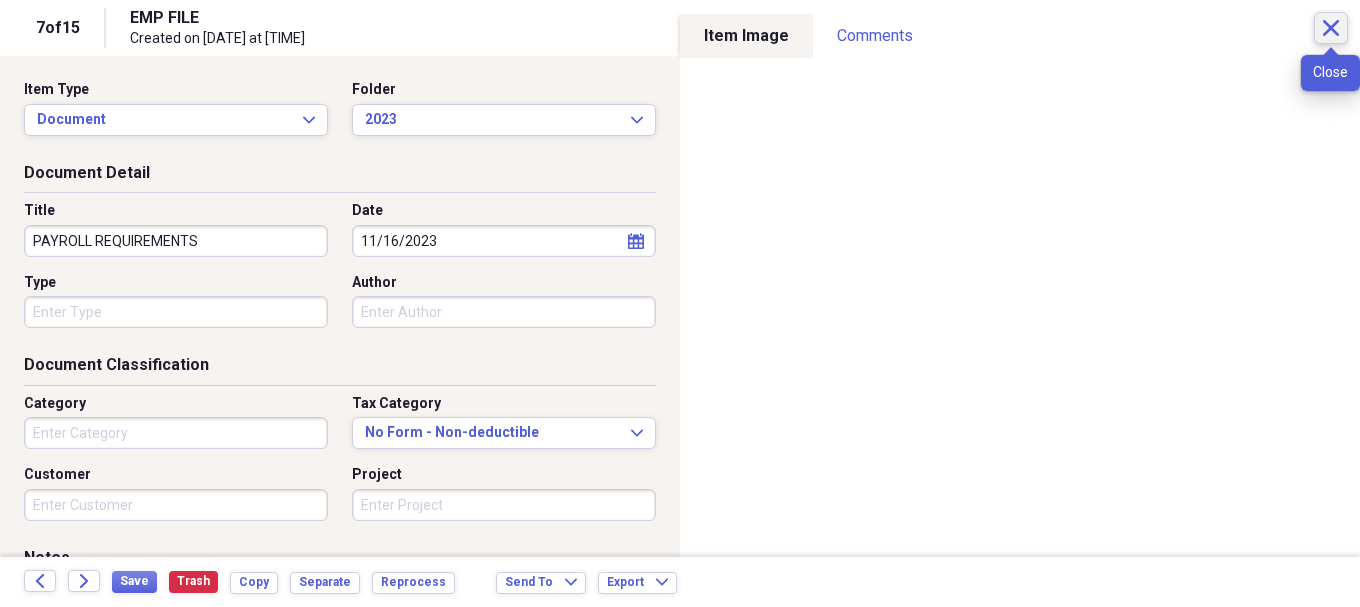 type on "PAYROLL REQUIREMENTS" 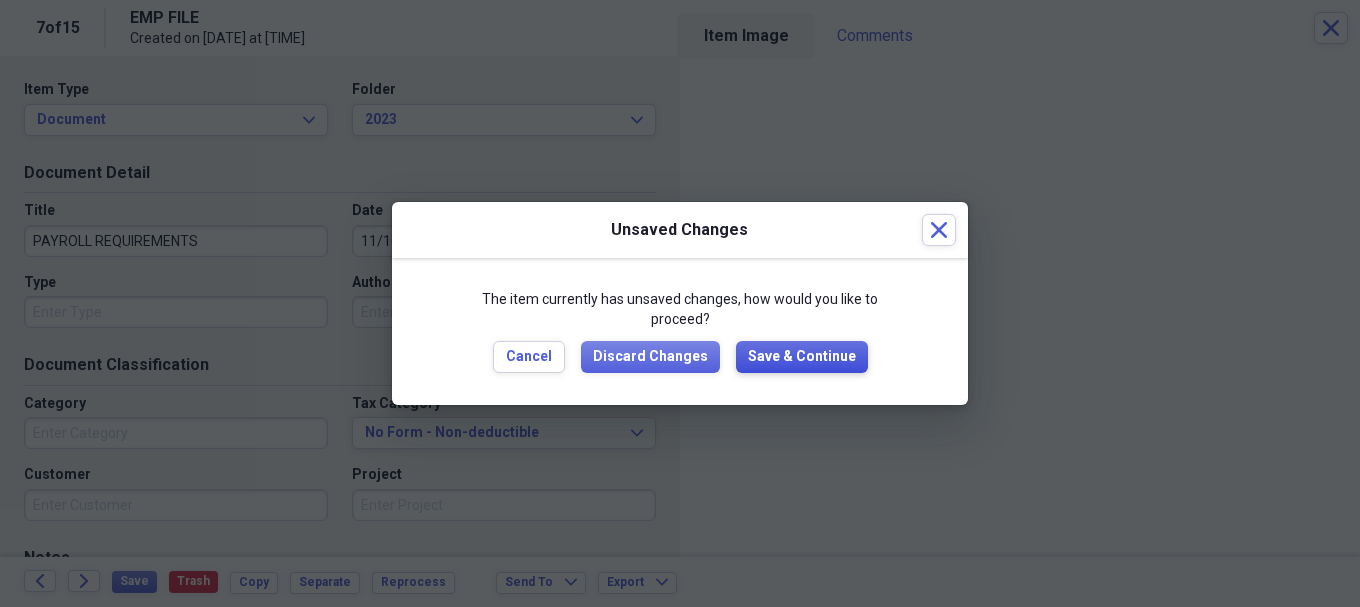 click on "Save & Continue" at bounding box center [802, 357] 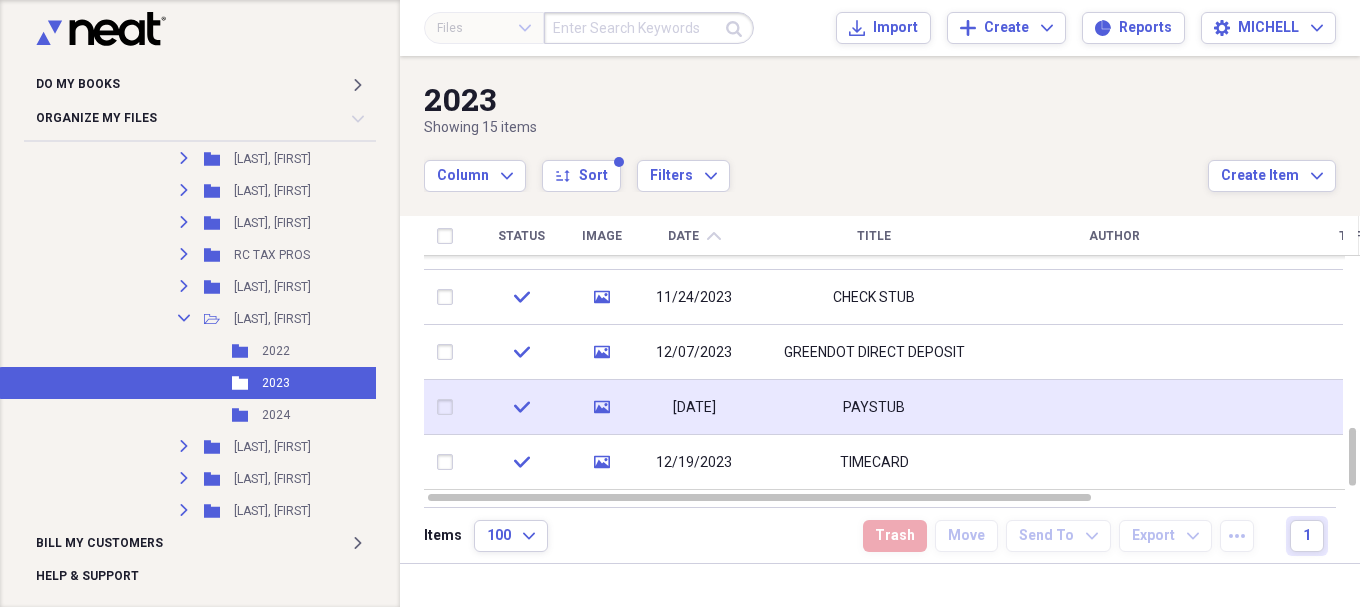 click on "PAYSTUB" at bounding box center [874, 407] 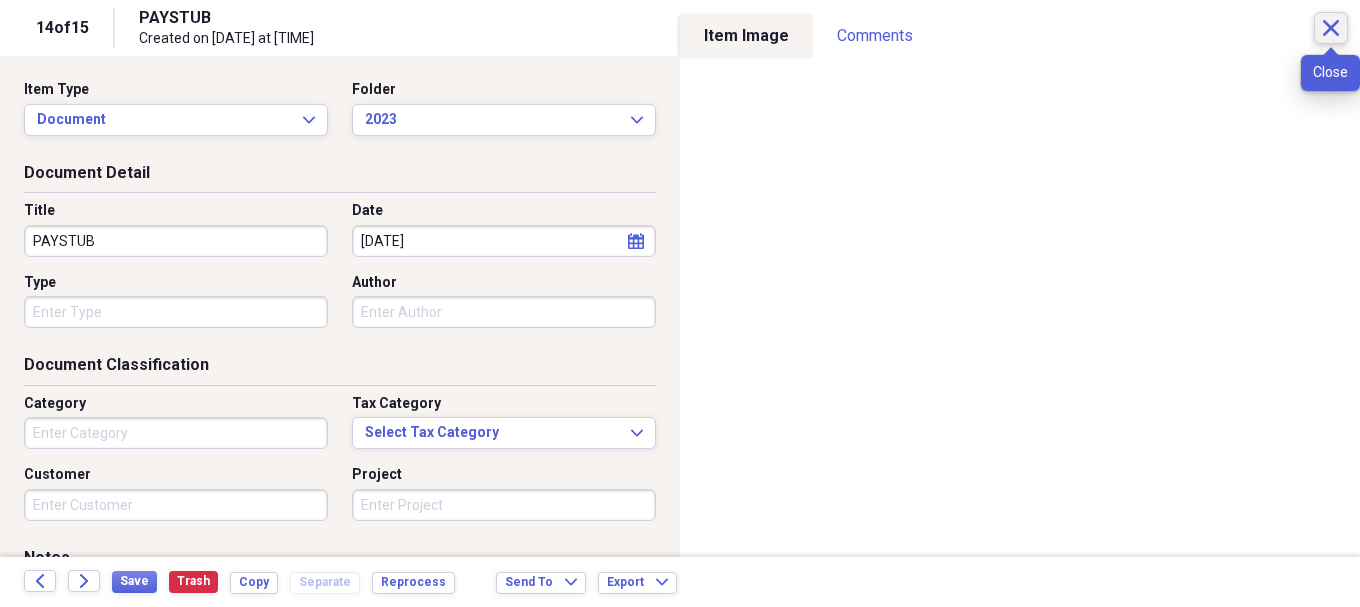 click on "Close" 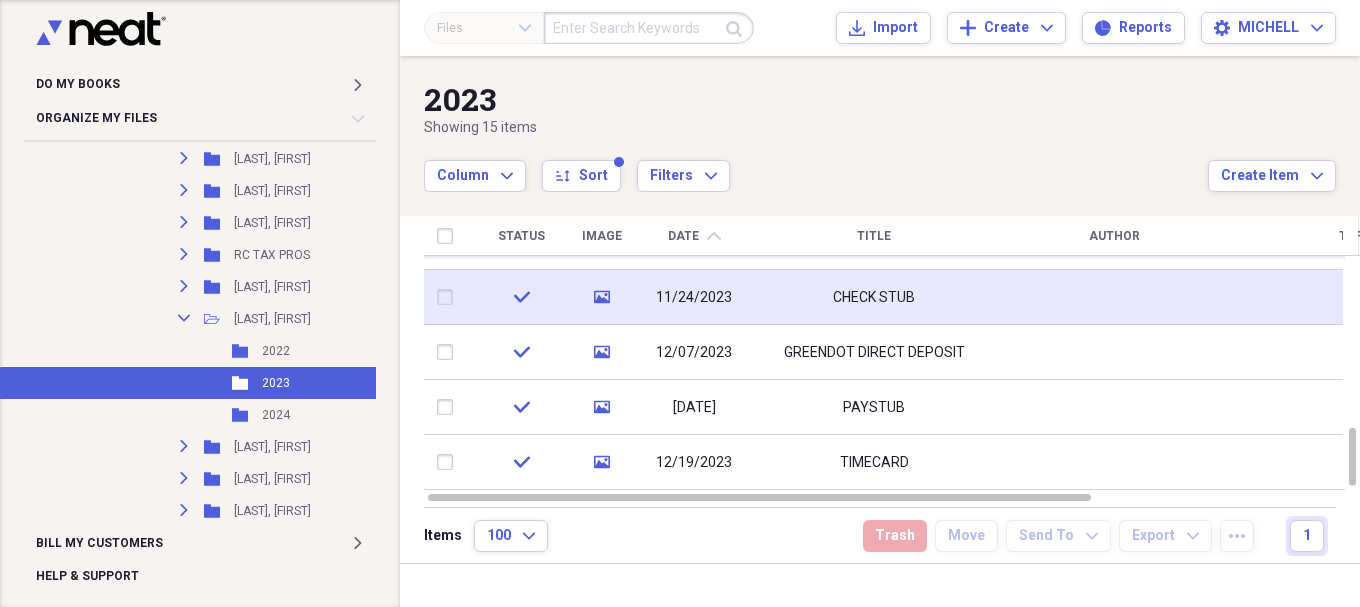 click on "CHECK STUB" at bounding box center (874, 297) 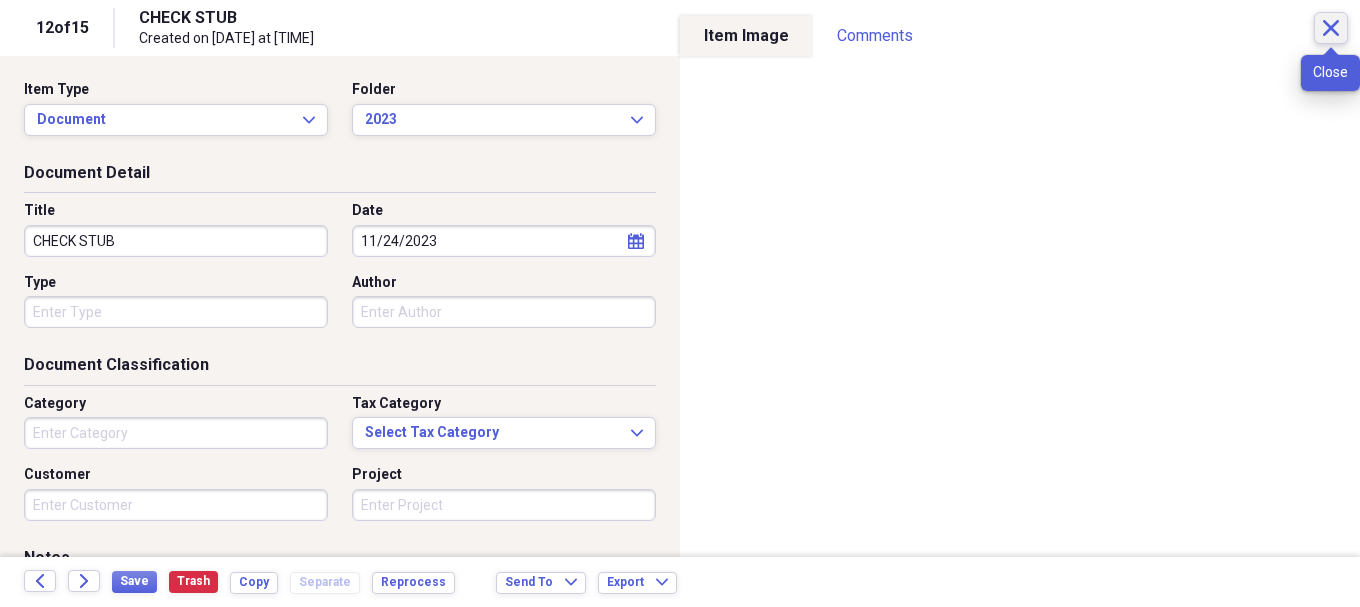 click on "Close" 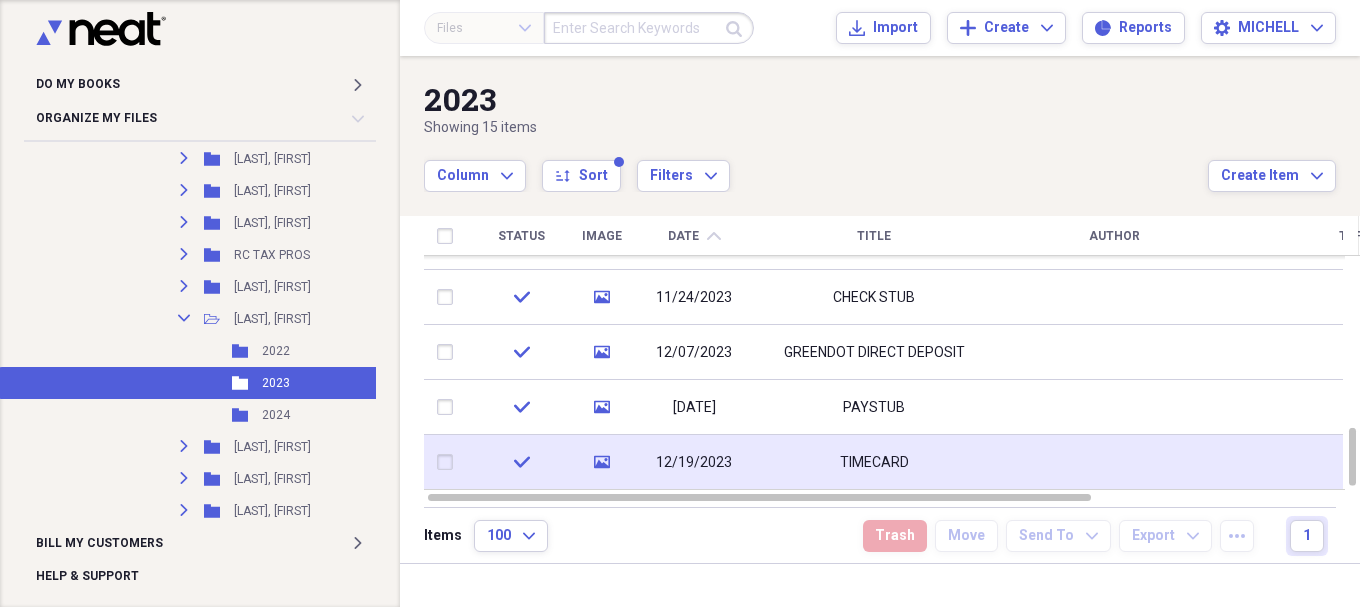 click on "TIMECARD" at bounding box center [874, 462] 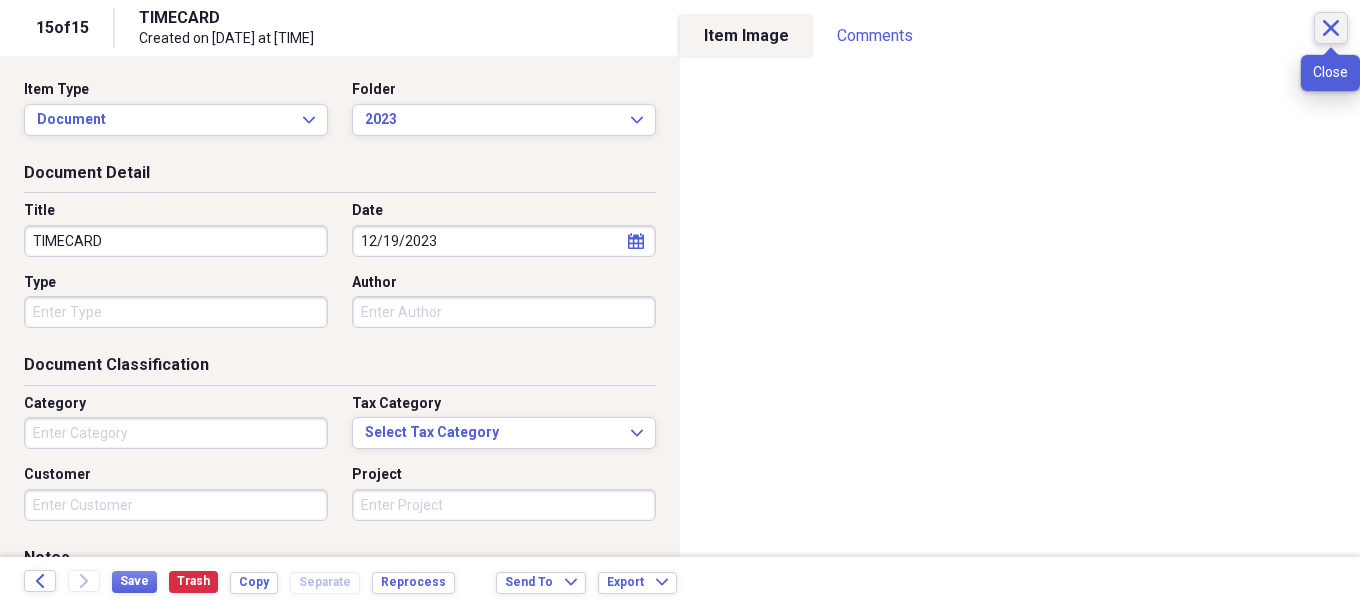 click on "Close" at bounding box center [1331, 28] 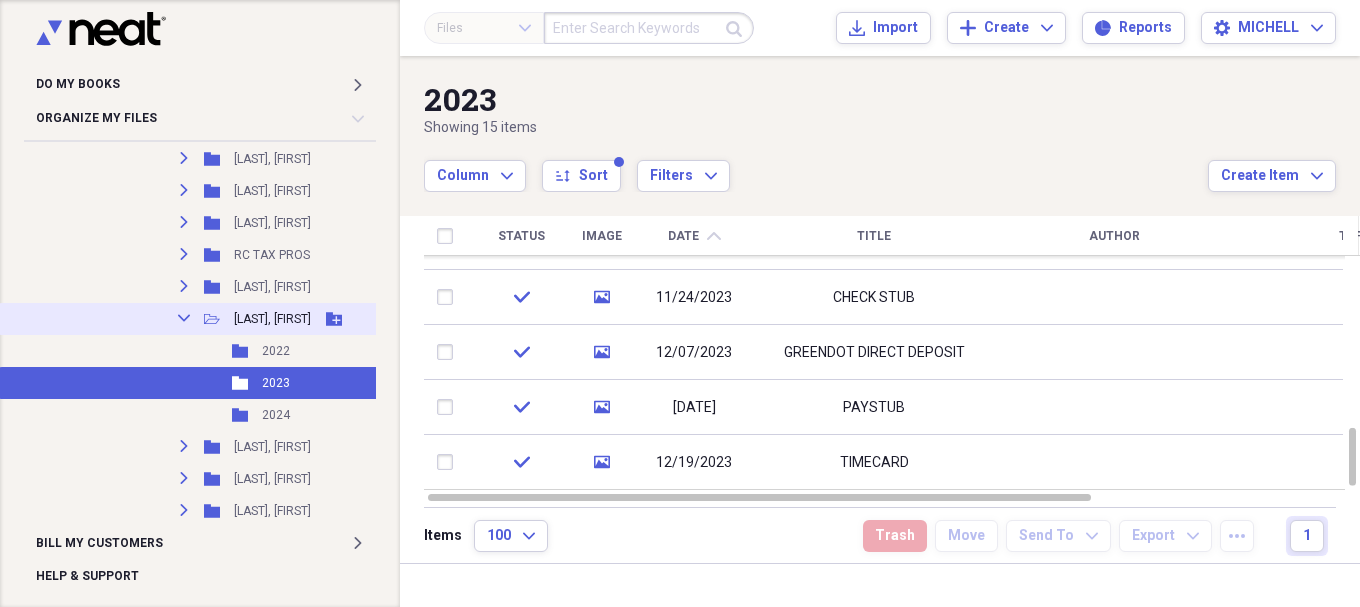 click on "Collapse" 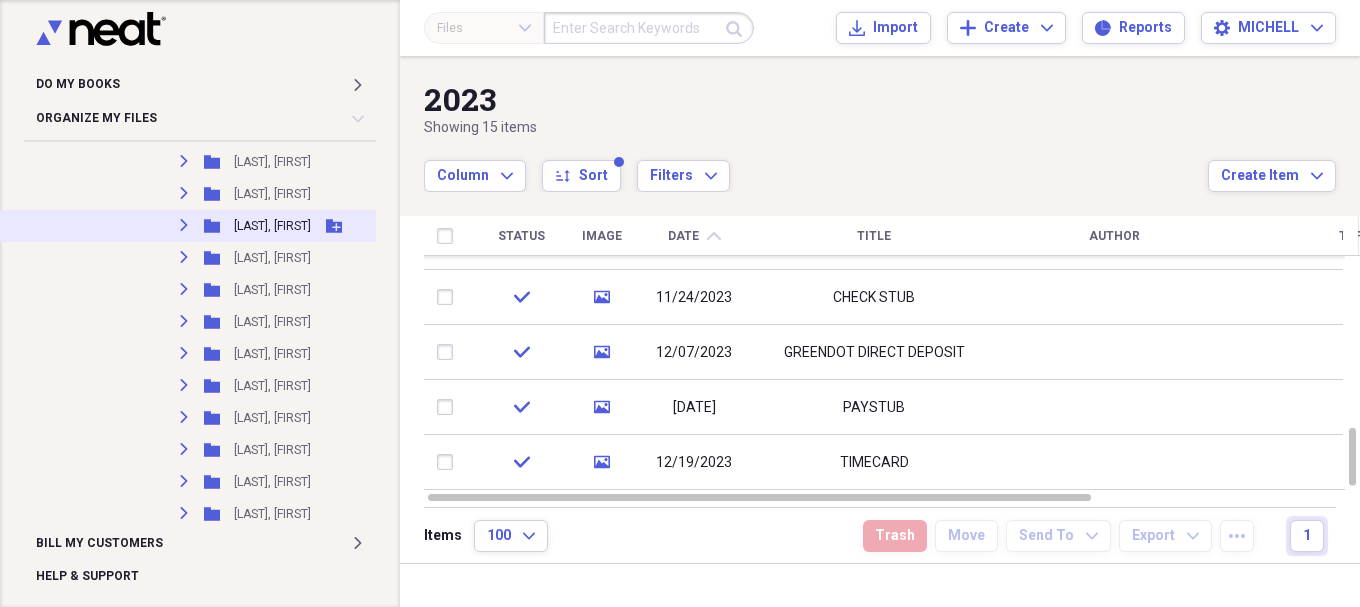 scroll, scrollTop: 7293, scrollLeft: 0, axis: vertical 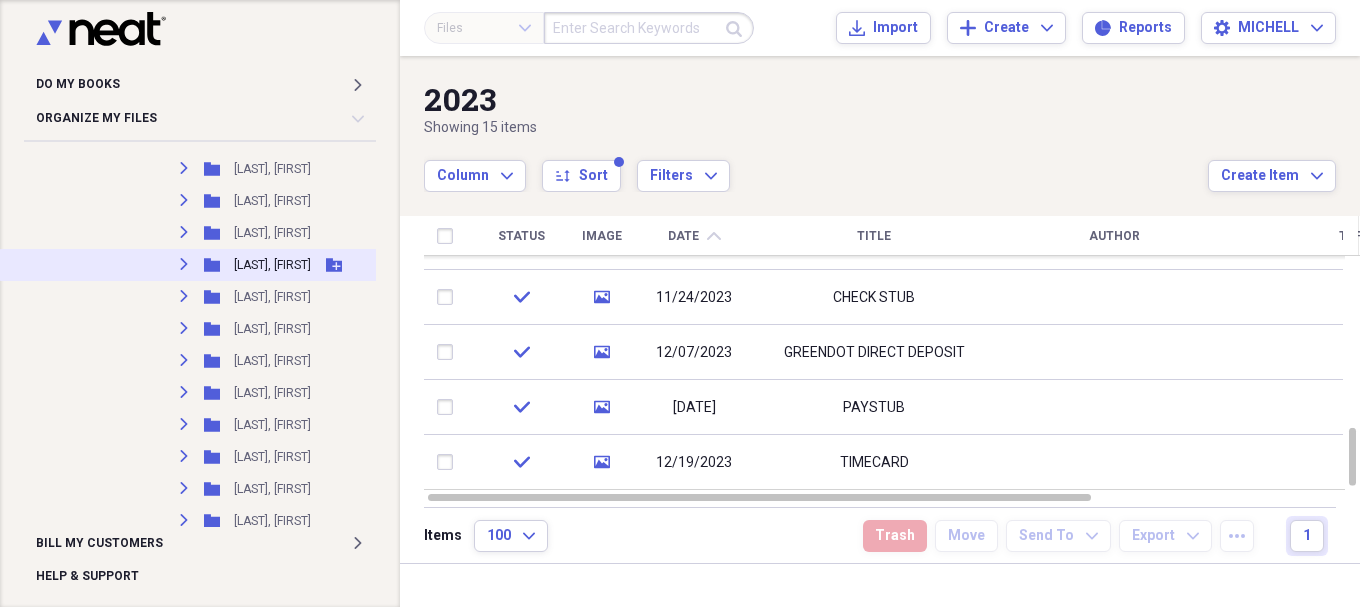 click on "Expand" 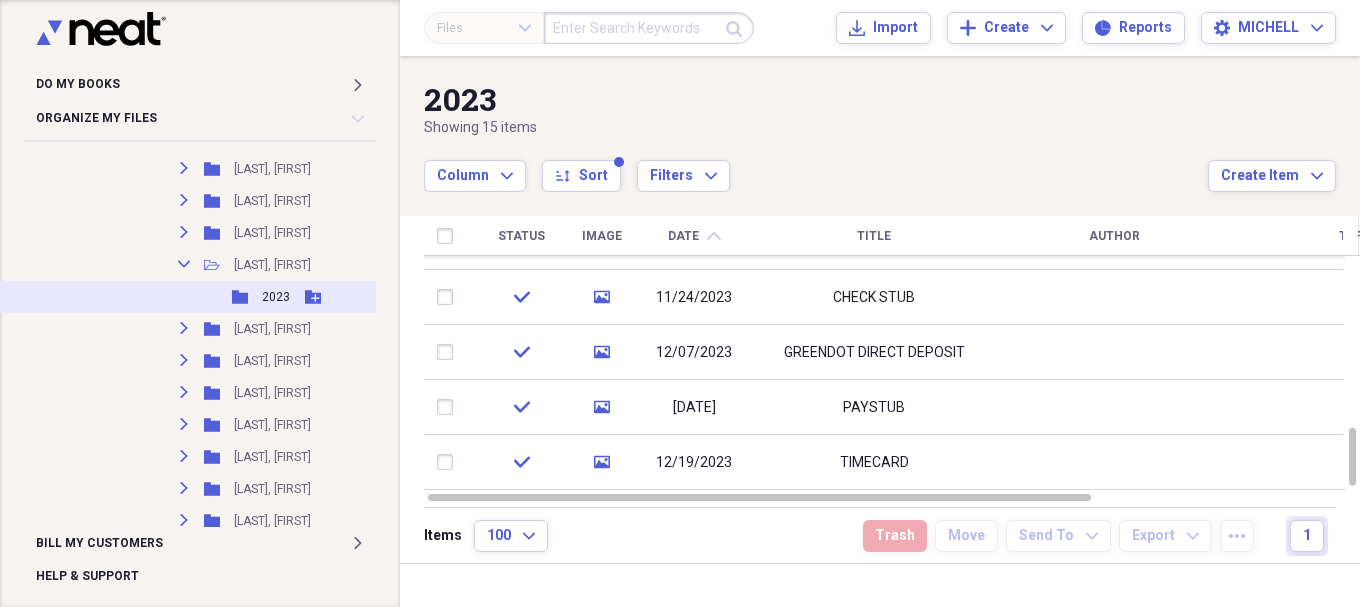 click on "2023" at bounding box center (276, 297) 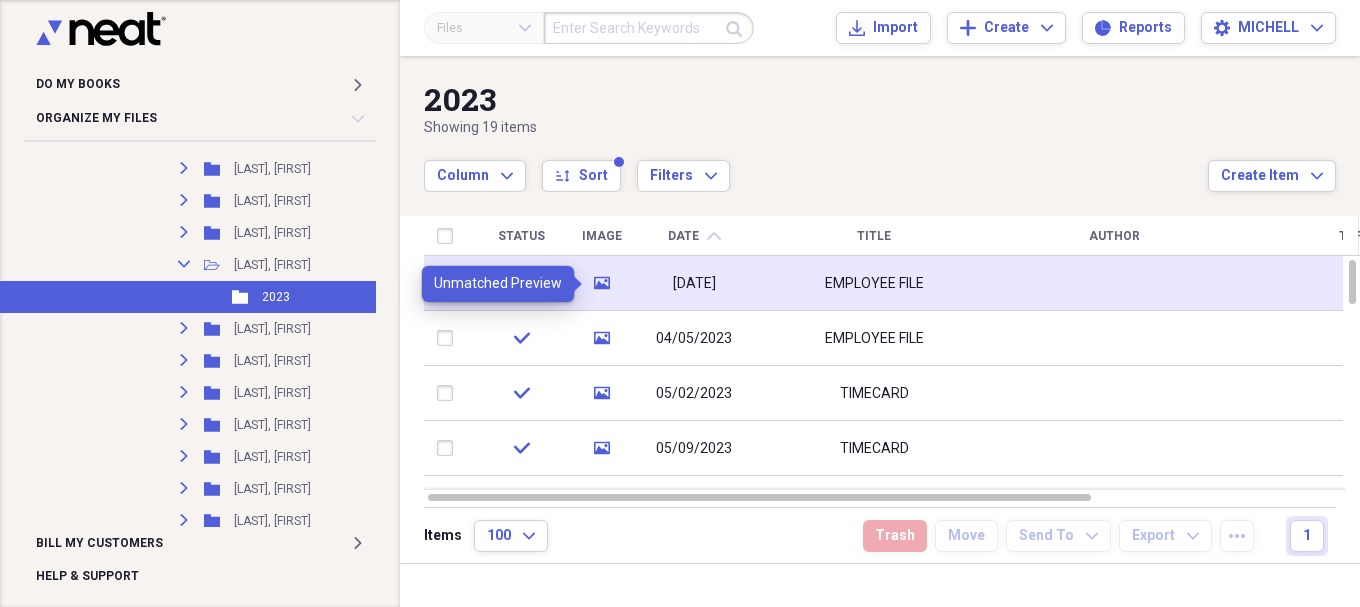 click on "media" 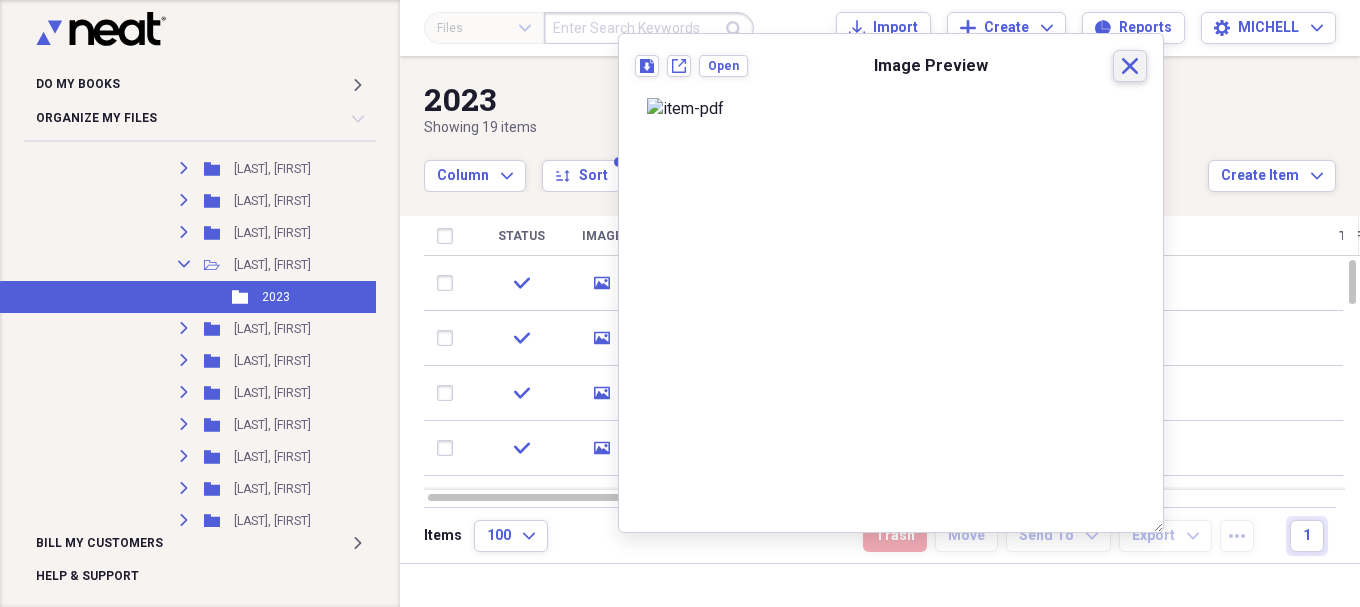 click on "Close" 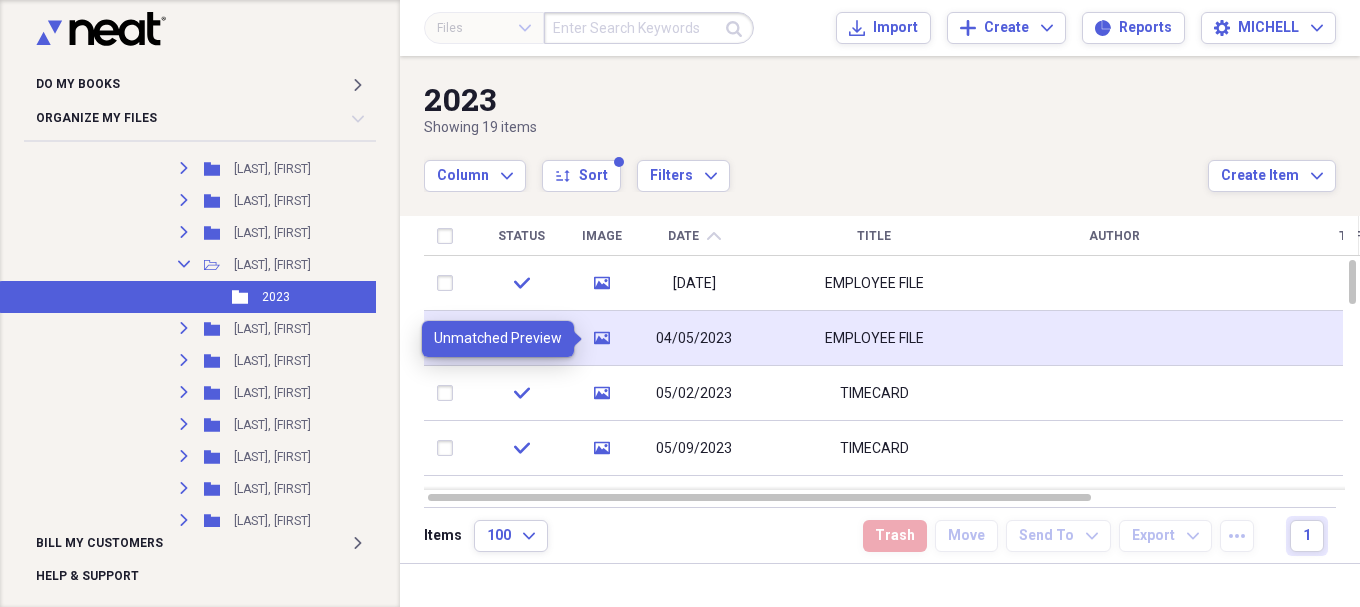 click 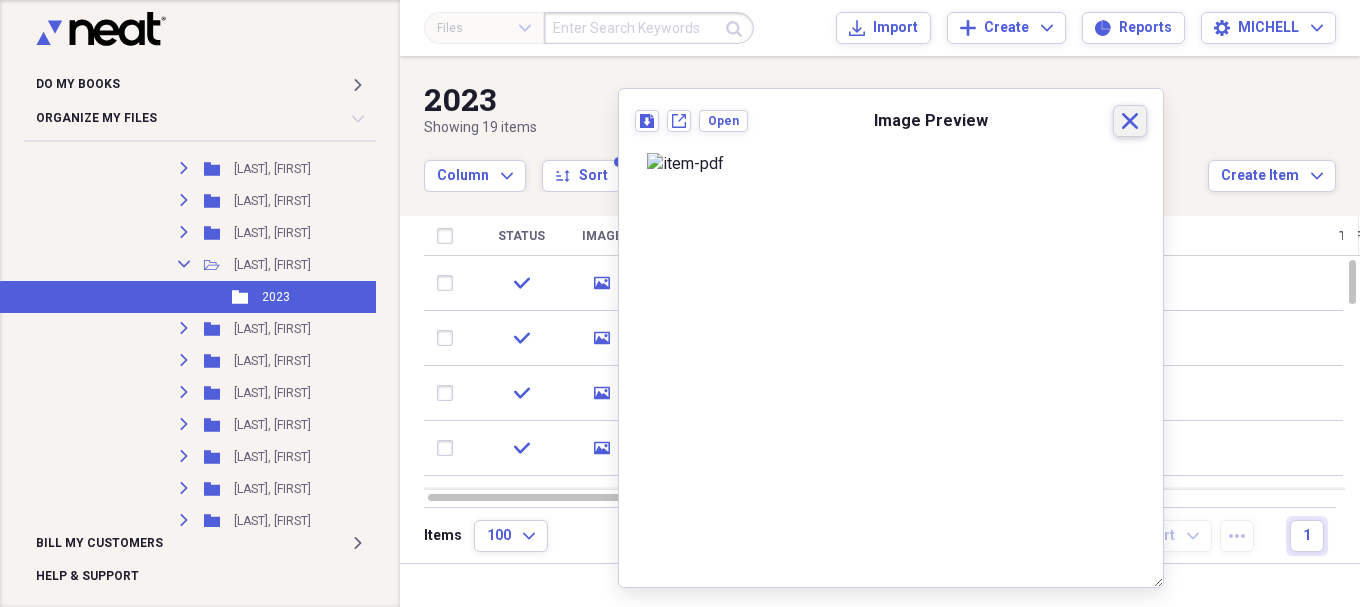 click on "Close" 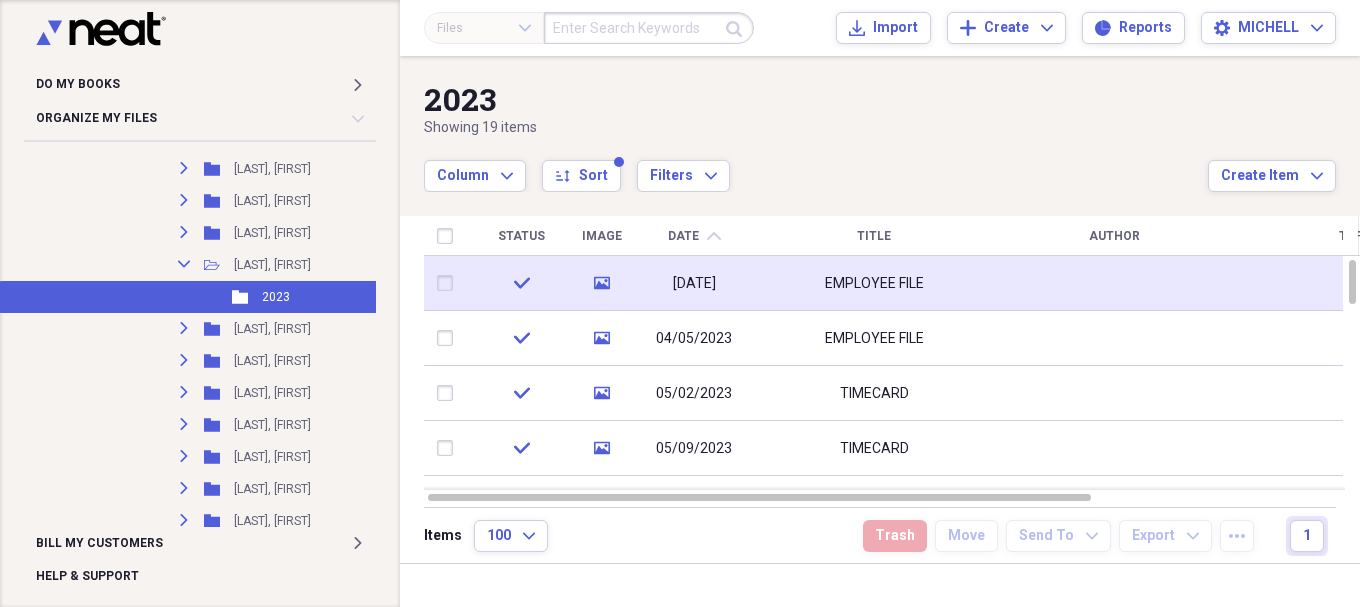 click 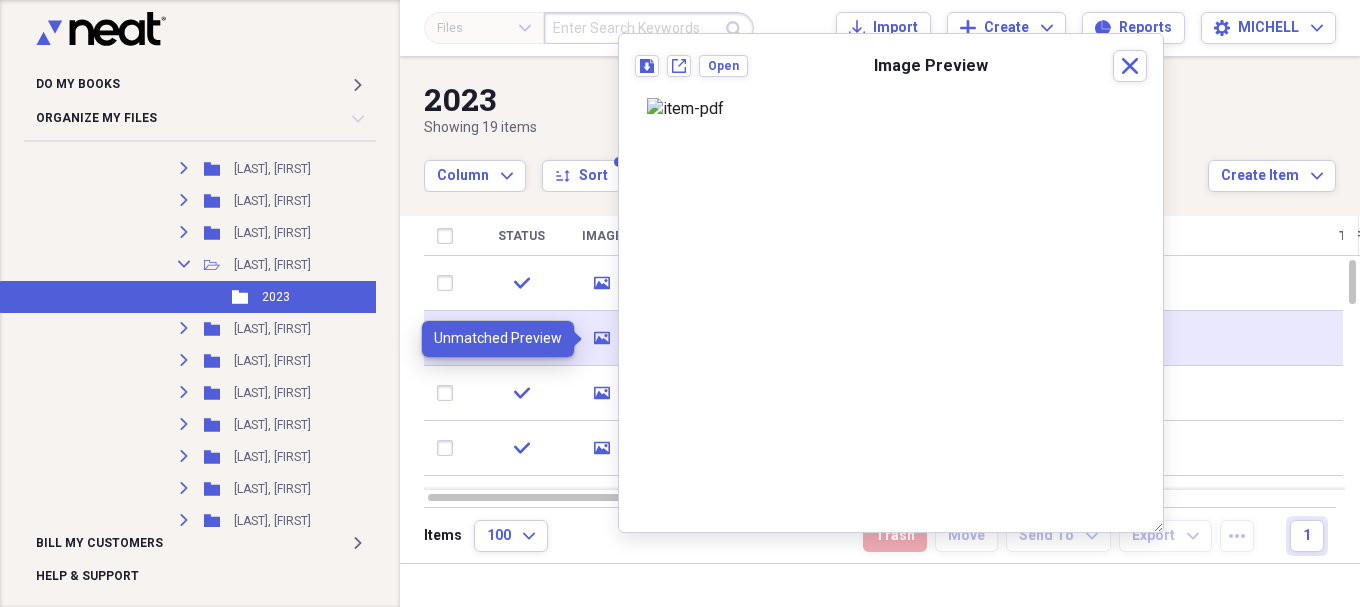 click on "media" 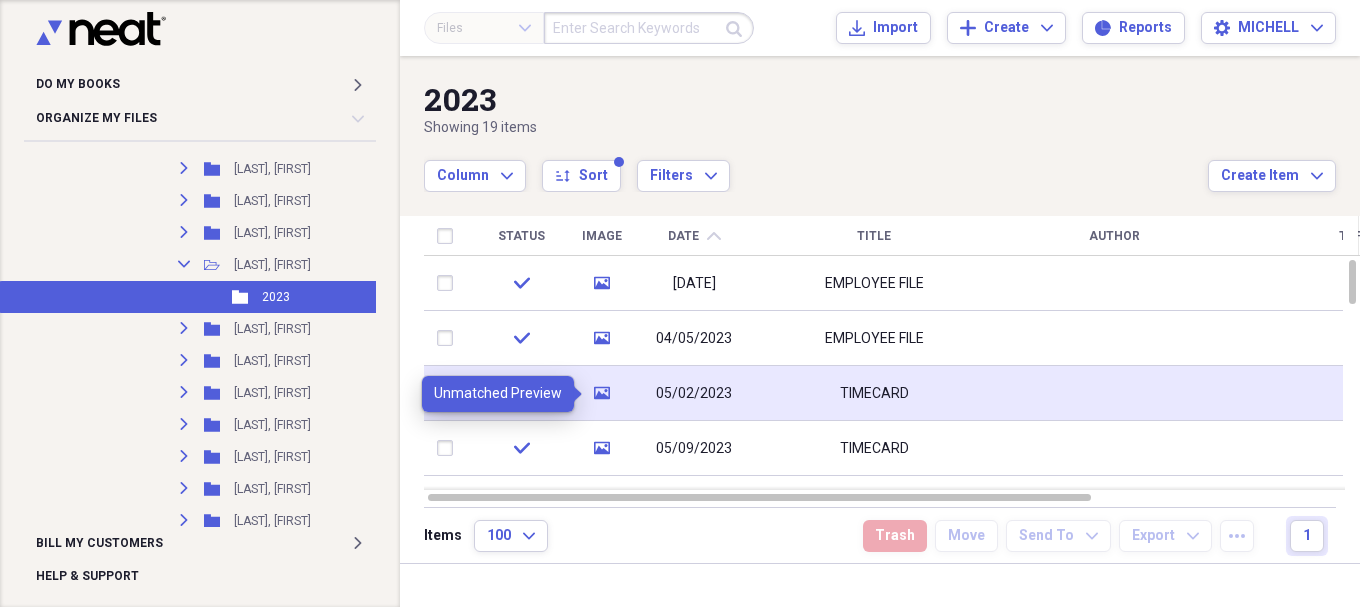 click on "media" 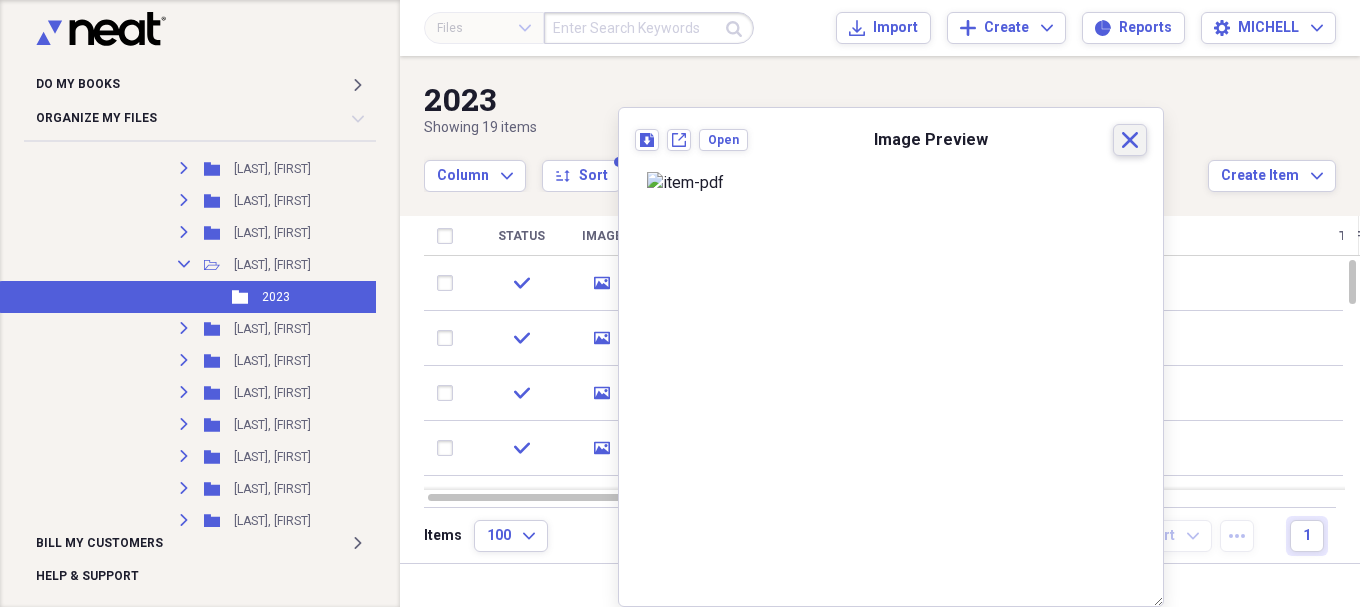 click on "Close" 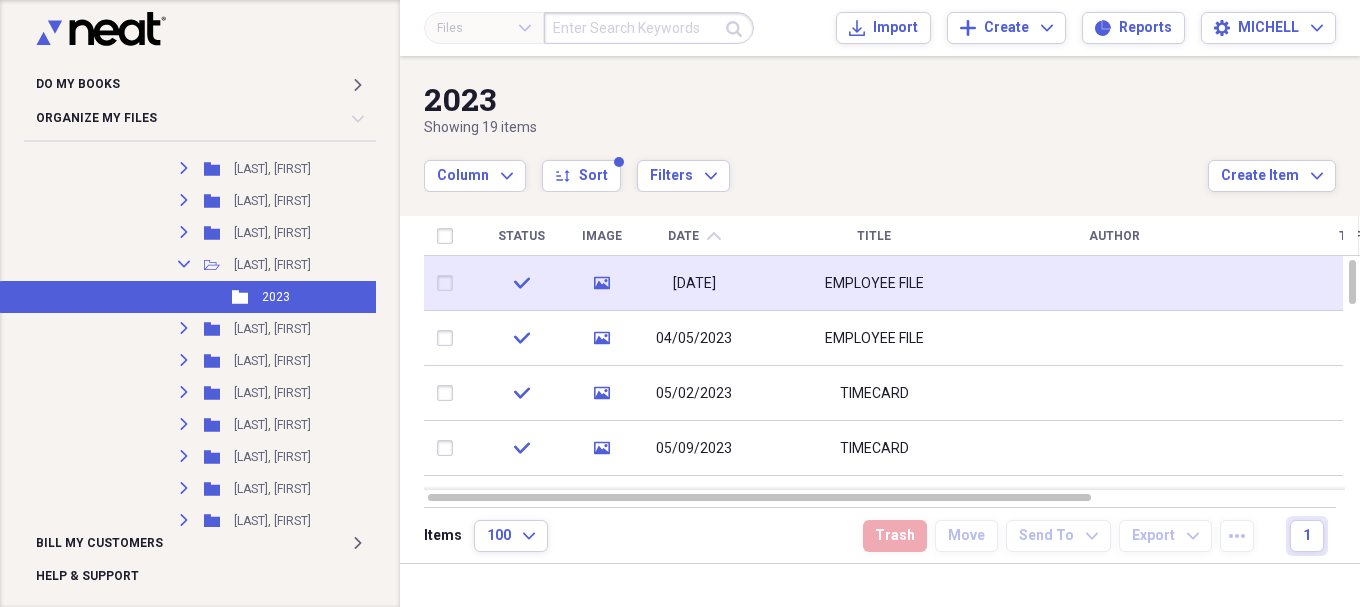 click 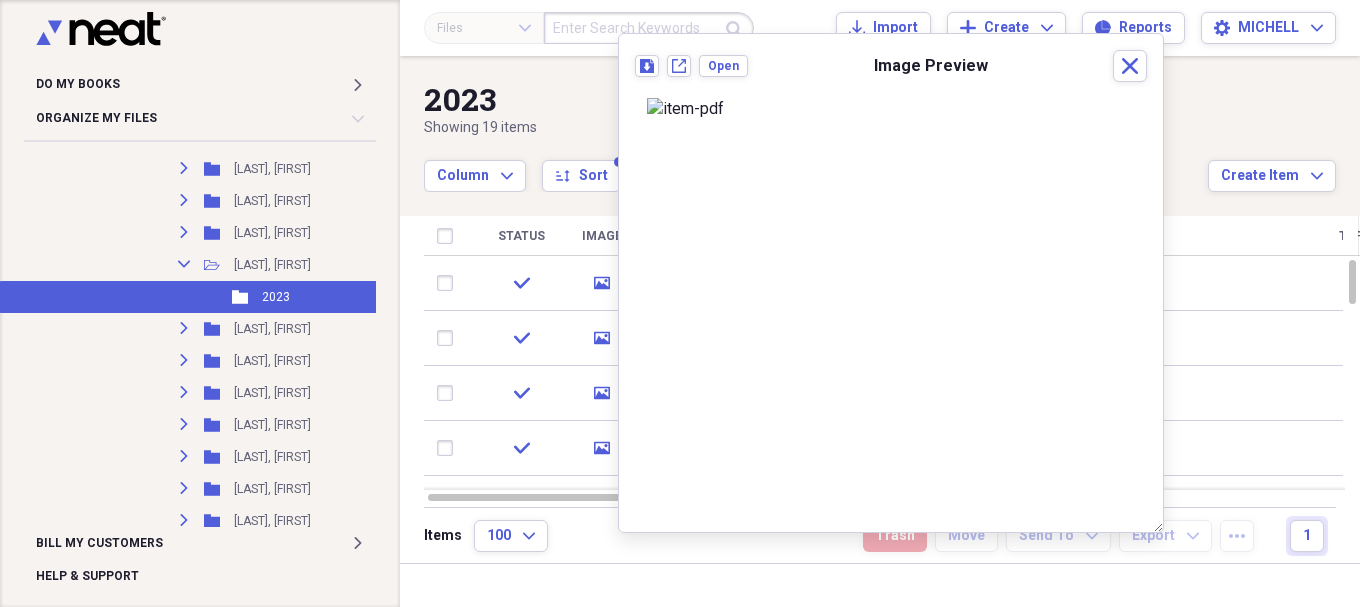 scroll, scrollTop: 0, scrollLeft: 0, axis: both 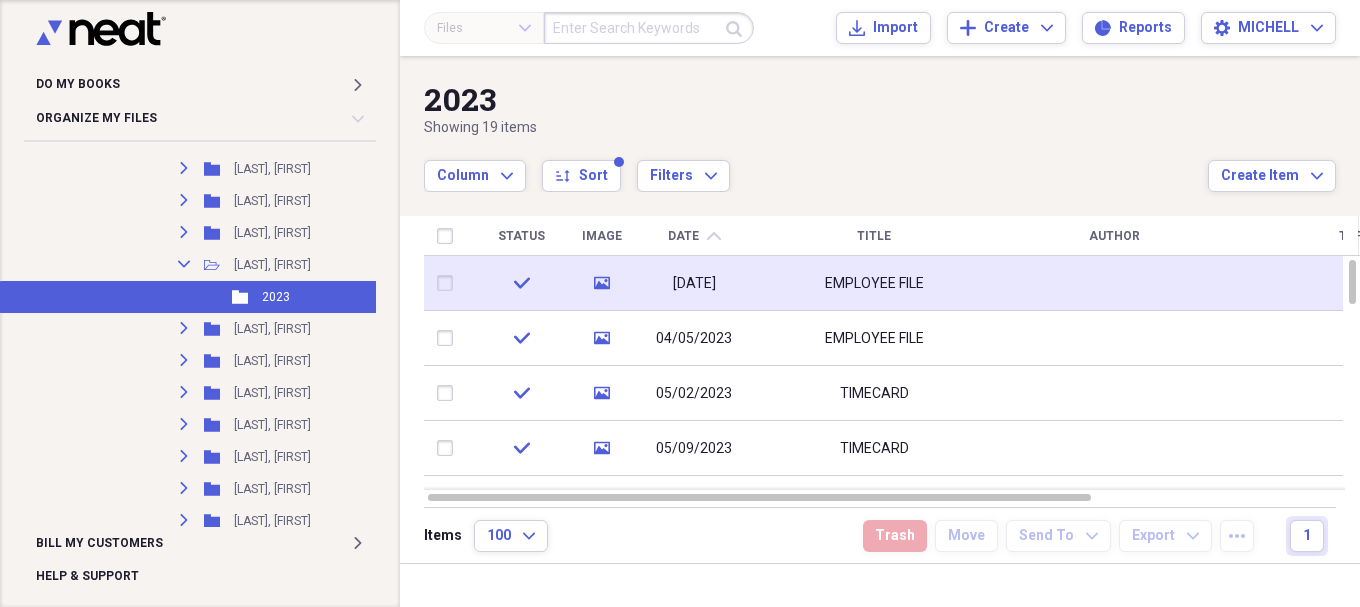 click on "check" at bounding box center (521, 283) 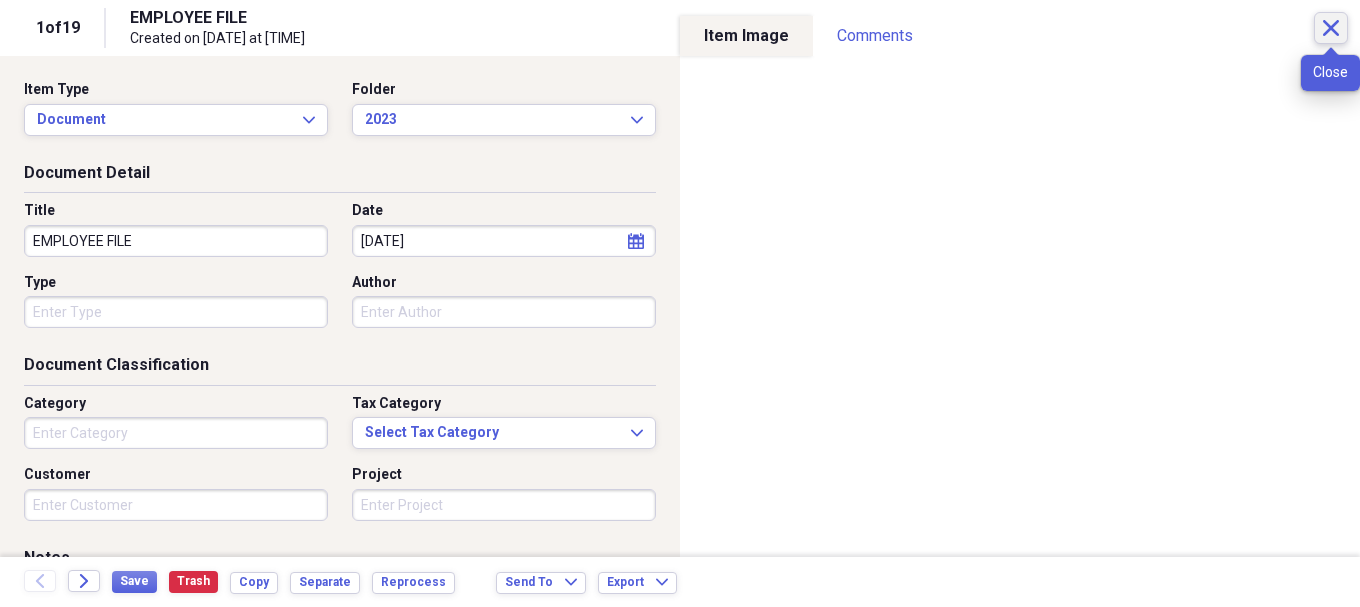 click 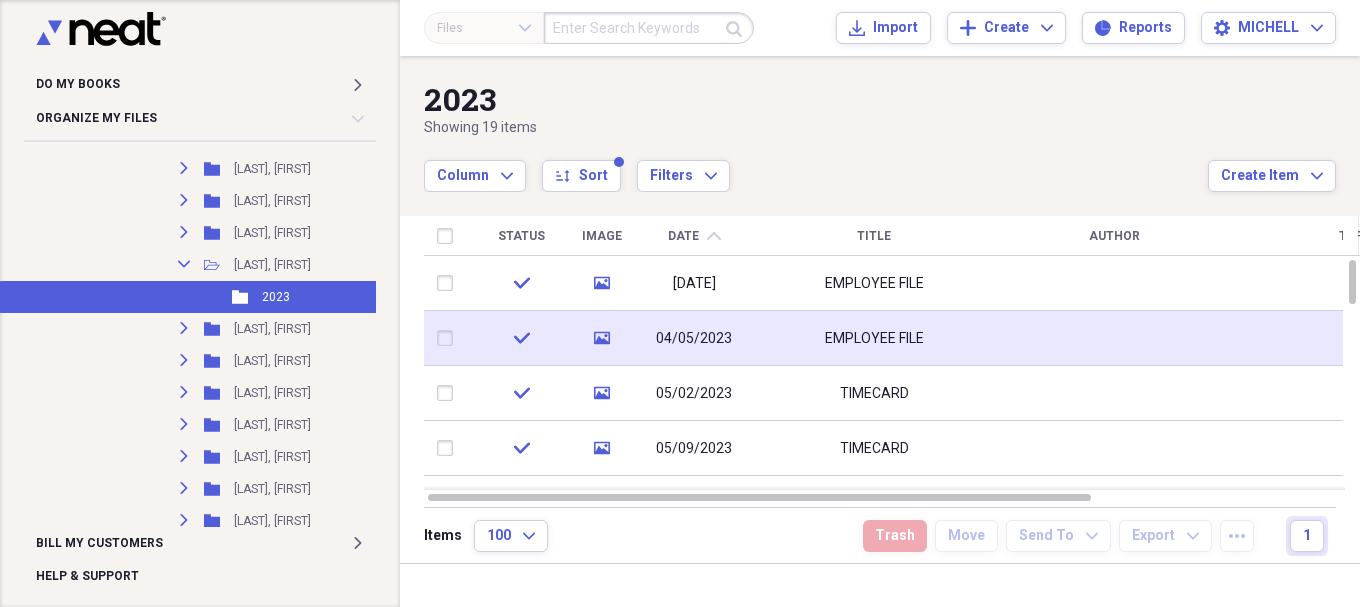 click on "media" 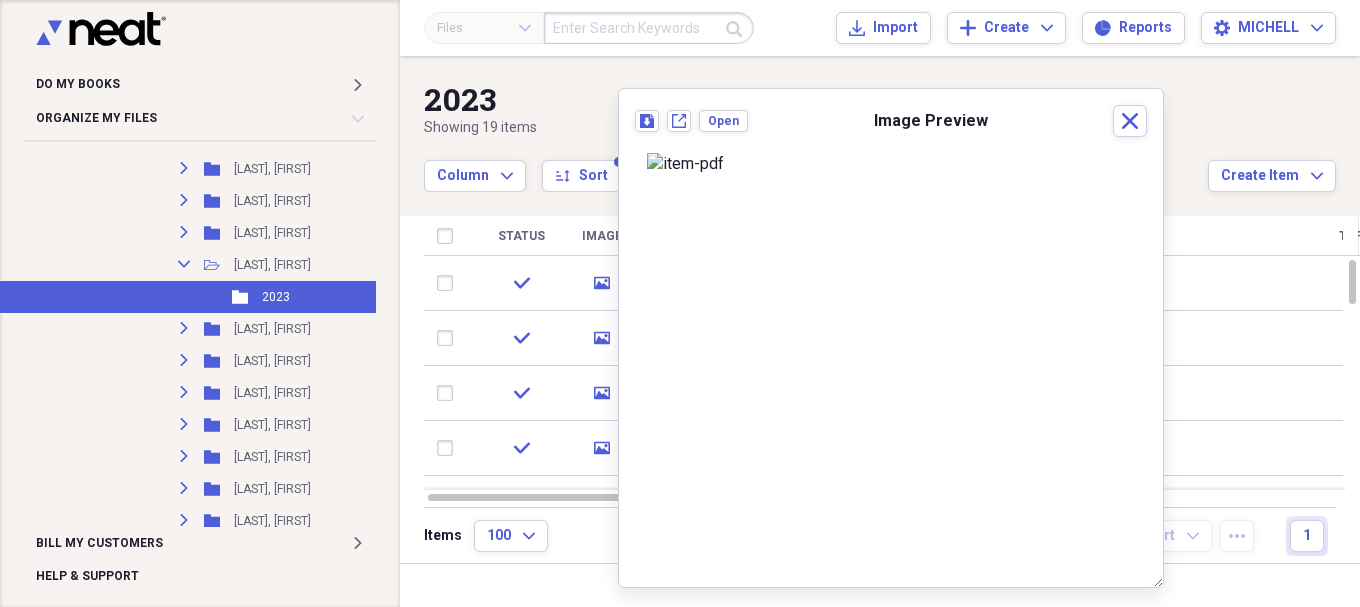 scroll, scrollTop: 0, scrollLeft: 0, axis: both 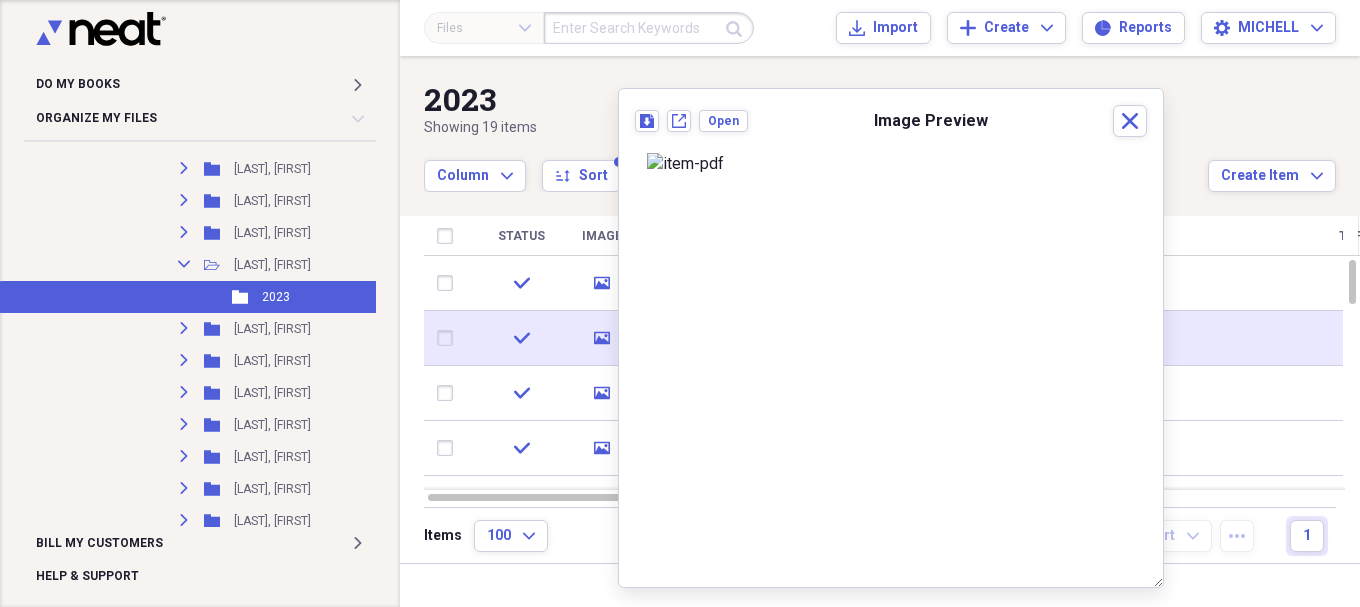 click on "check" at bounding box center [521, 338] 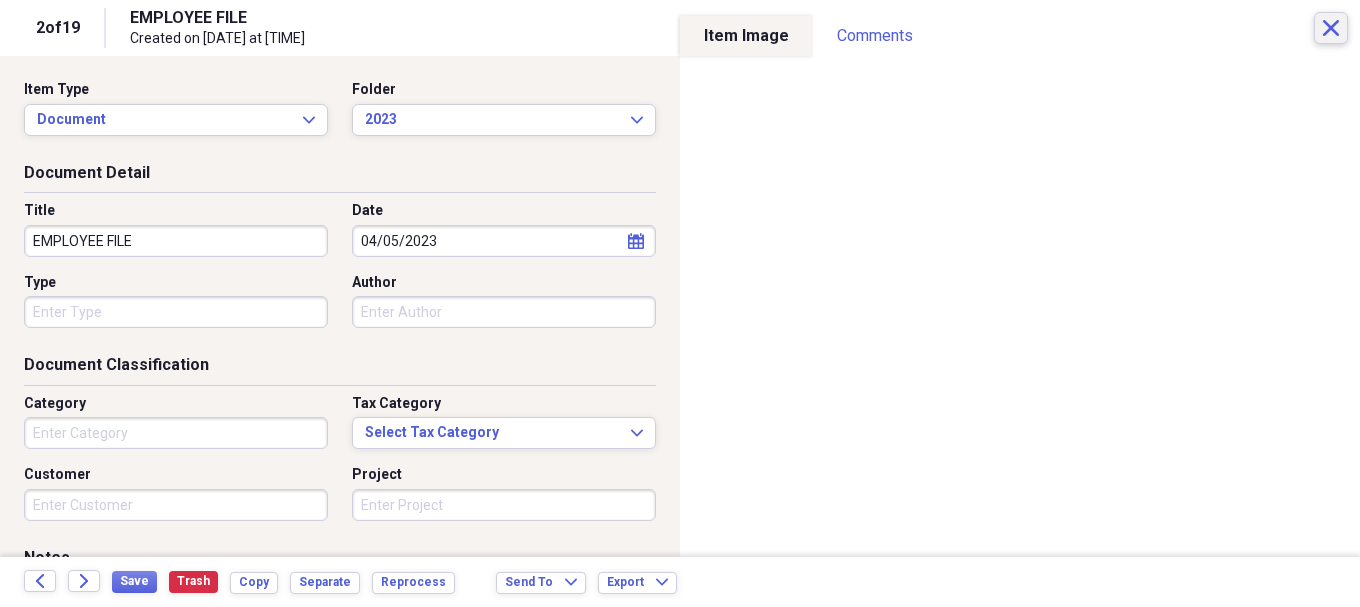 click on "Close" 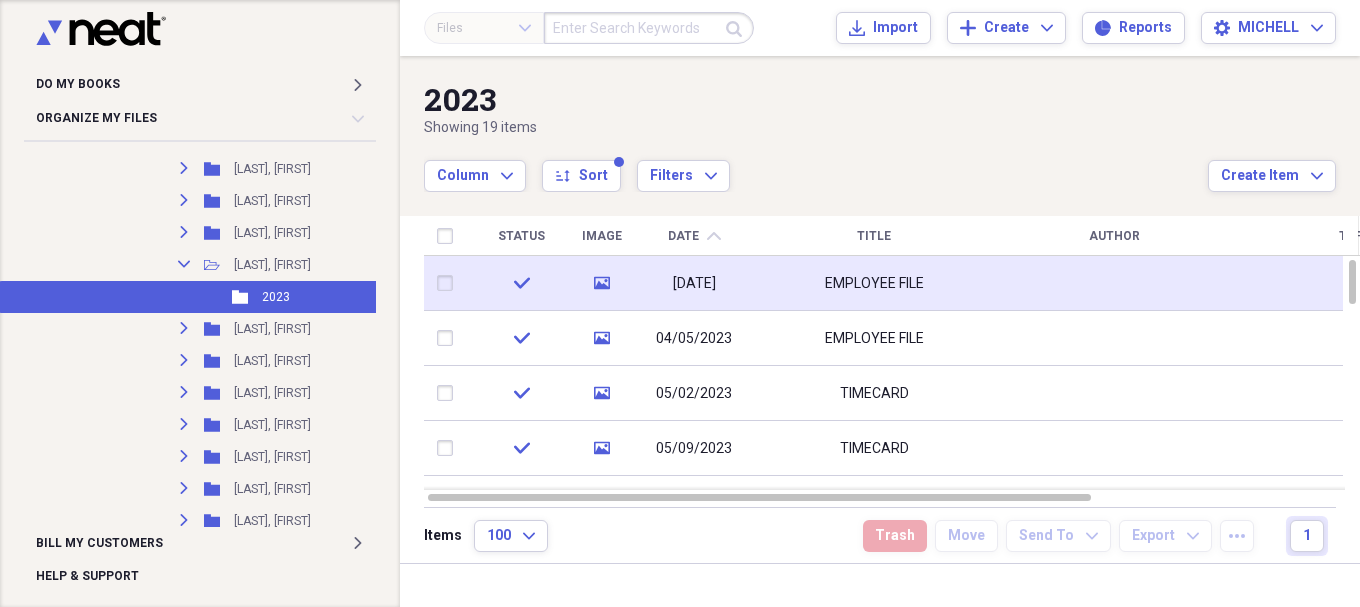 click on "media" 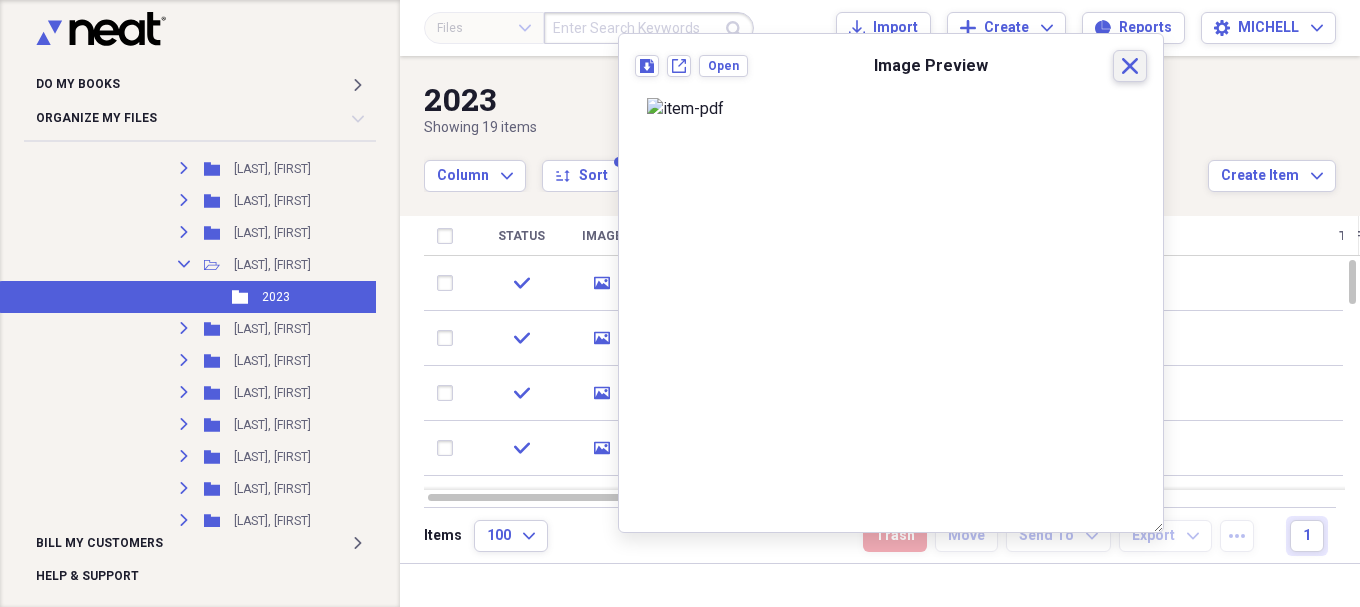 click on "Close" 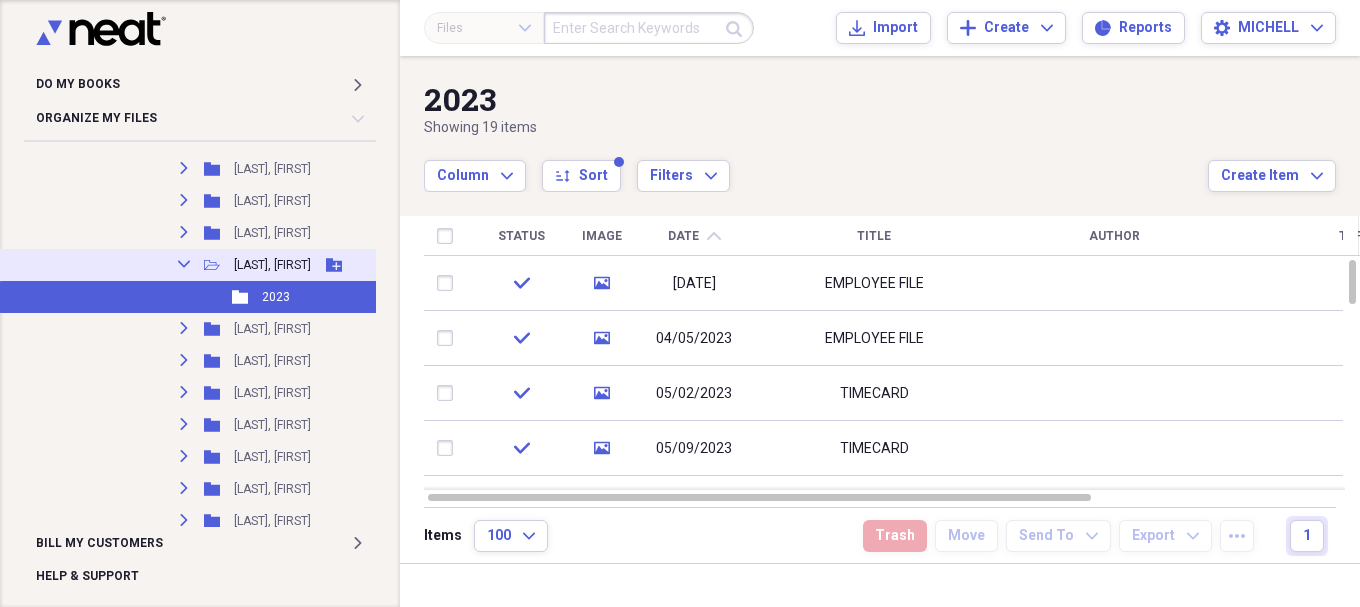 click on "Collapse" 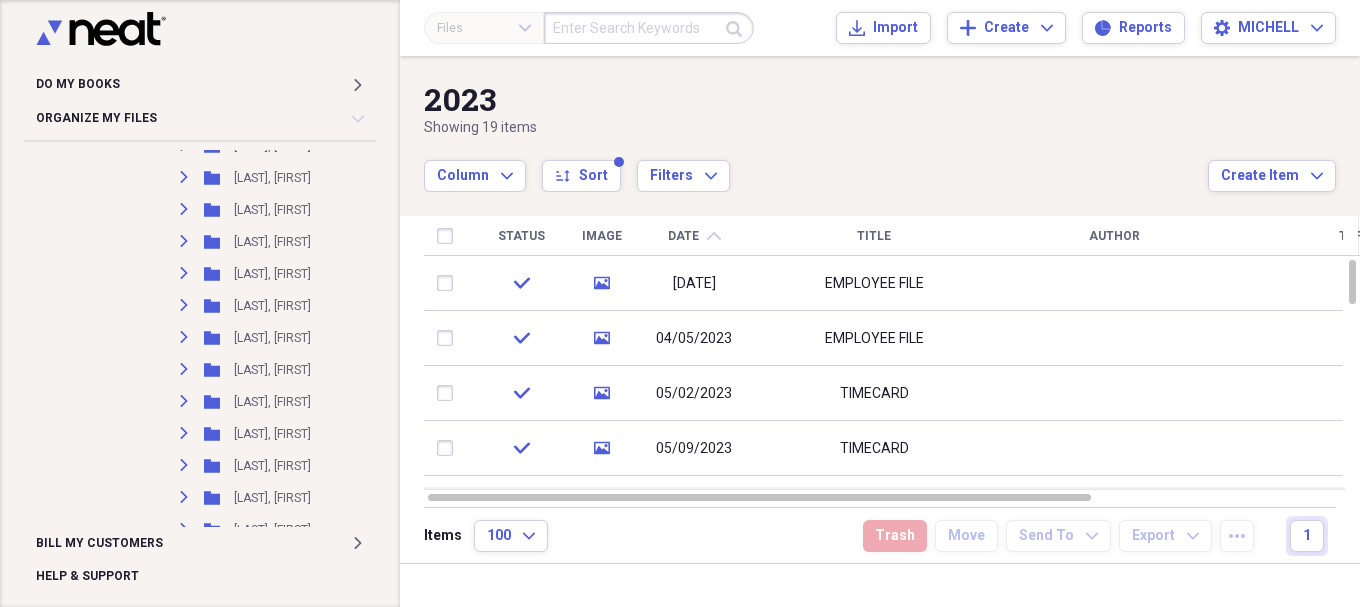 scroll, scrollTop: 9627, scrollLeft: 0, axis: vertical 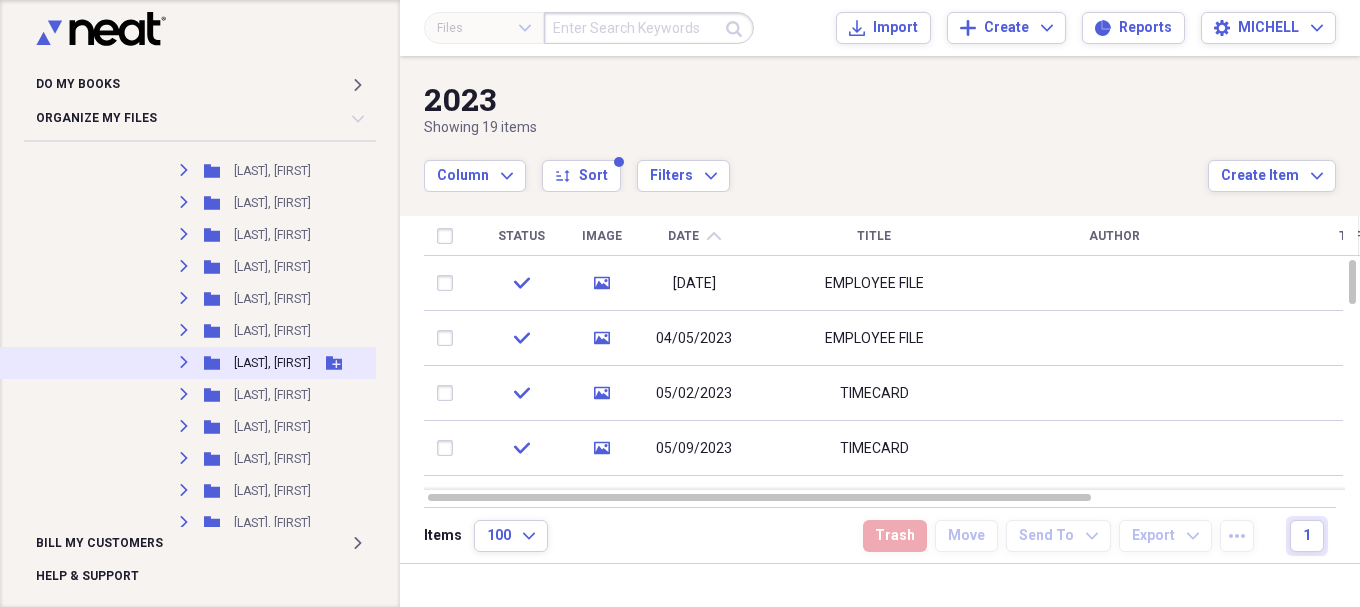 click on "Expand" 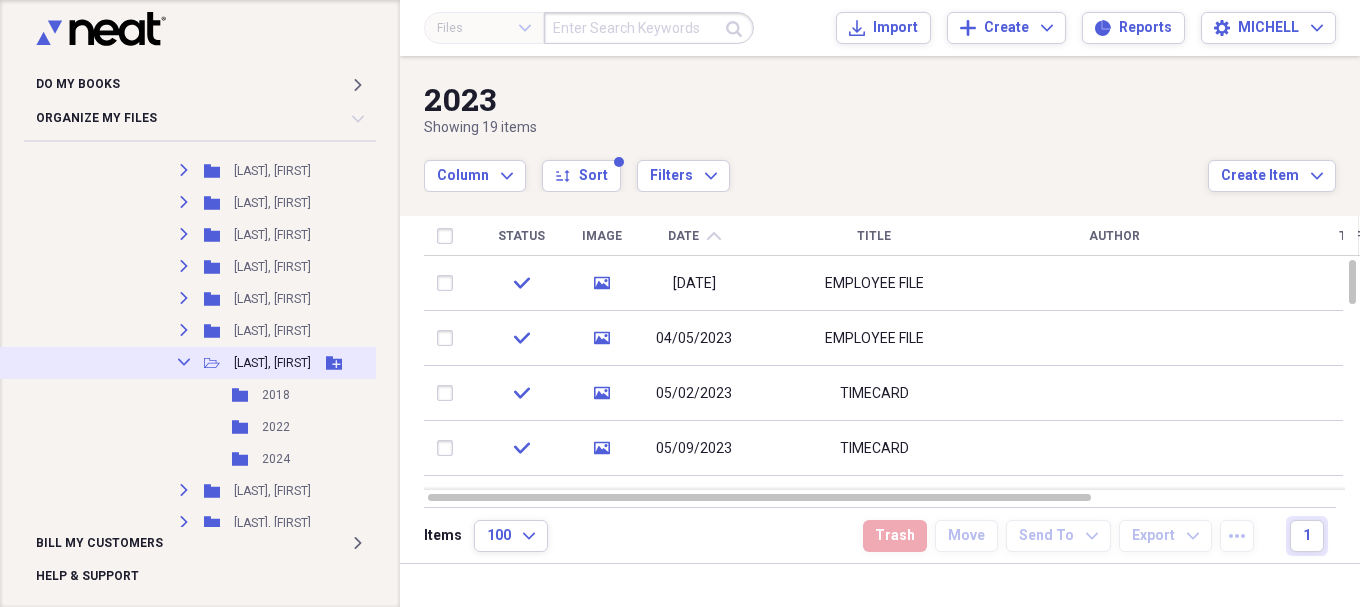 click on "Collapse" at bounding box center (184, 362) 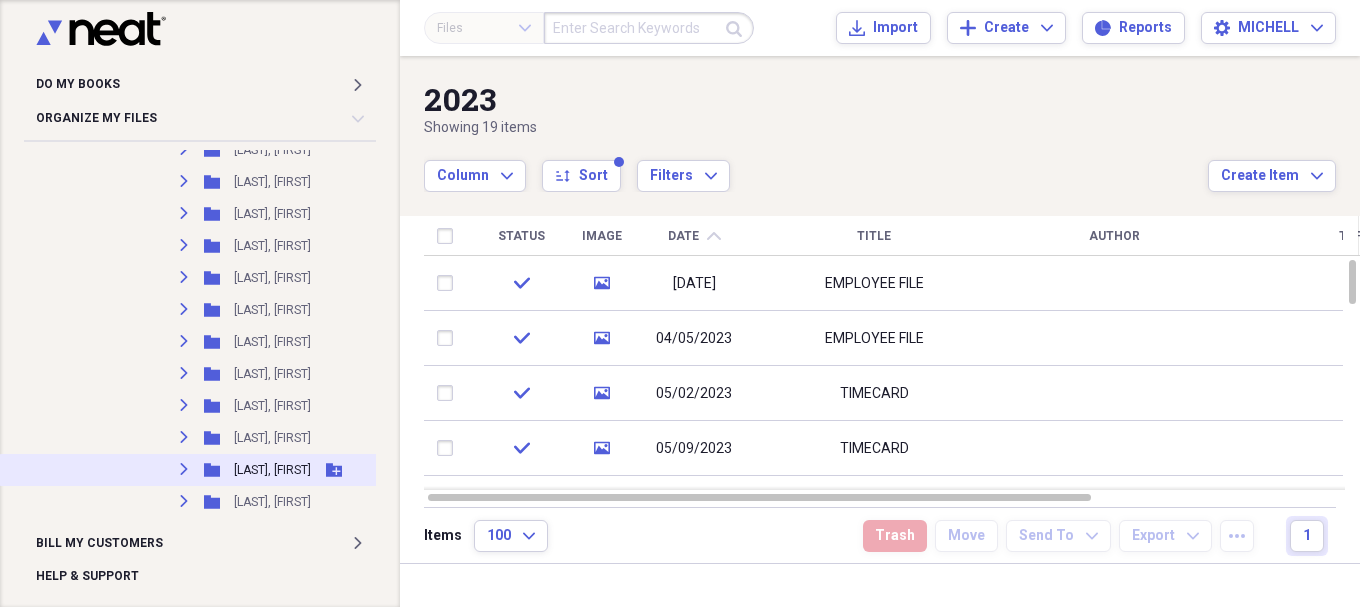 scroll, scrollTop: 10627, scrollLeft: 0, axis: vertical 